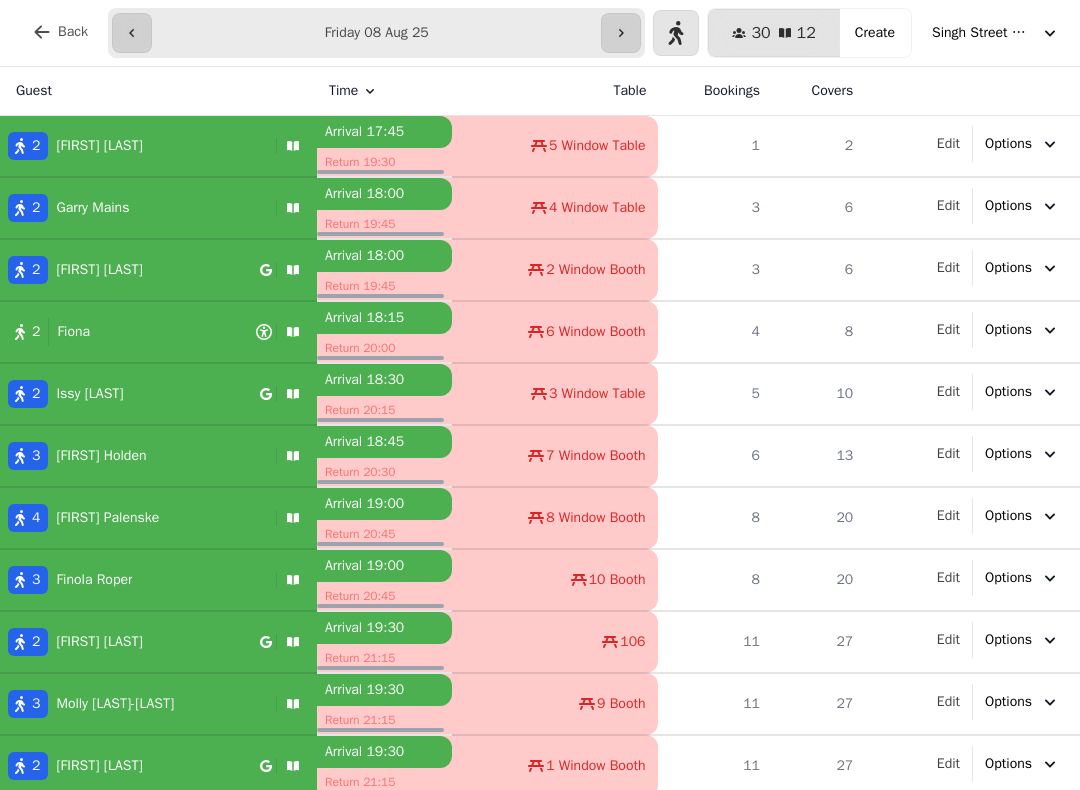 select on "**********" 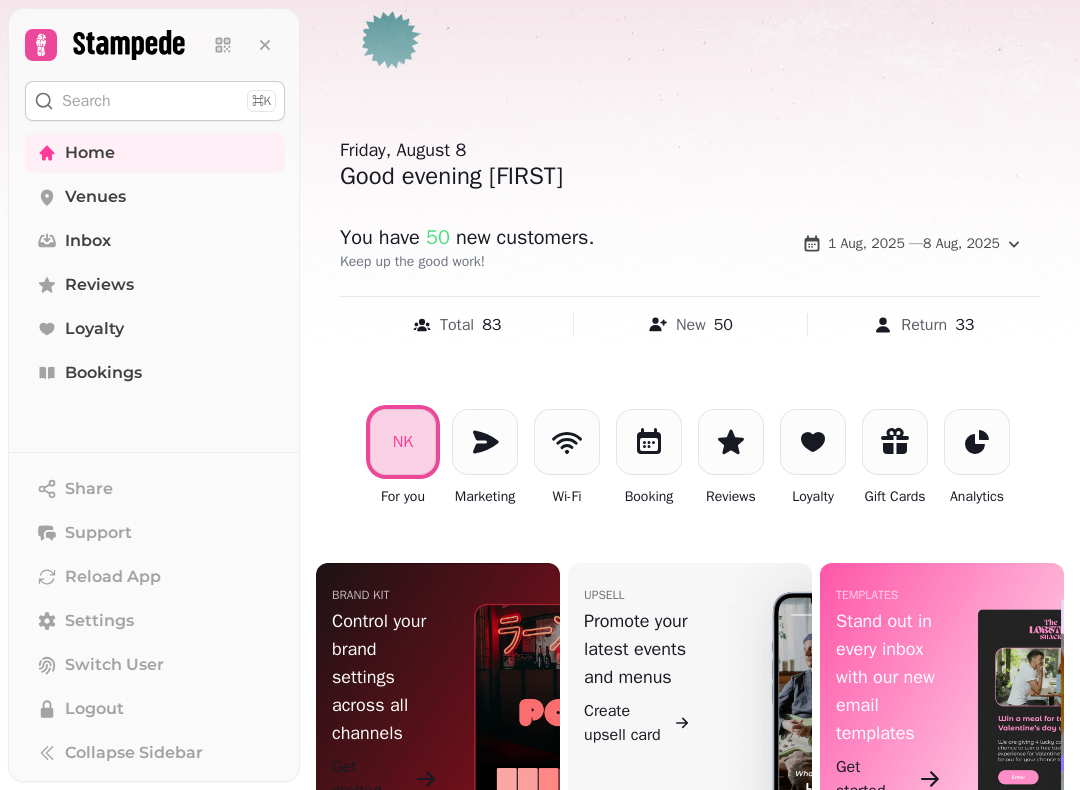 click on "Reviews" at bounding box center [155, 285] 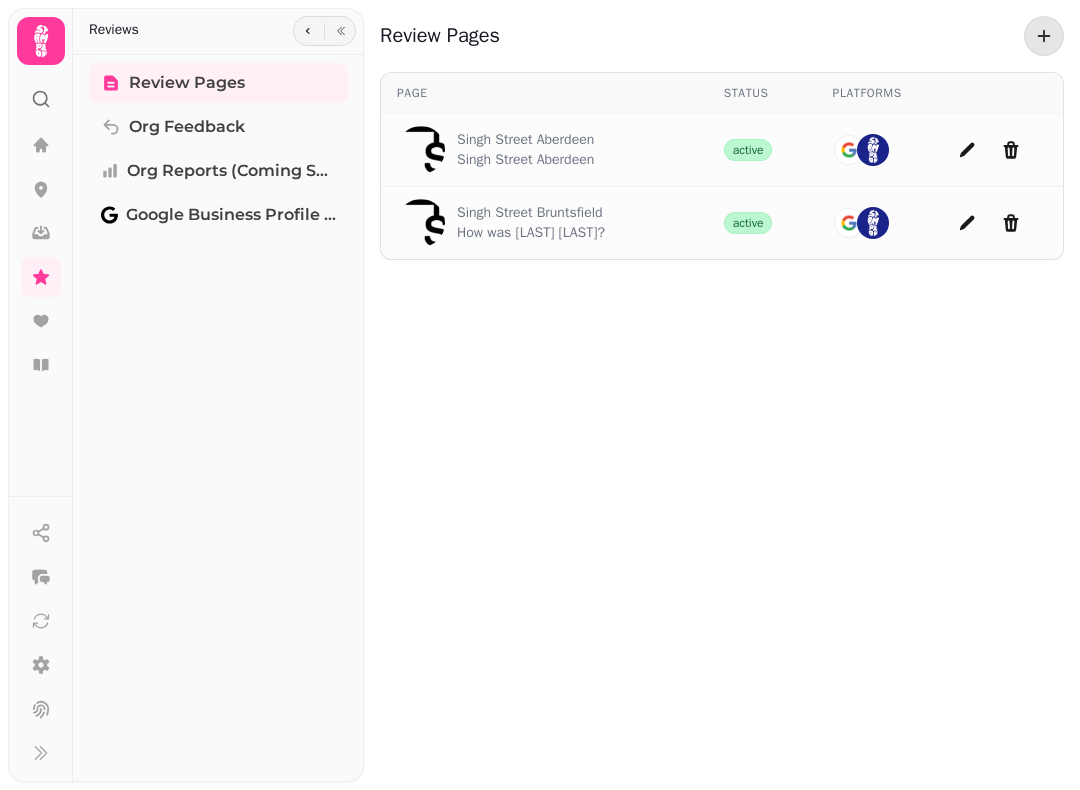 click on "How was [LAST] [LAST]?" at bounding box center (531, 233) 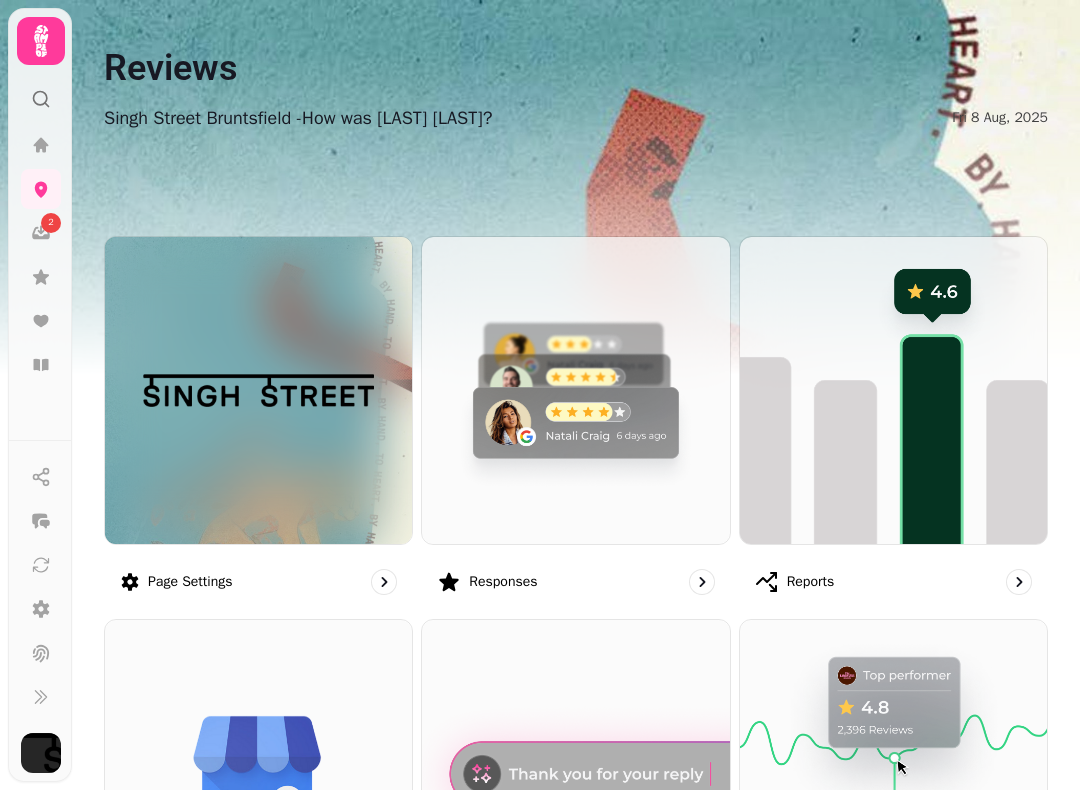click at bounding box center [575, 390] 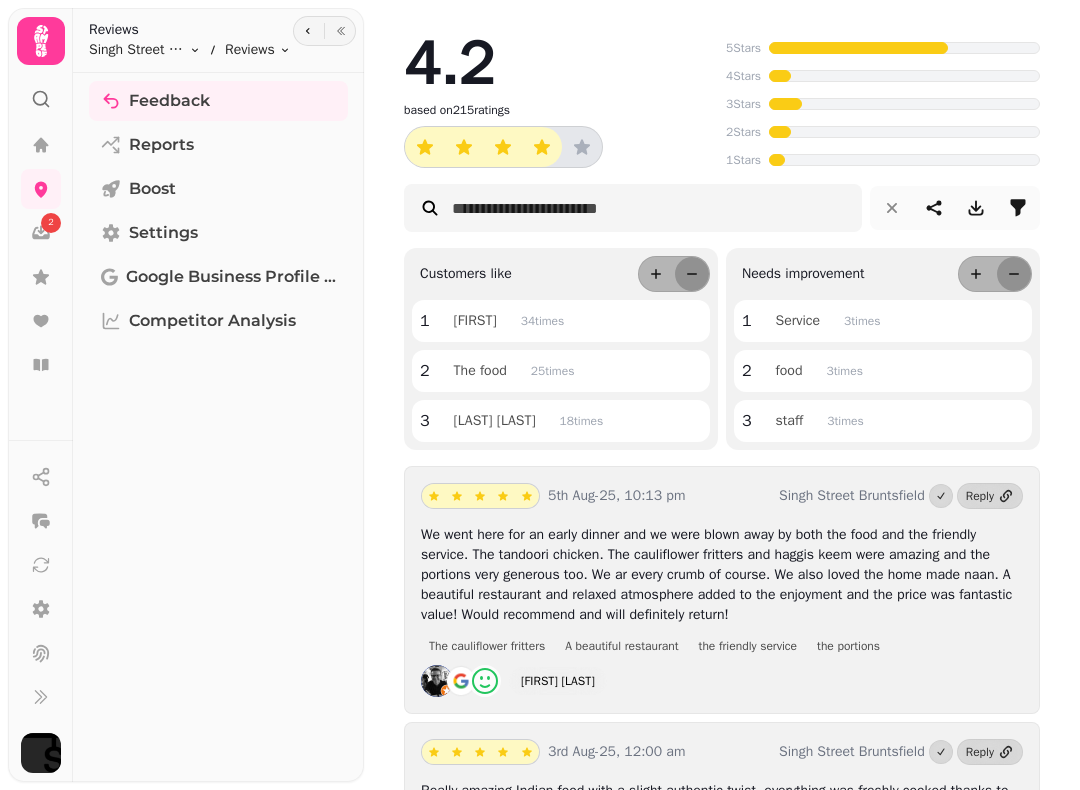 scroll, scrollTop: 0, scrollLeft: 0, axis: both 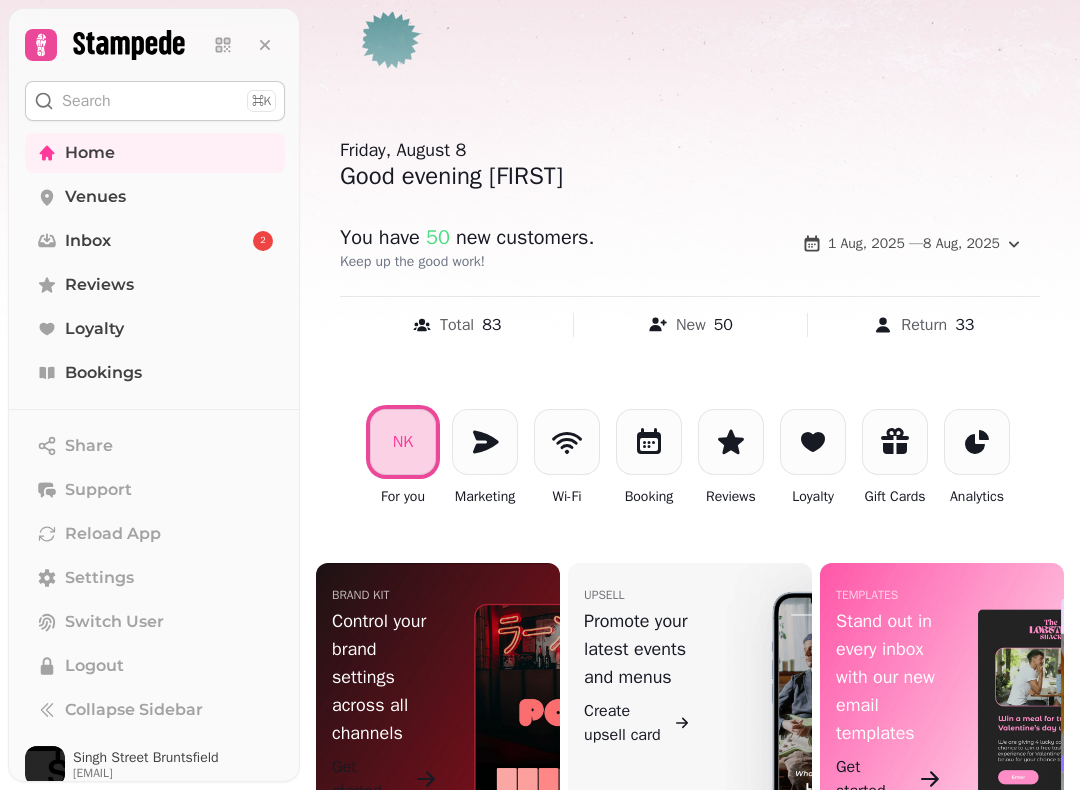 click 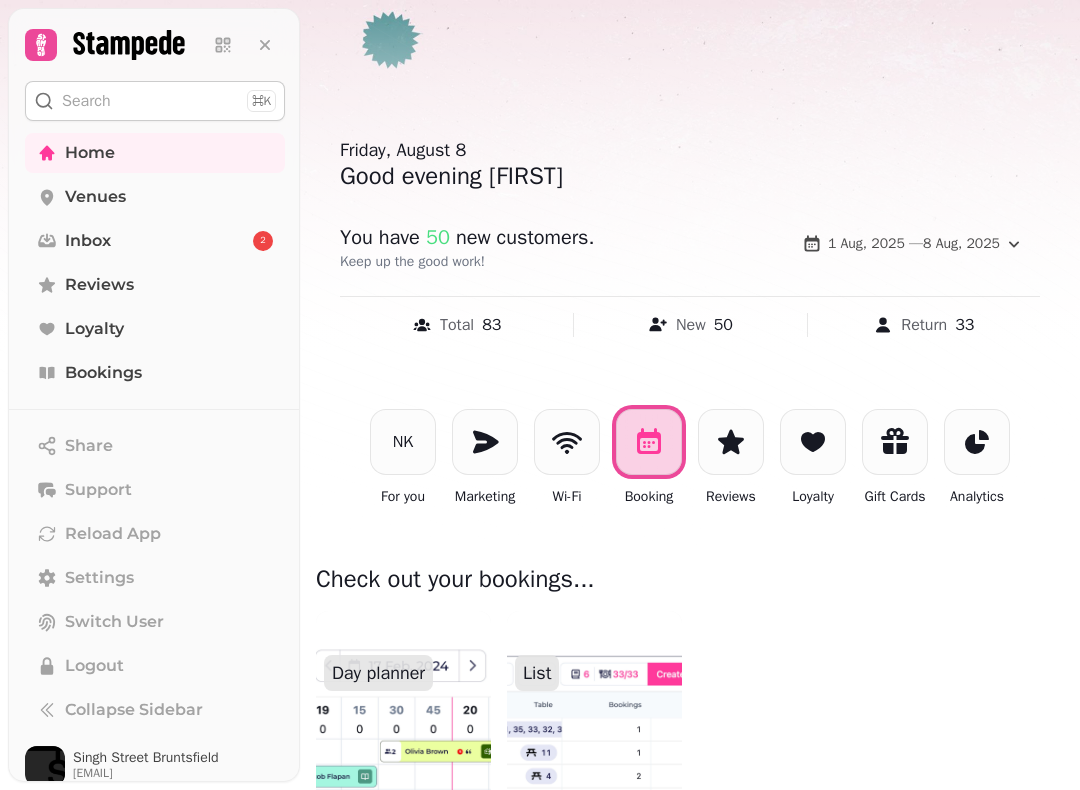 click at bounding box center [594, 731] 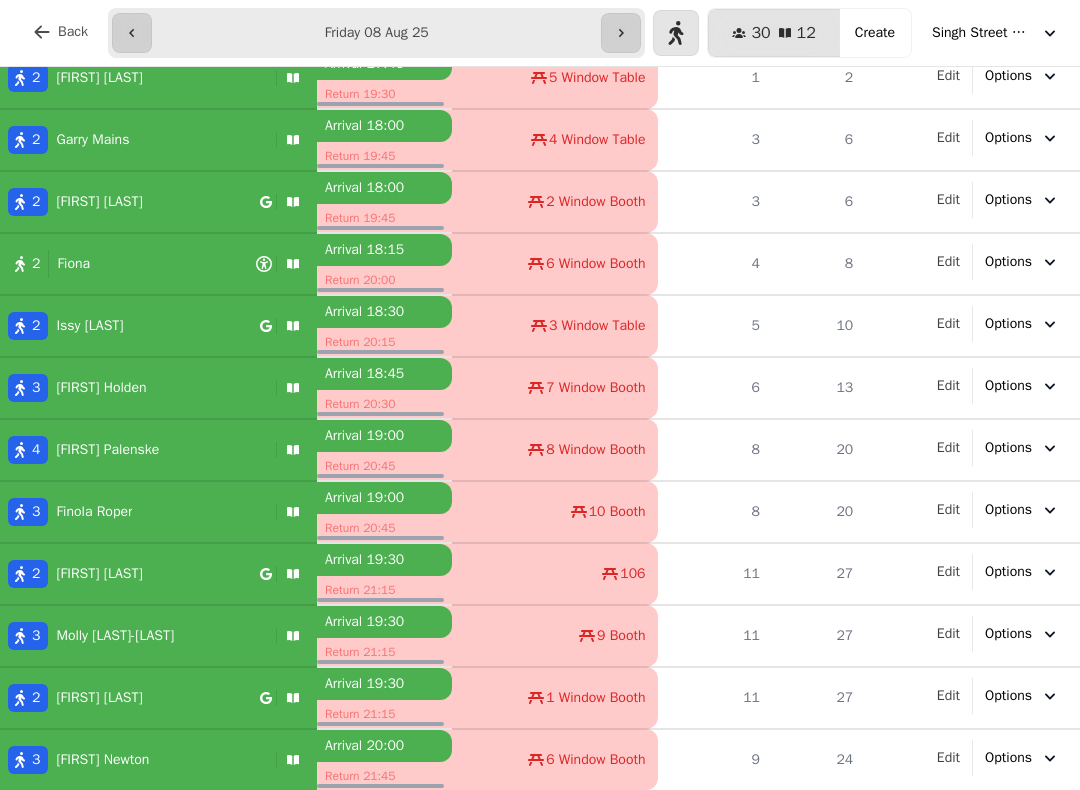 scroll, scrollTop: 68, scrollLeft: 0, axis: vertical 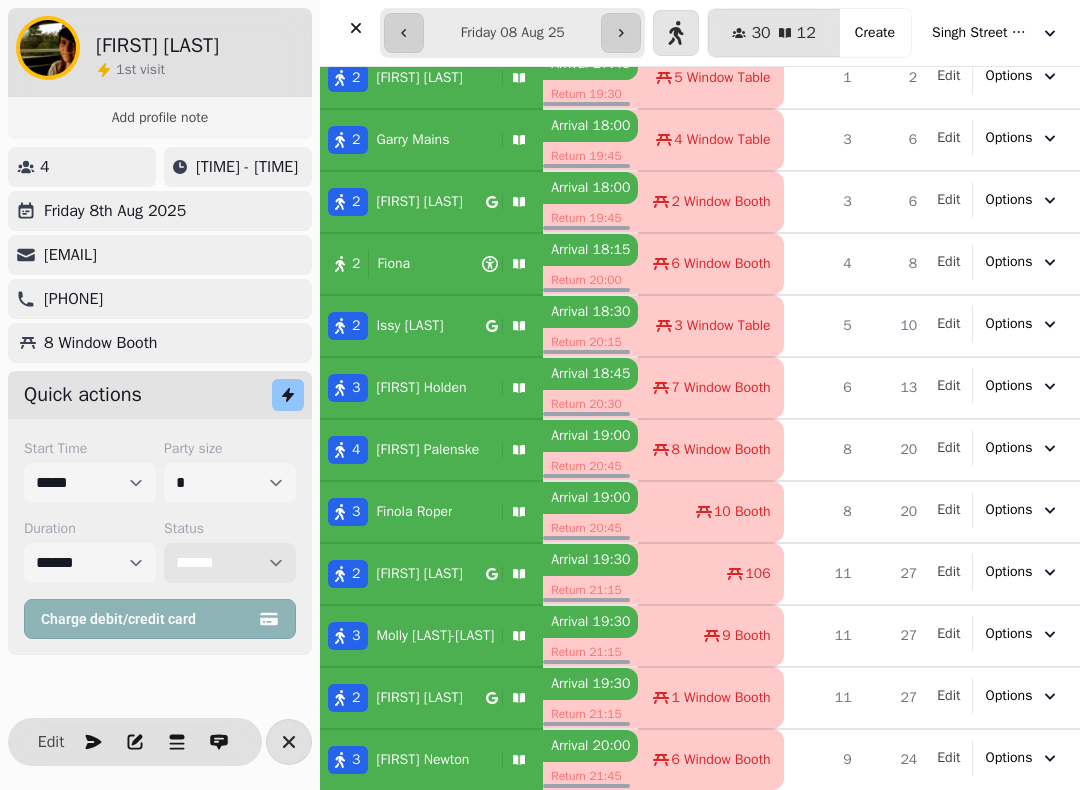 click on "**********" at bounding box center [230, 563] 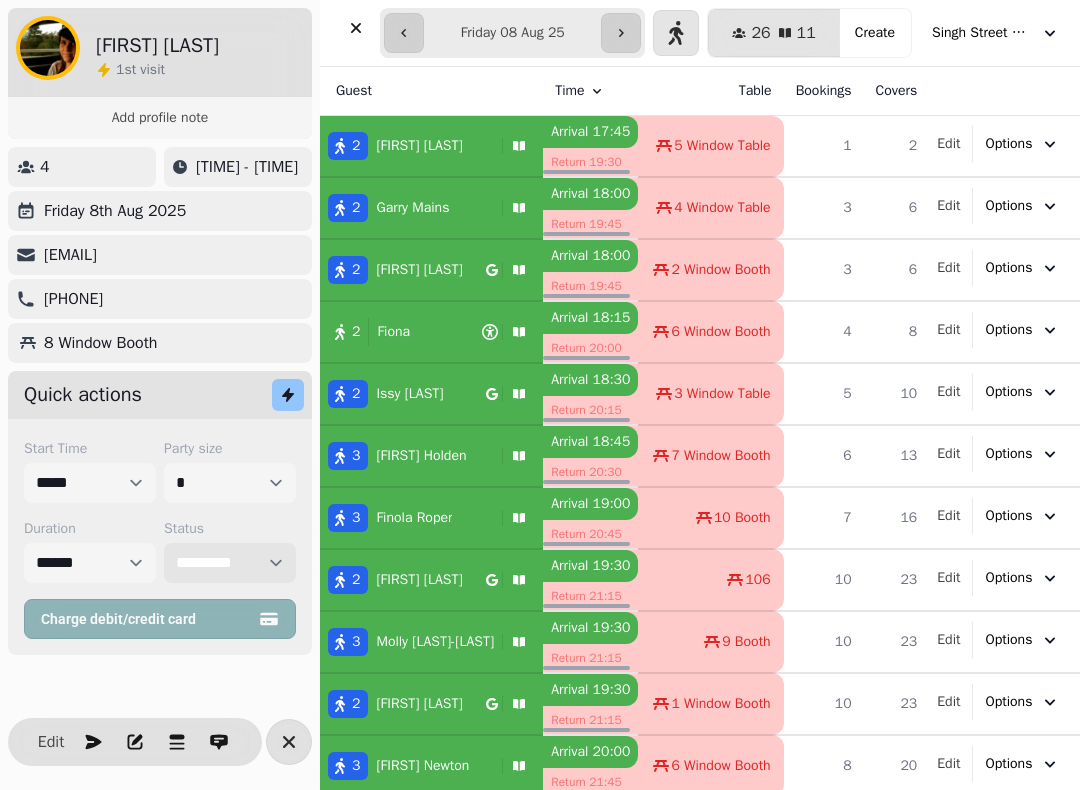 scroll, scrollTop: 0, scrollLeft: 0, axis: both 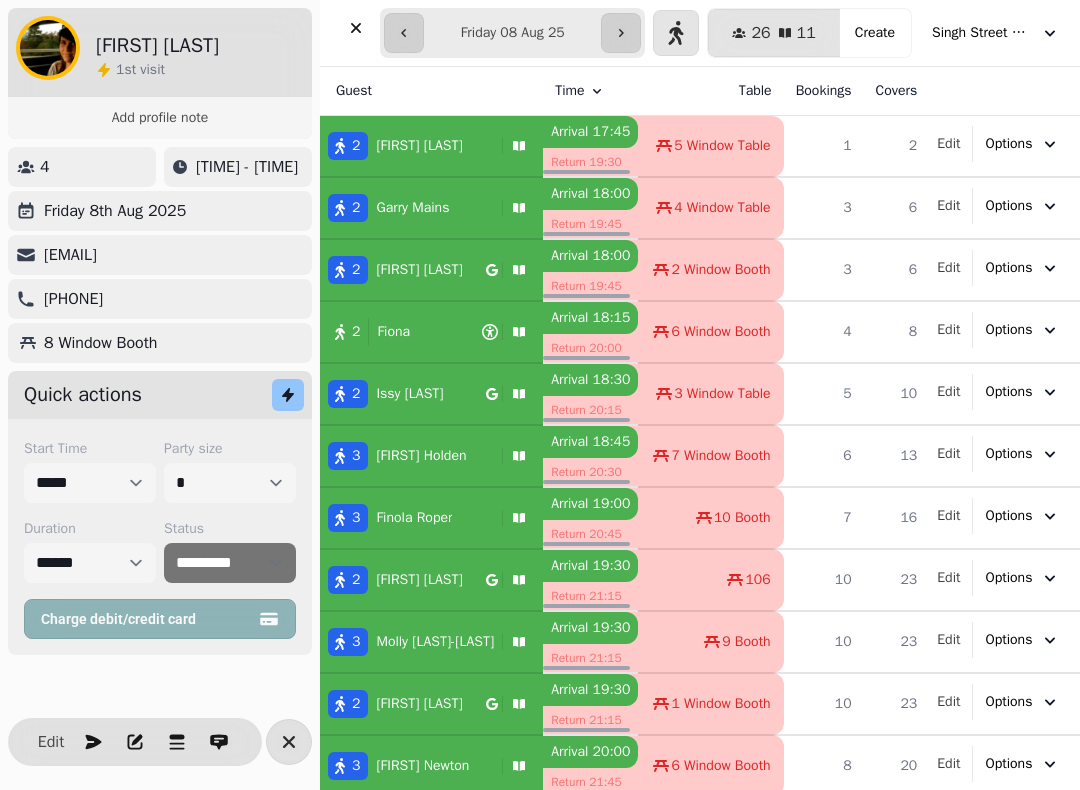 click at bounding box center [356, 28] 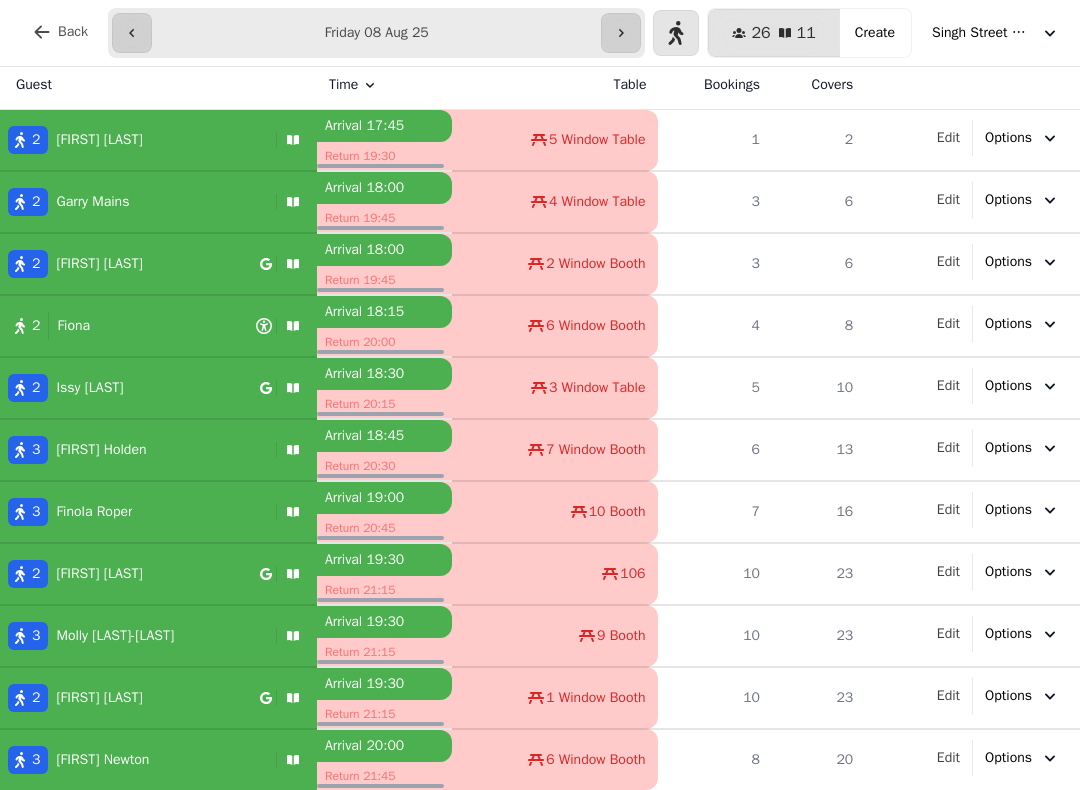 scroll, scrollTop: 6, scrollLeft: 0, axis: vertical 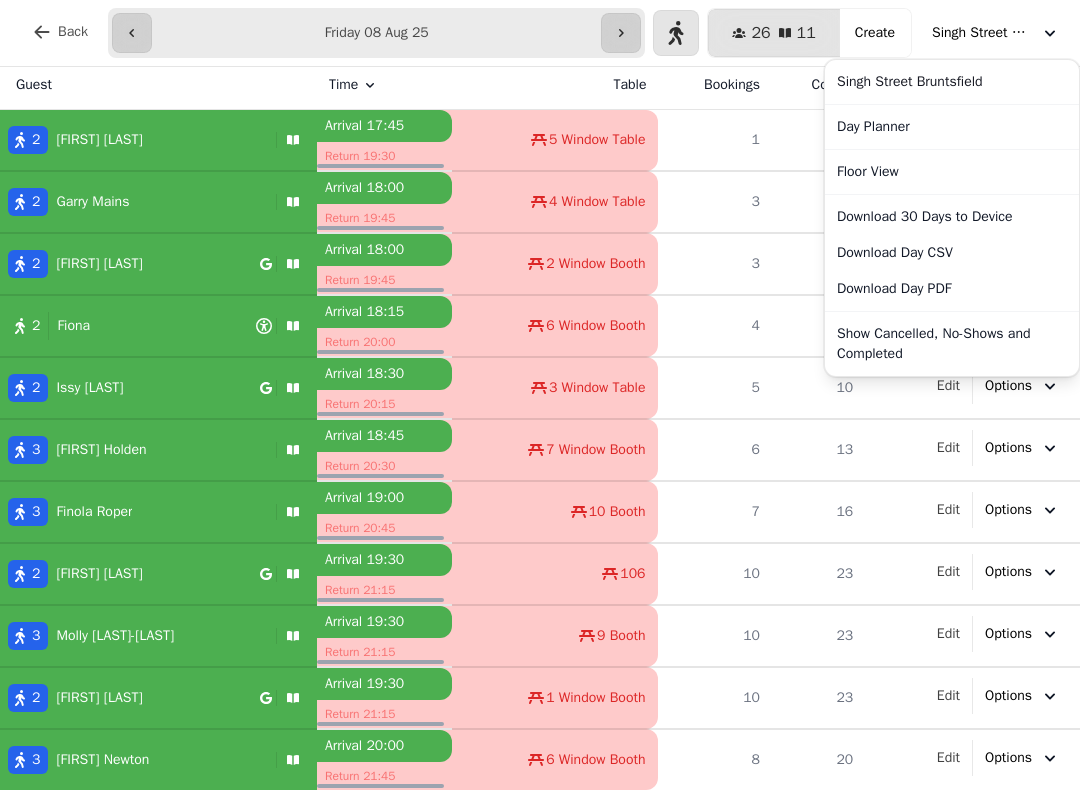 click on "Show Cancelled, No-Shows and Completed" at bounding box center (952, 344) 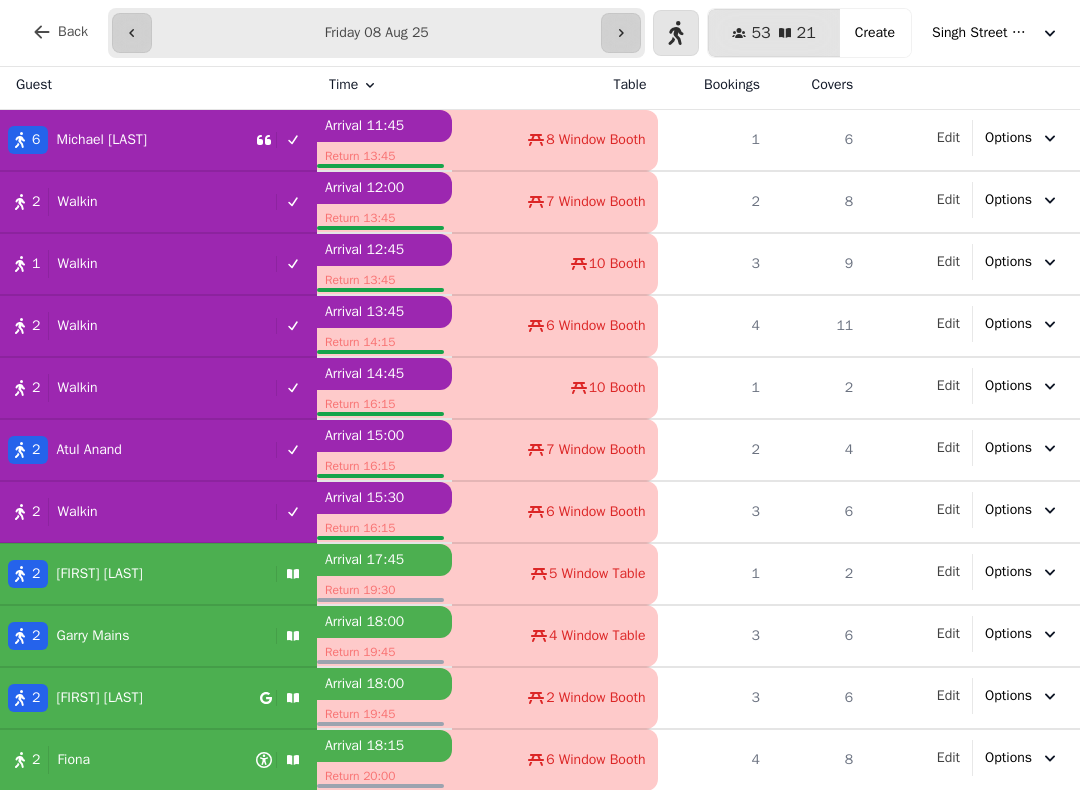 click on "Singh Street Bruntsfield" at bounding box center [982, 33] 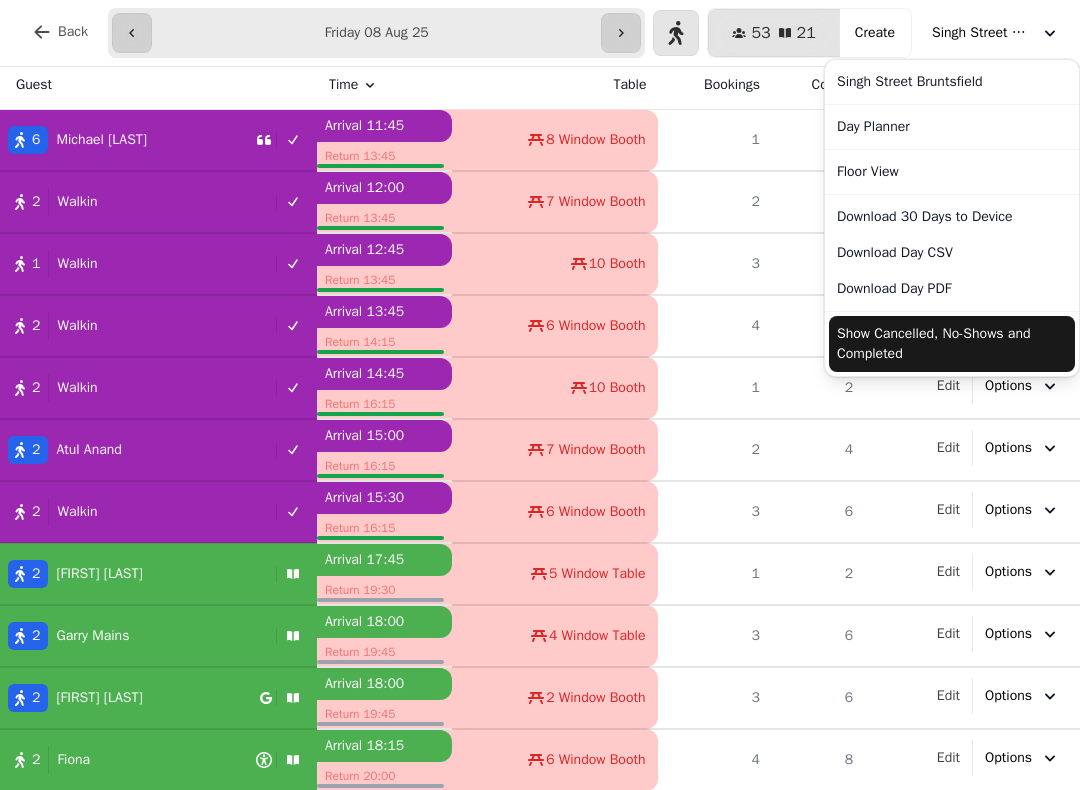 click on "Show Cancelled, No-Shows and Completed" at bounding box center (952, 344) 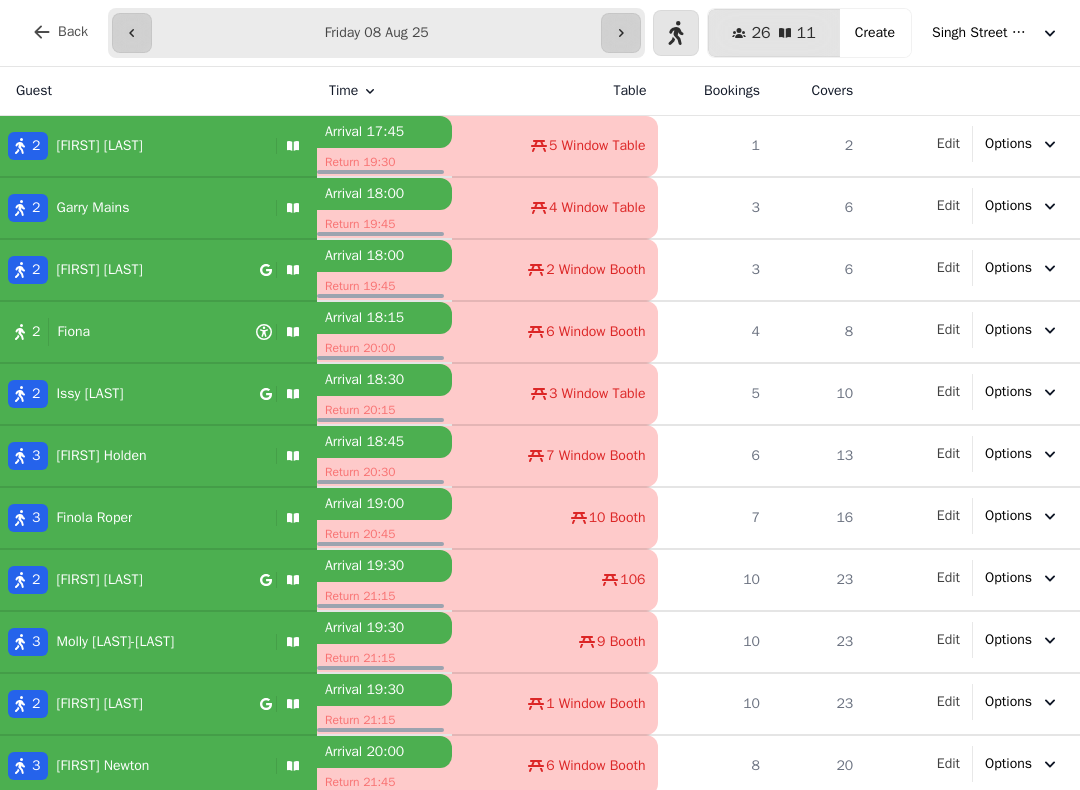 scroll, scrollTop: 0, scrollLeft: 0, axis: both 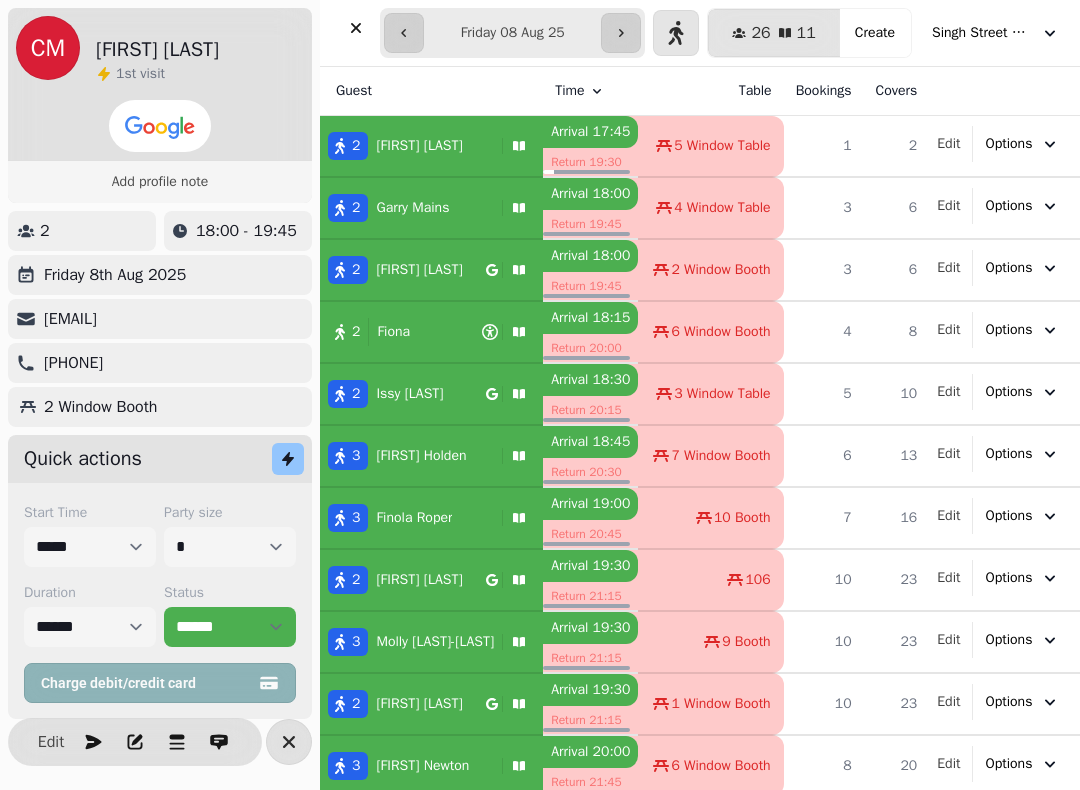 click at bounding box center [356, 28] 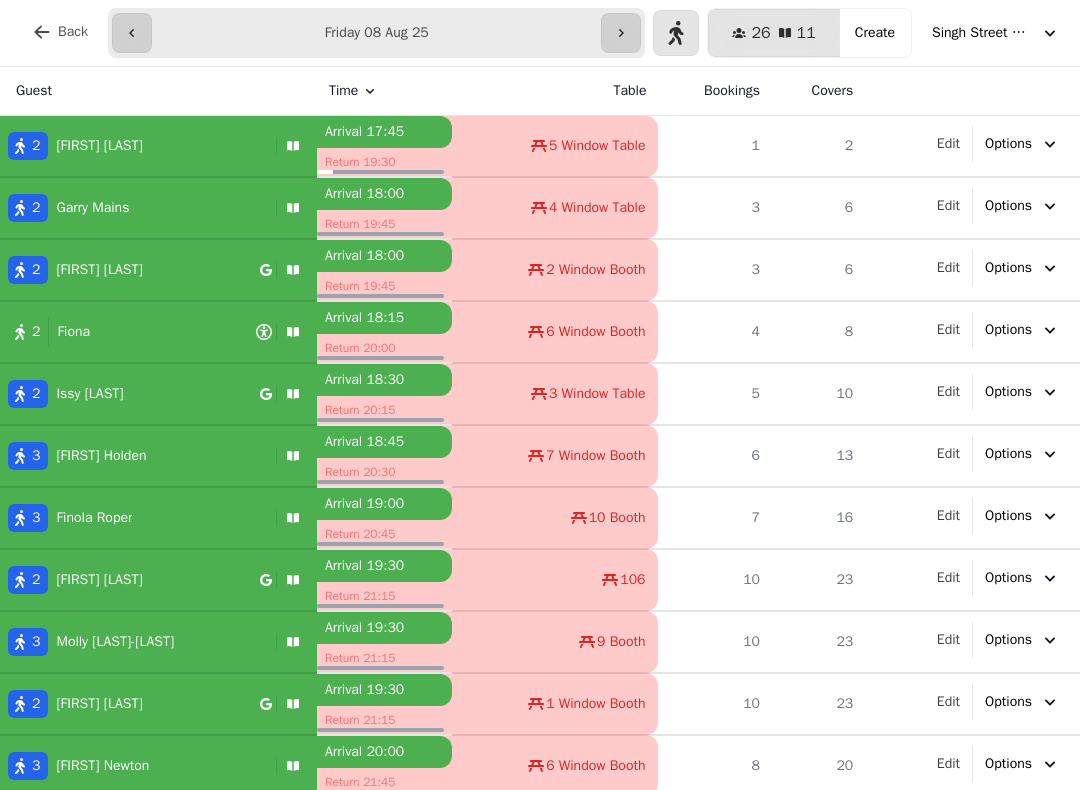 click on "[NUMBER] [FIRST] [LAST]" at bounding box center (130, 394) 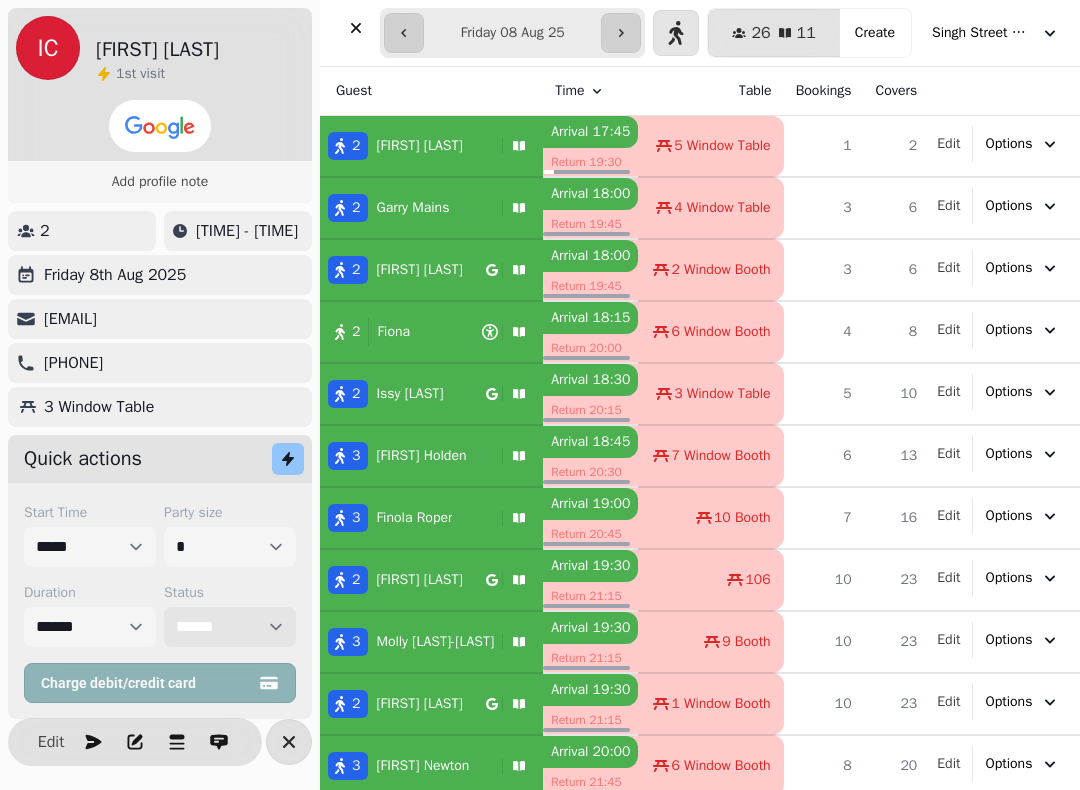 click on "**********" at bounding box center [230, 627] 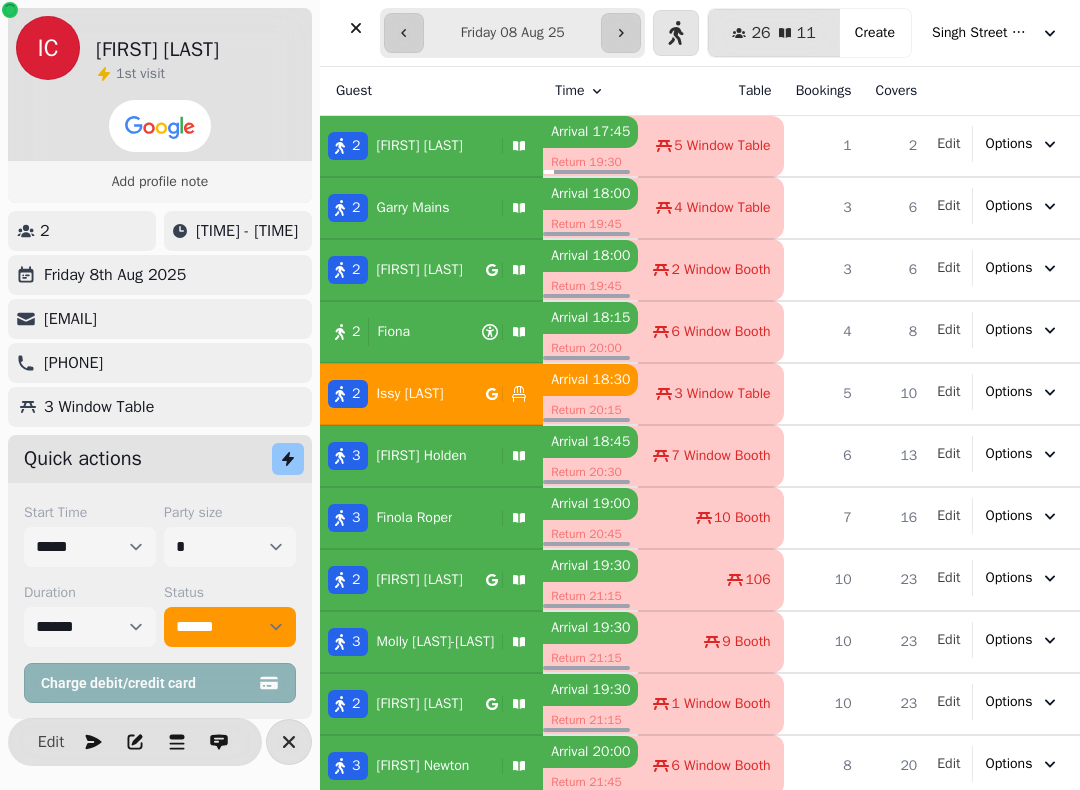 click 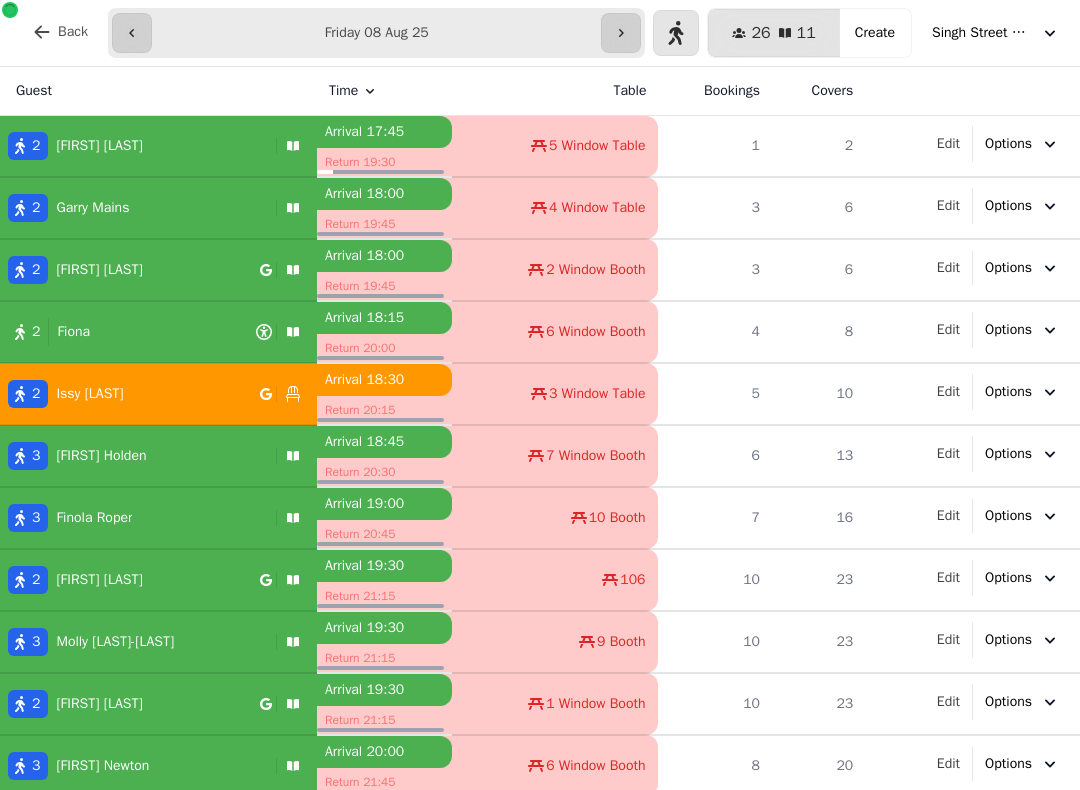 select on "**********" 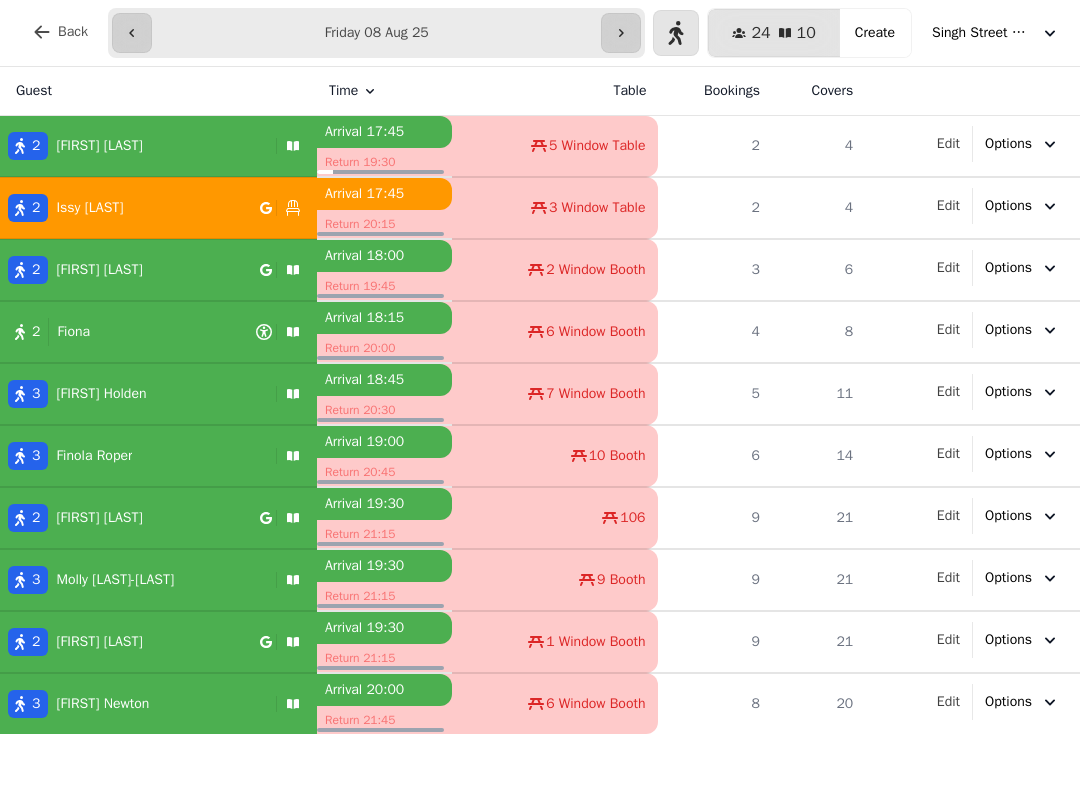 click on "Singh Street Bruntsfield" at bounding box center (982, 33) 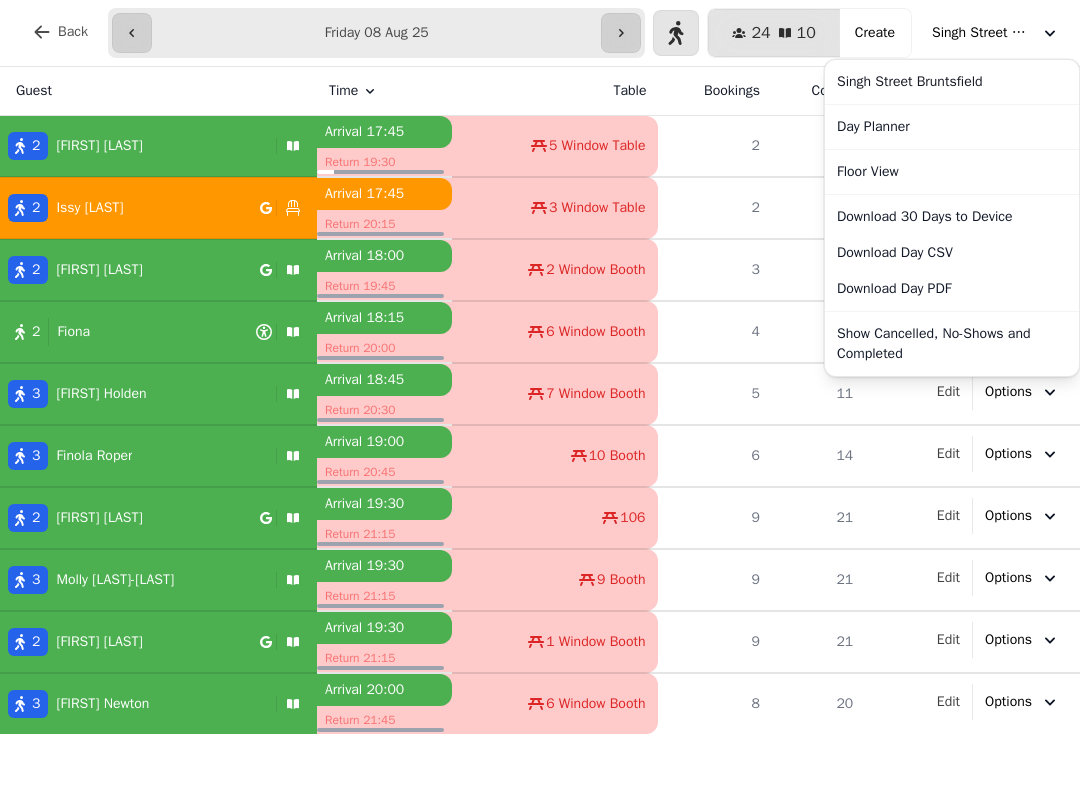 click on "Show Cancelled, No-Shows and Completed" at bounding box center (952, 344) 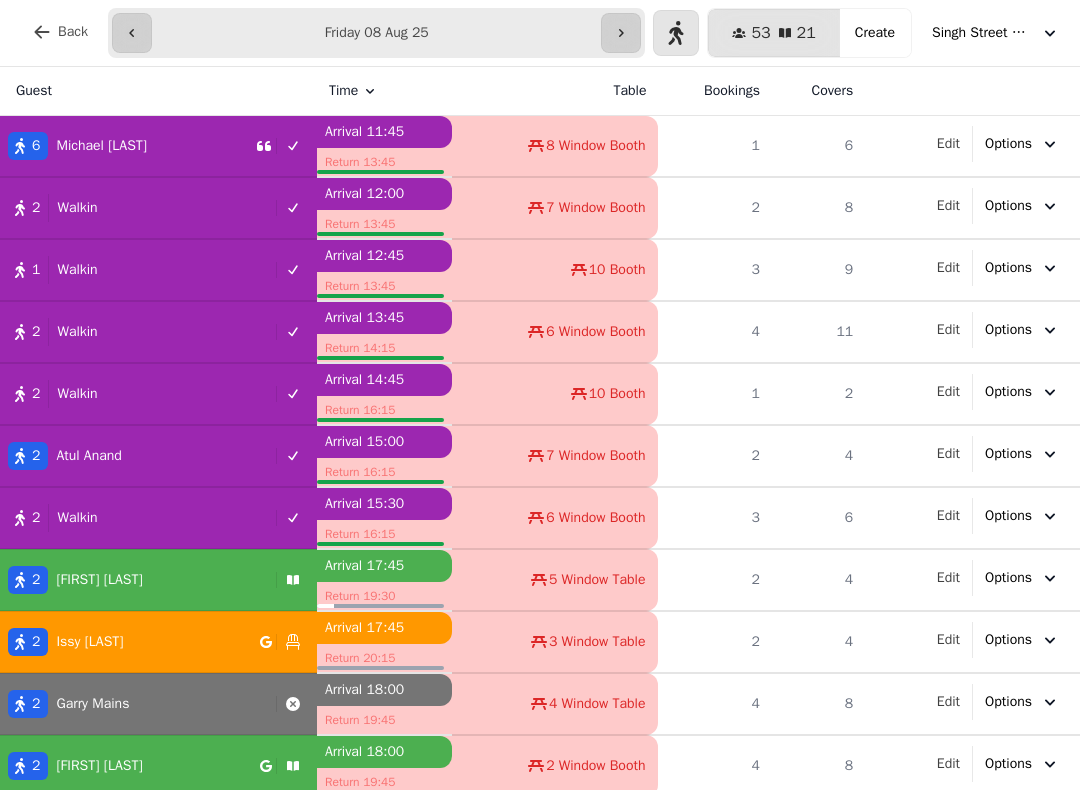 scroll, scrollTop: 0, scrollLeft: 0, axis: both 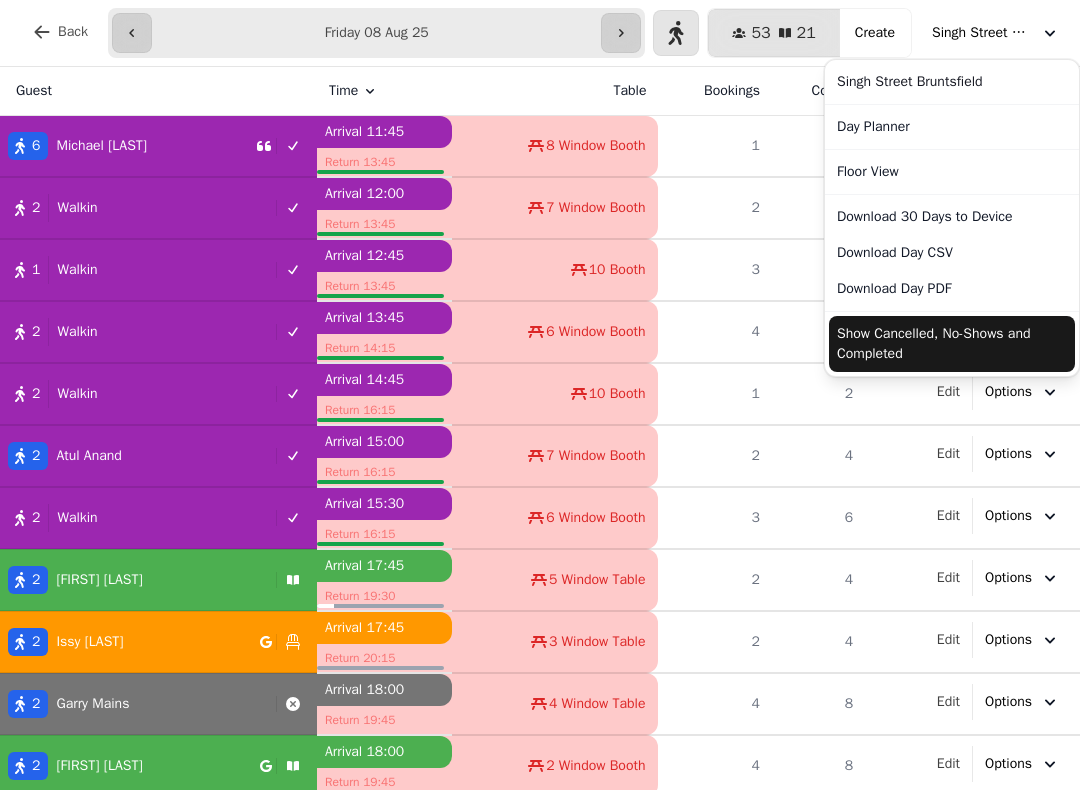 click on "Show Cancelled, No-Shows and Completed" at bounding box center [952, 344] 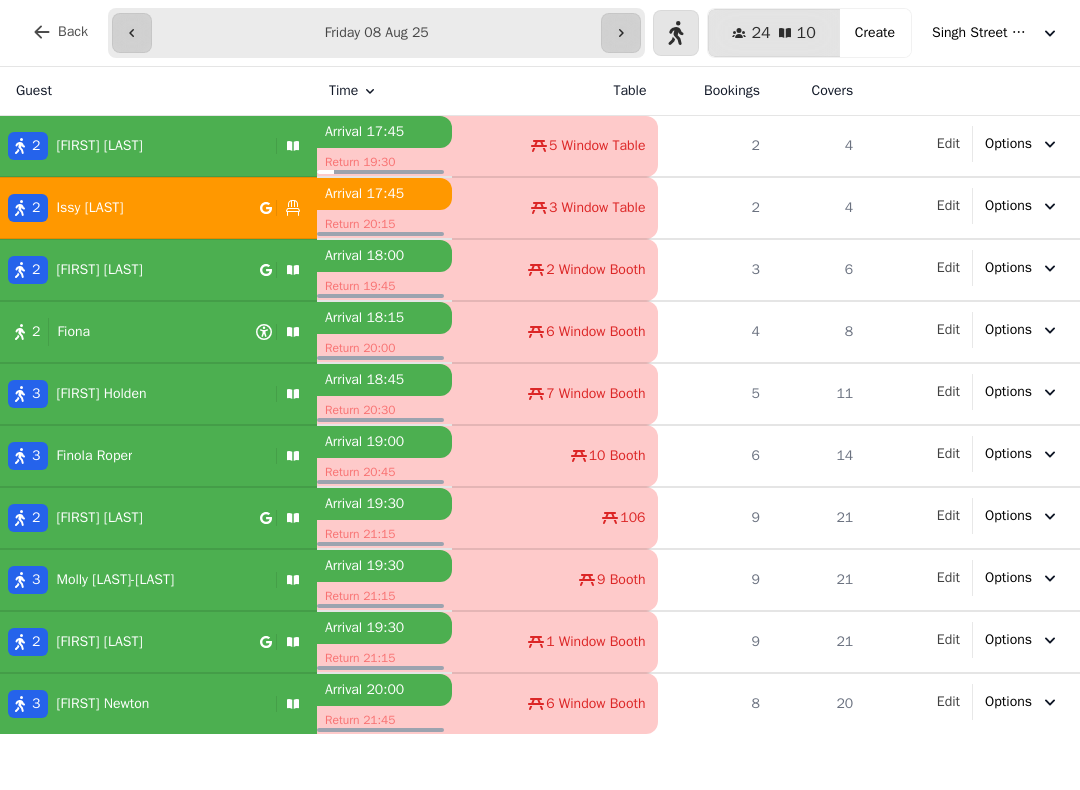 click on "[NUMBER] [FIRST] [LAST]" at bounding box center [134, 146] 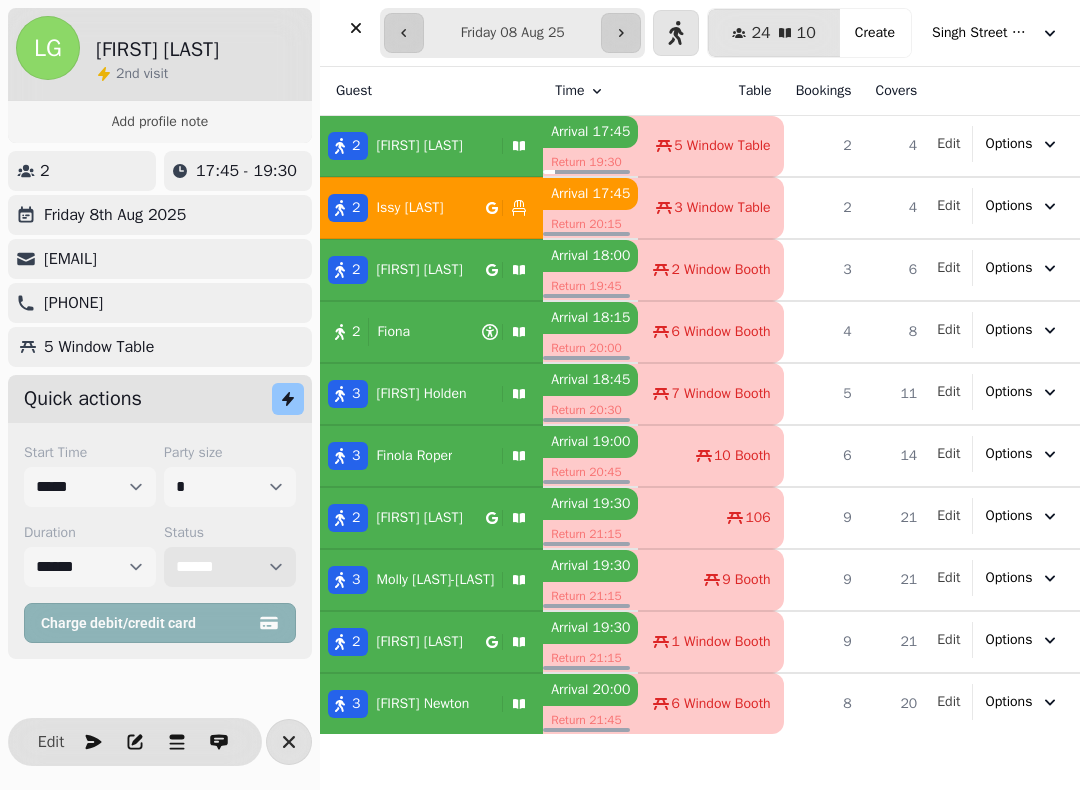 click on "**********" at bounding box center [230, 567] 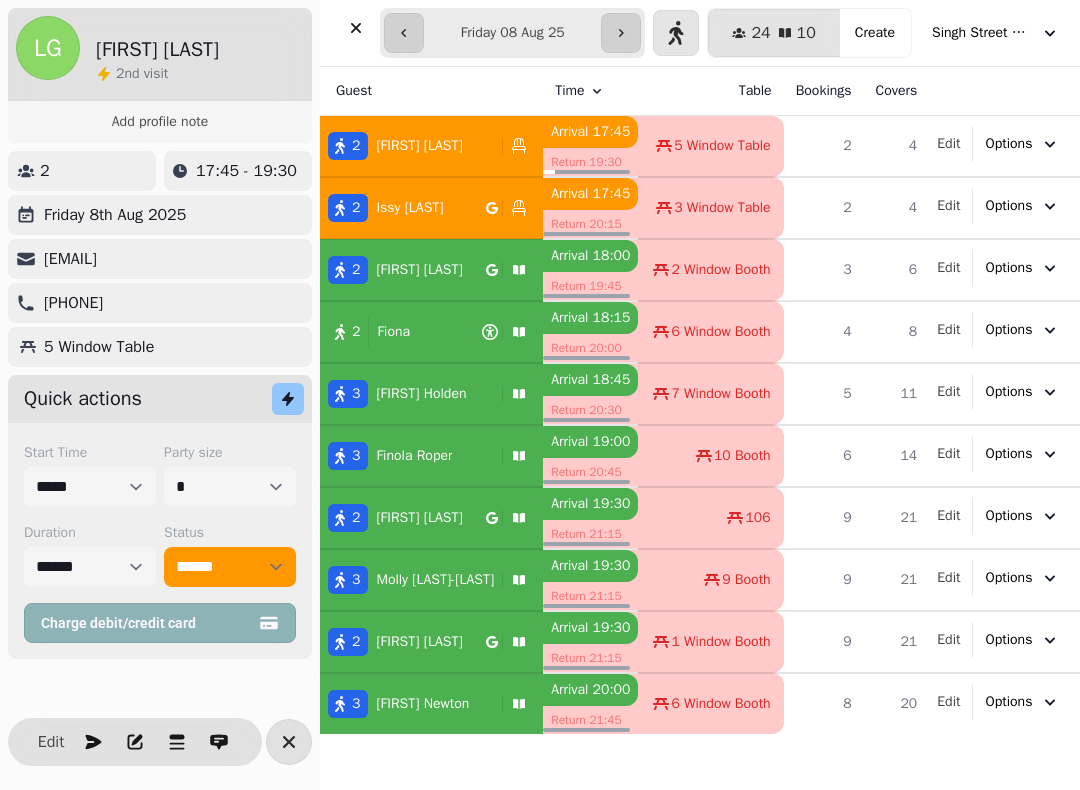 click at bounding box center [356, 28] 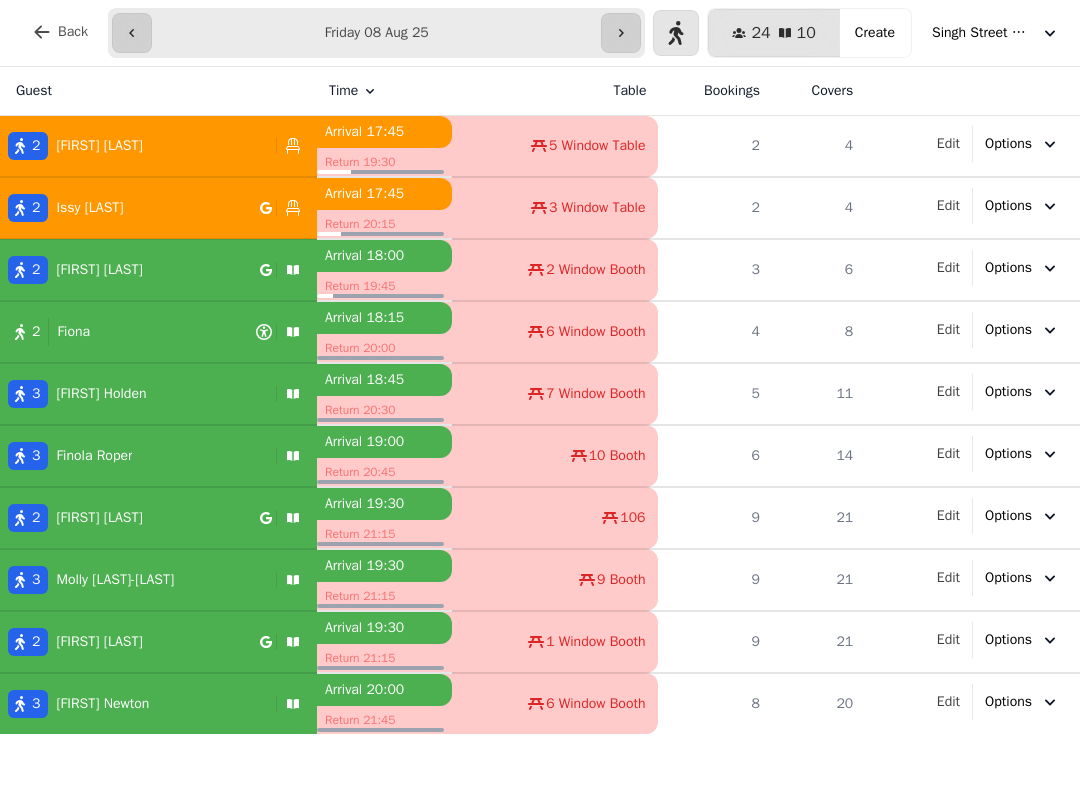 click on "[FIRST] [LAST]-[LAST]" at bounding box center [115, 580] 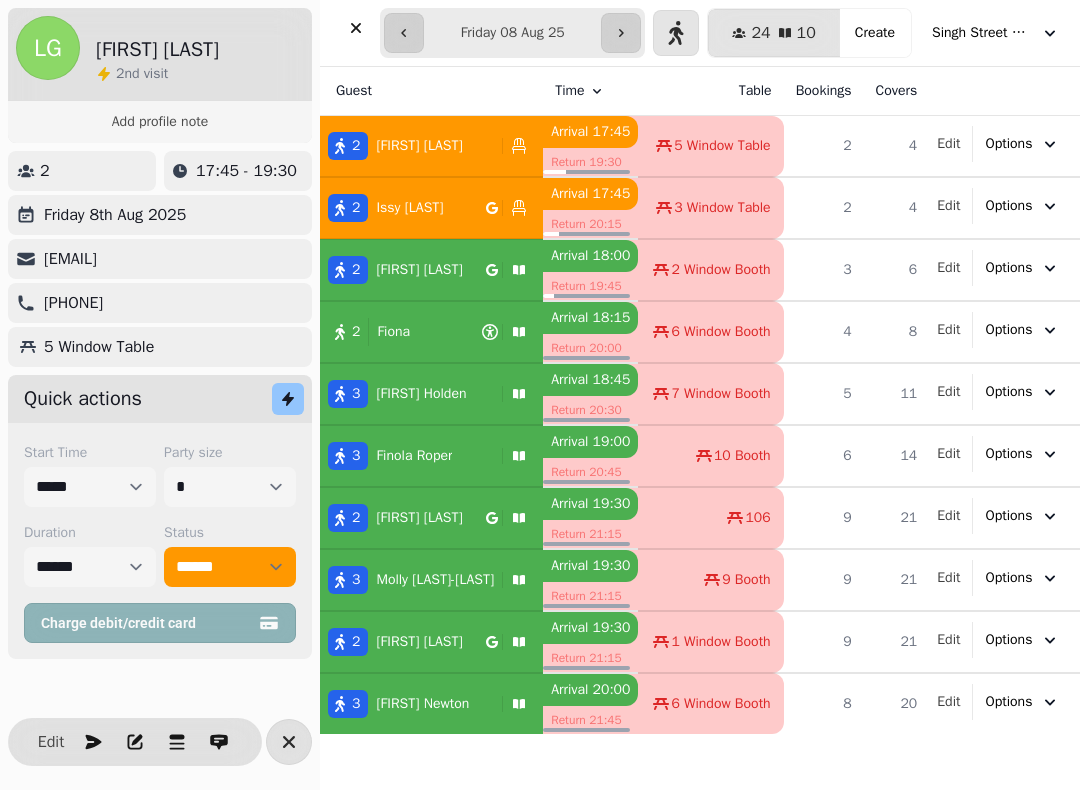 select on "******" 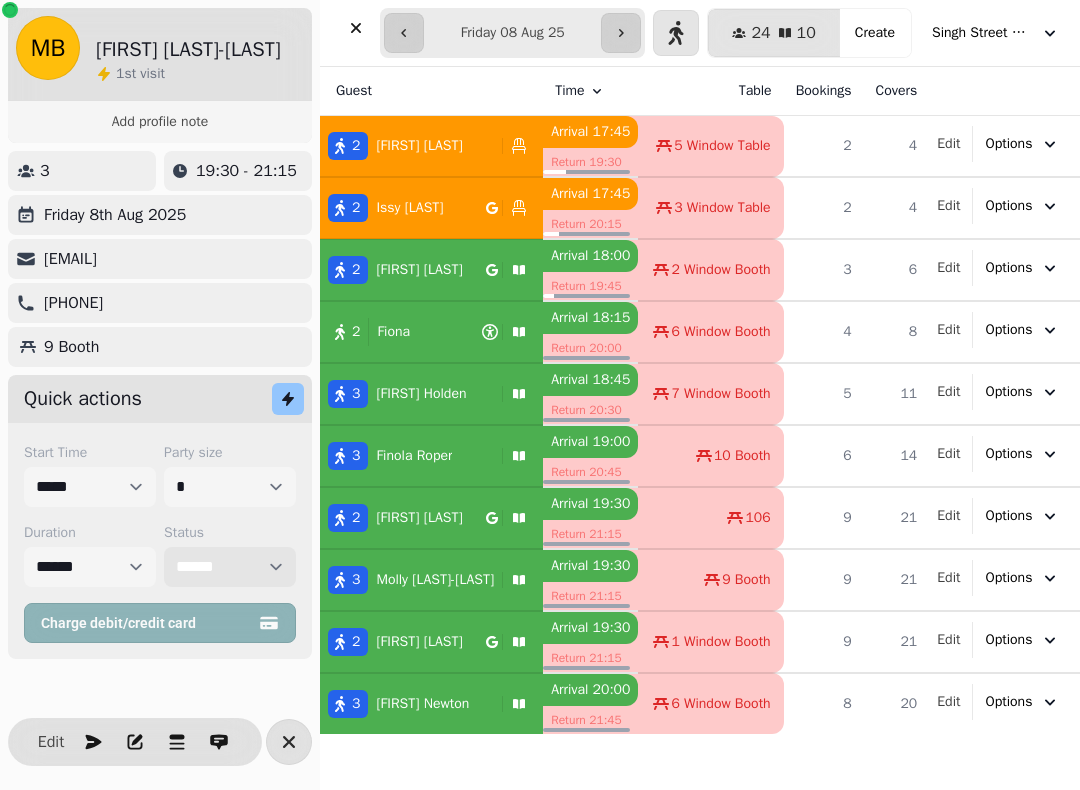 click on "**********" at bounding box center (230, 567) 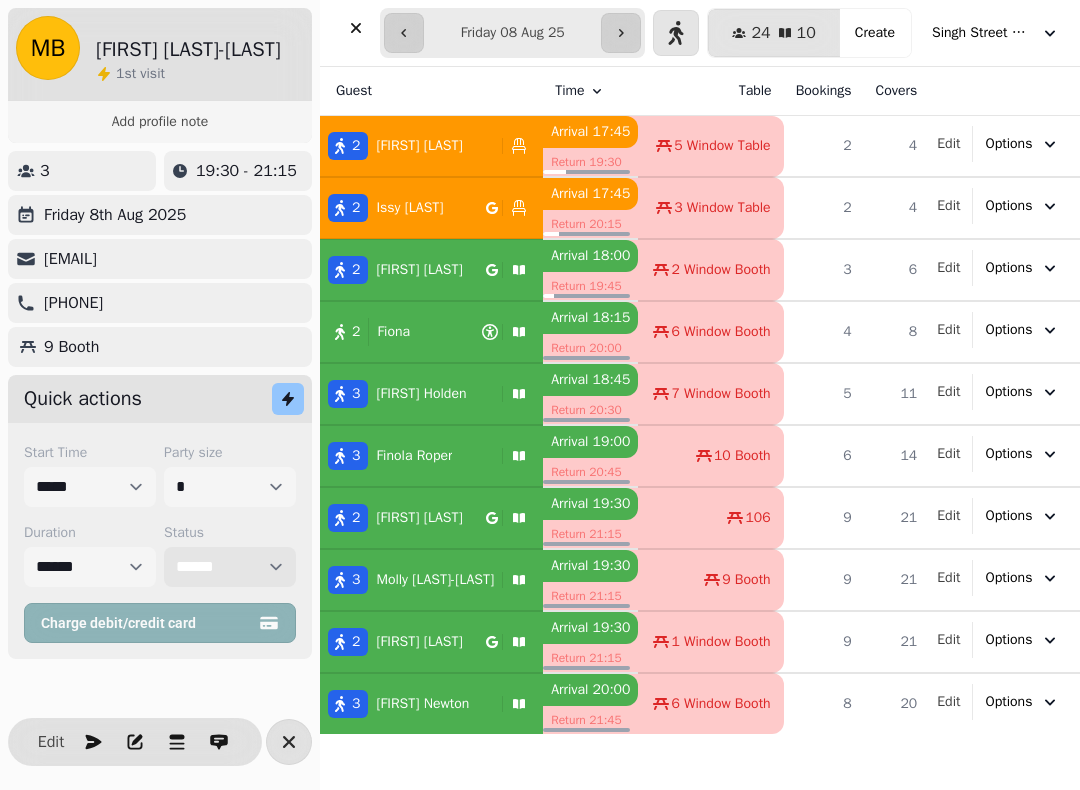select on "******" 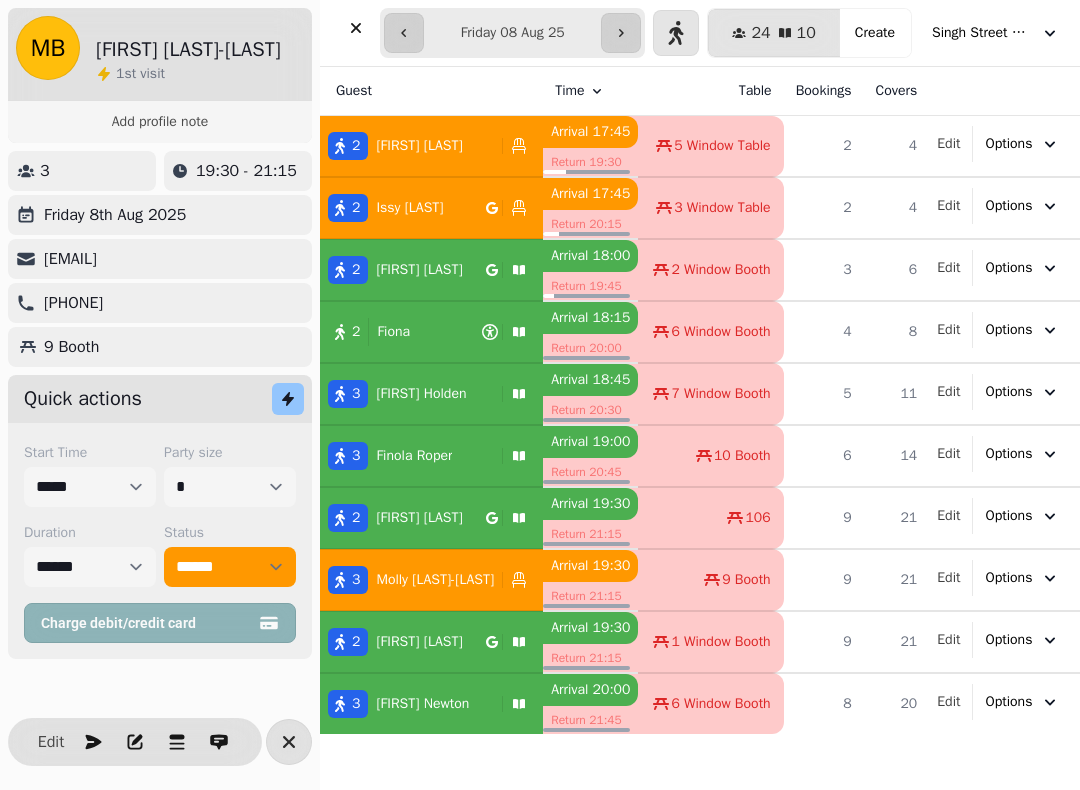 click 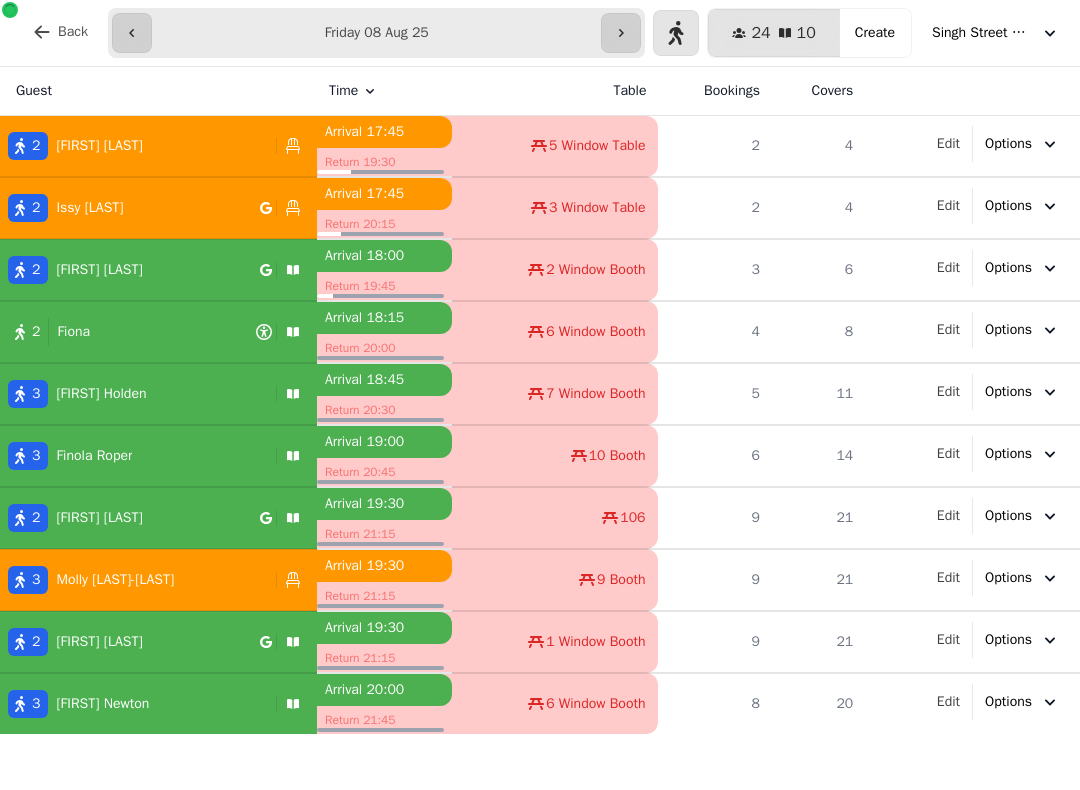 select on "**********" 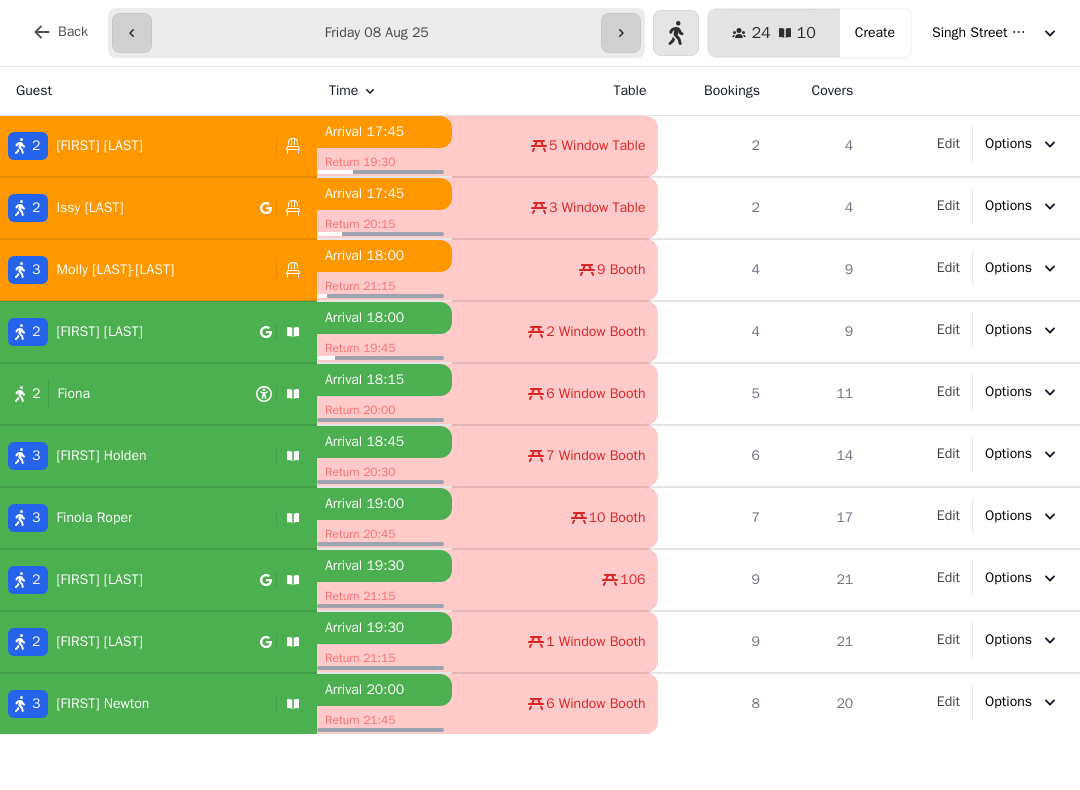 click on "[NUMBER] [FIRST]" at bounding box center (128, 394) 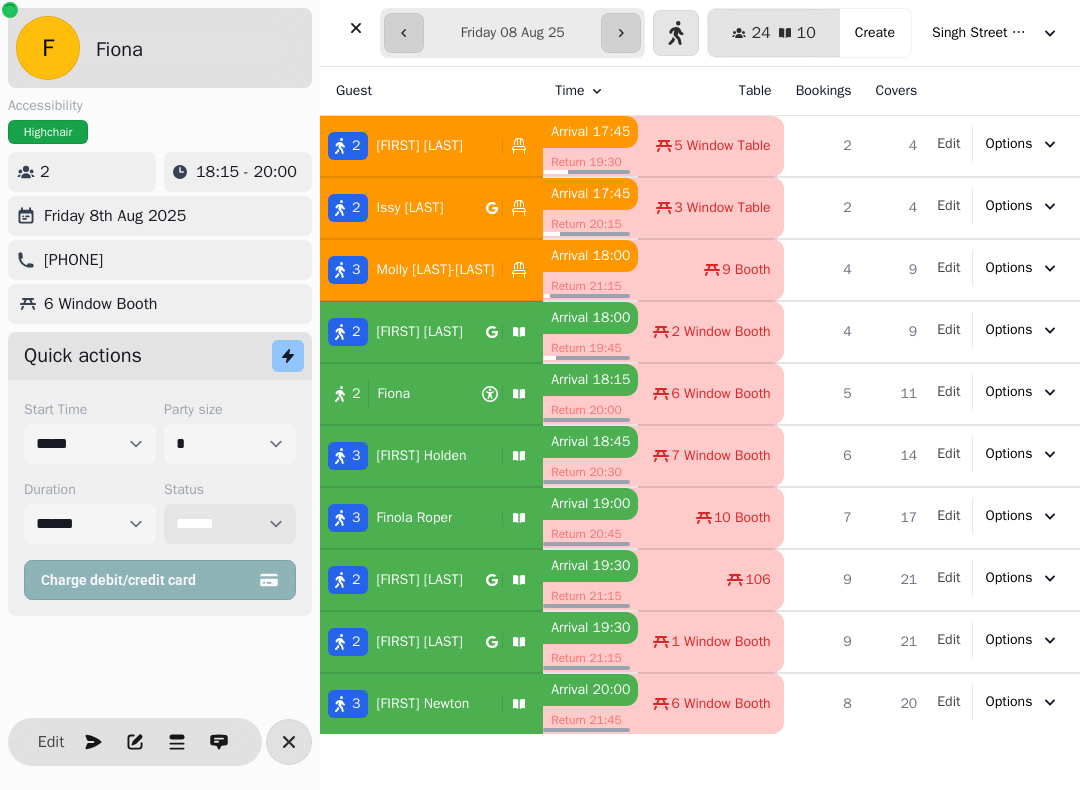 click on "**********" at bounding box center (230, 524) 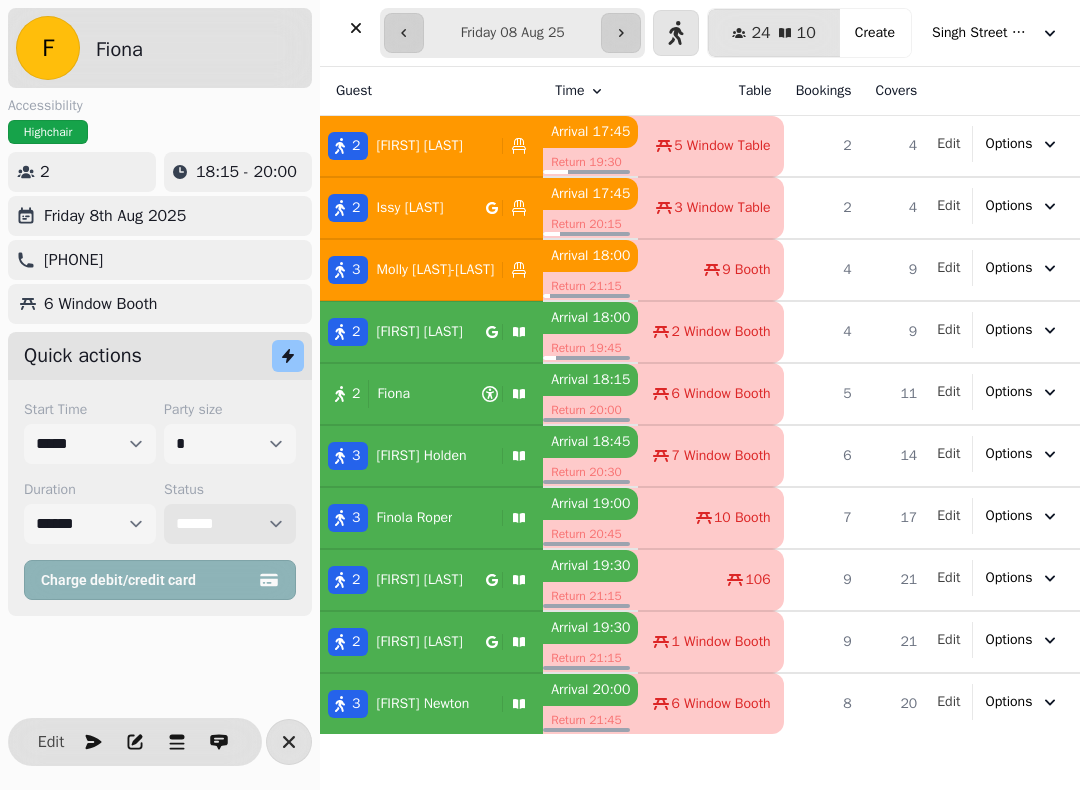select on "******" 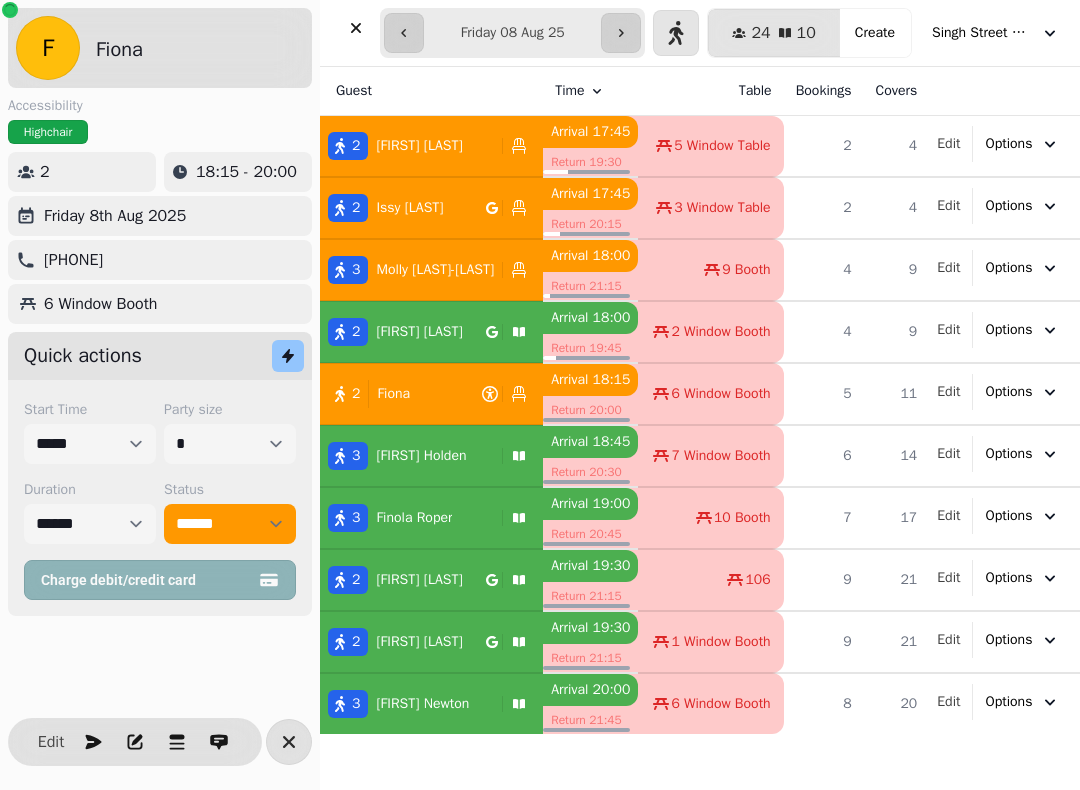 click 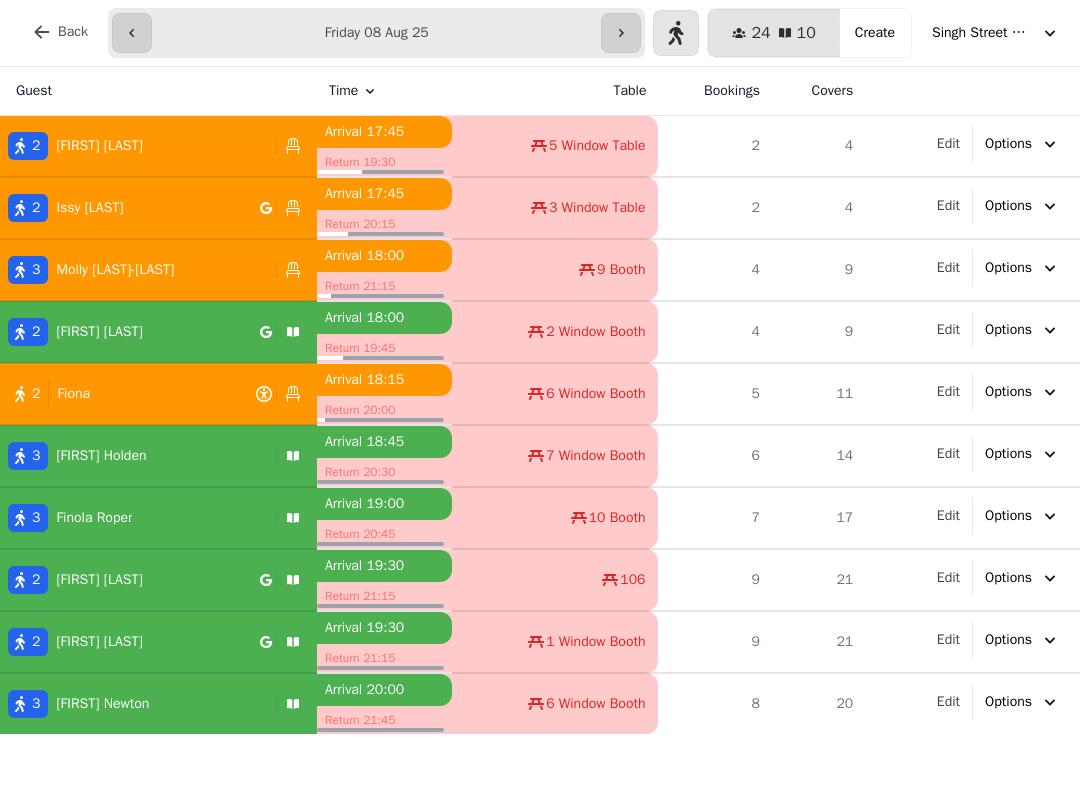 click on "Singh Street Bruntsfield" at bounding box center (982, 33) 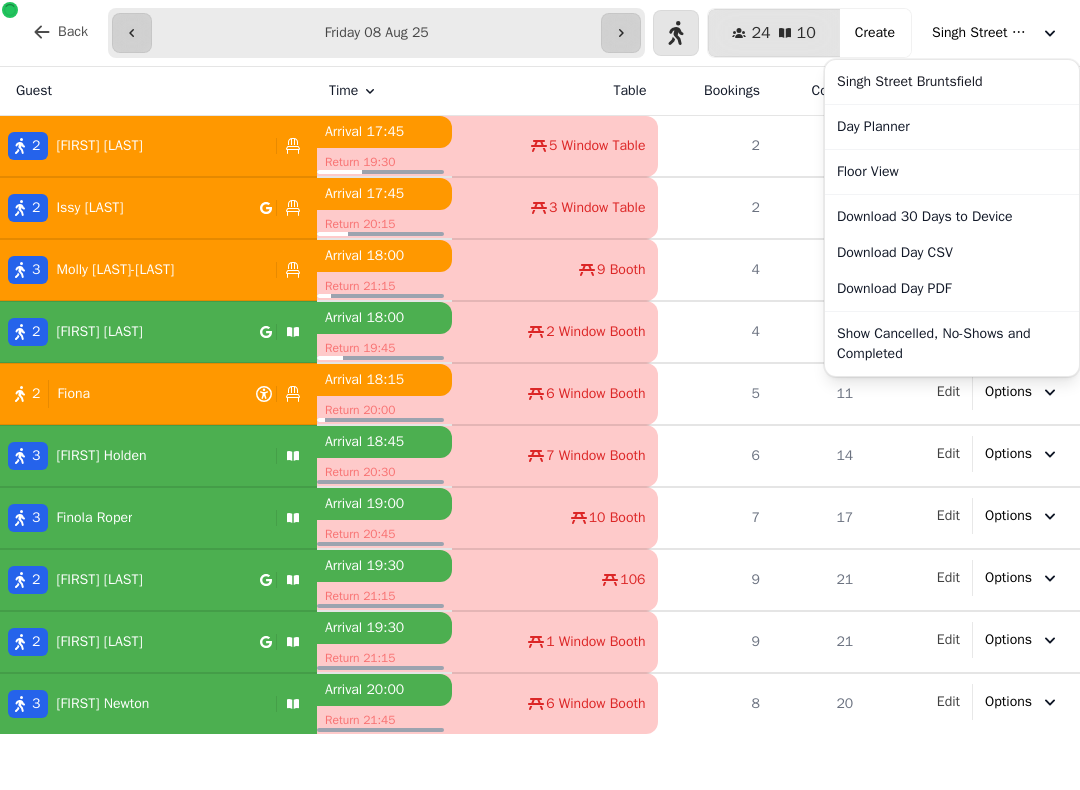 click on "Show Cancelled, No-Shows and Completed" at bounding box center (952, 344) 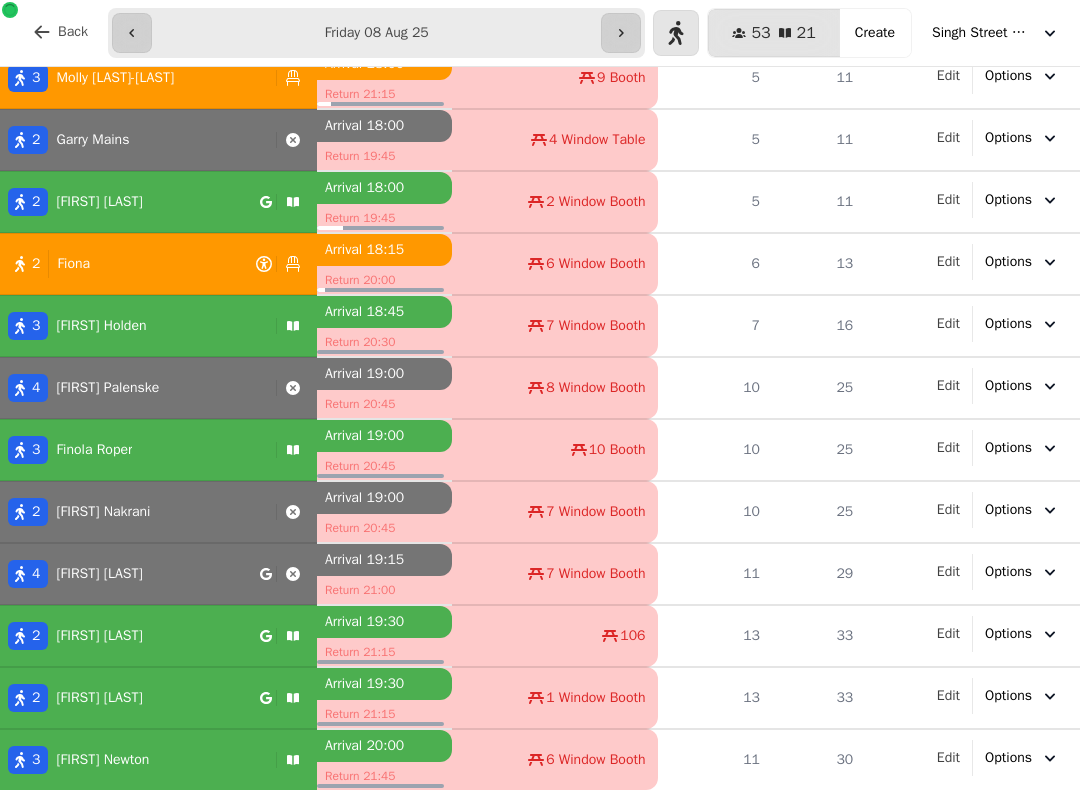scroll, scrollTop: 626, scrollLeft: 0, axis: vertical 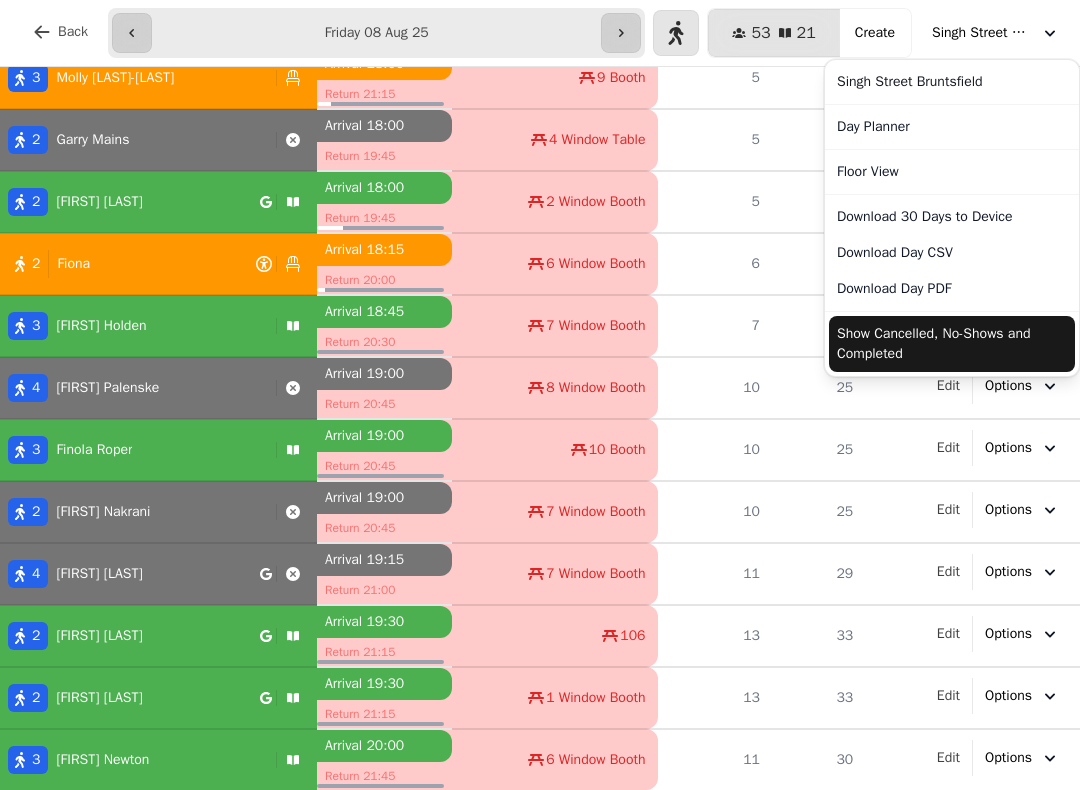 click on "Day Planner" at bounding box center [952, 127] 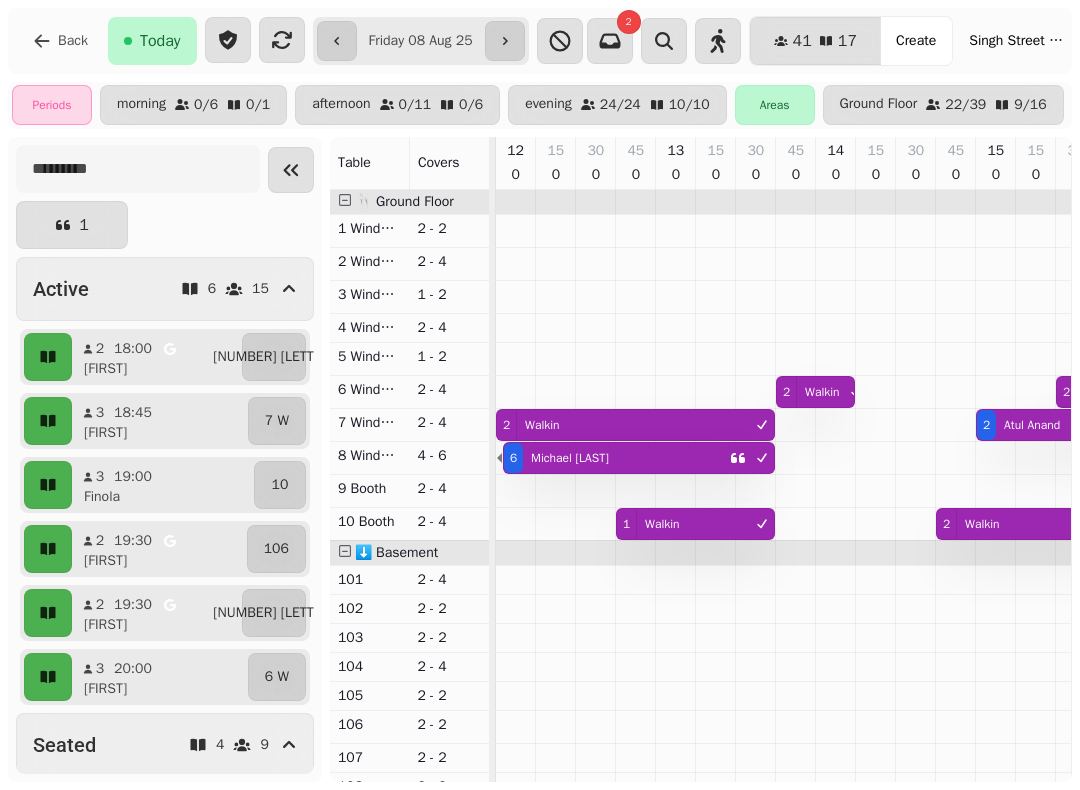 click on "Singh Street Bruntsfield" at bounding box center [1019, 41] 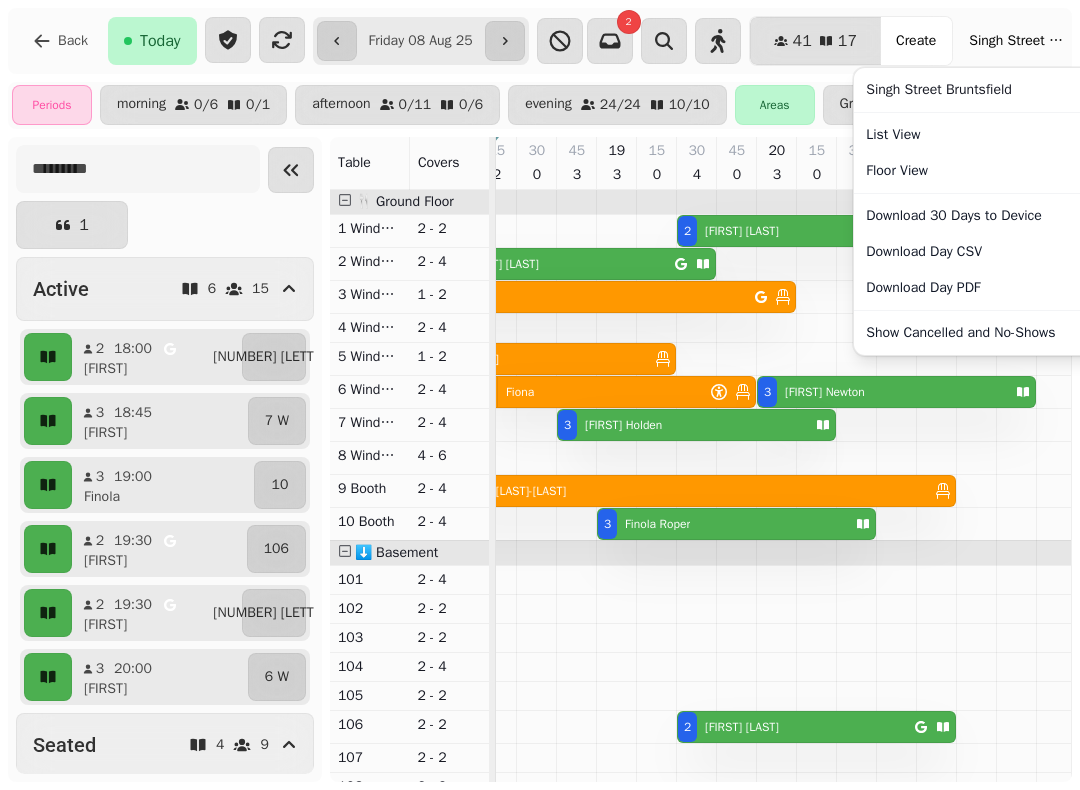 click on "Show Cancelled and No-Shows" at bounding box center (981, 333) 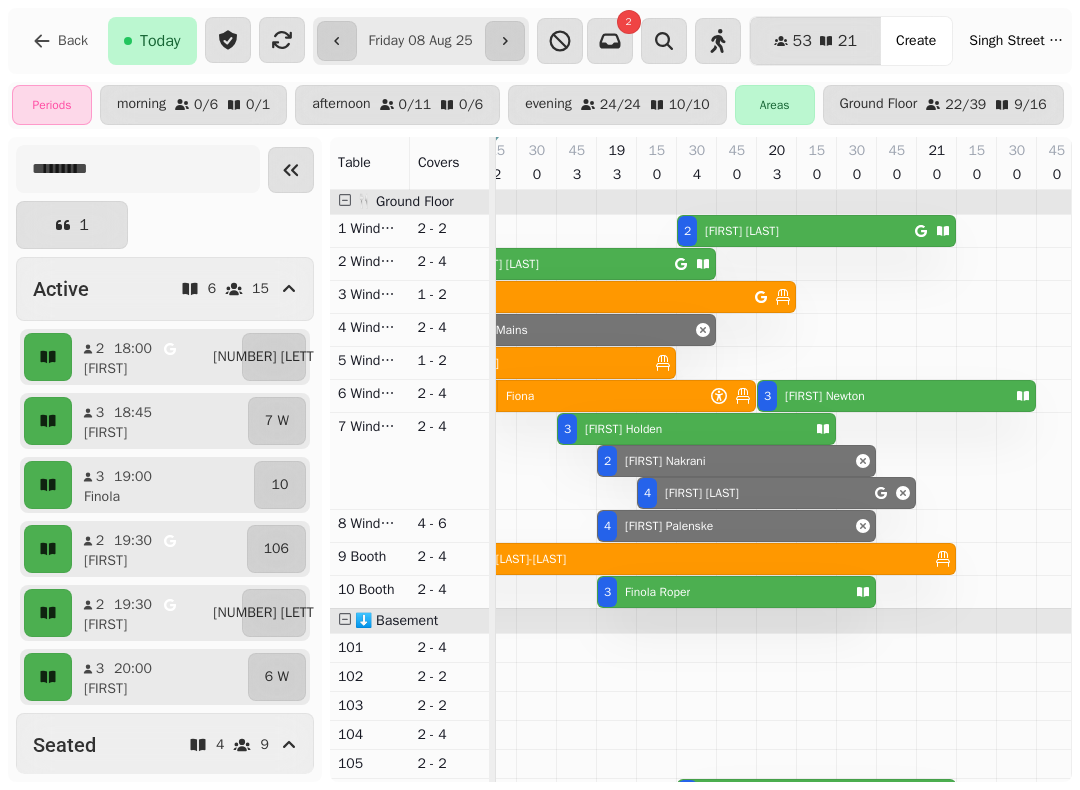 click on "Singh Street Bruntsfield" at bounding box center [1019, 41] 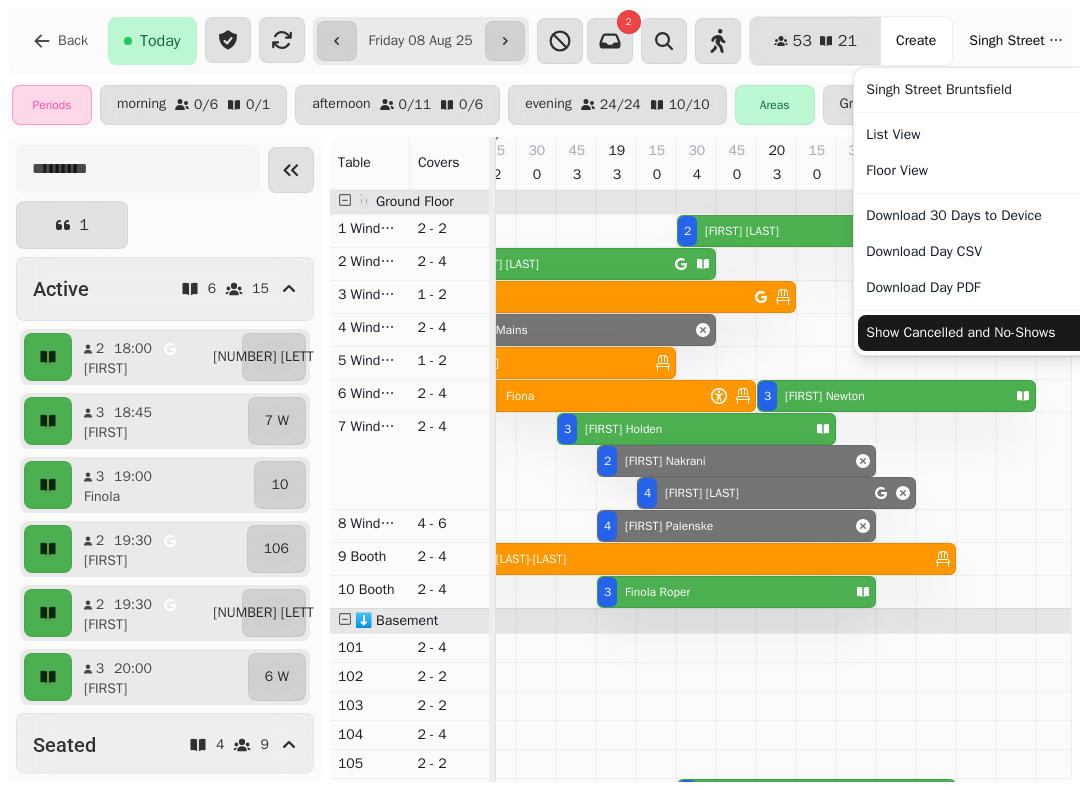 click on "List View" at bounding box center (981, 135) 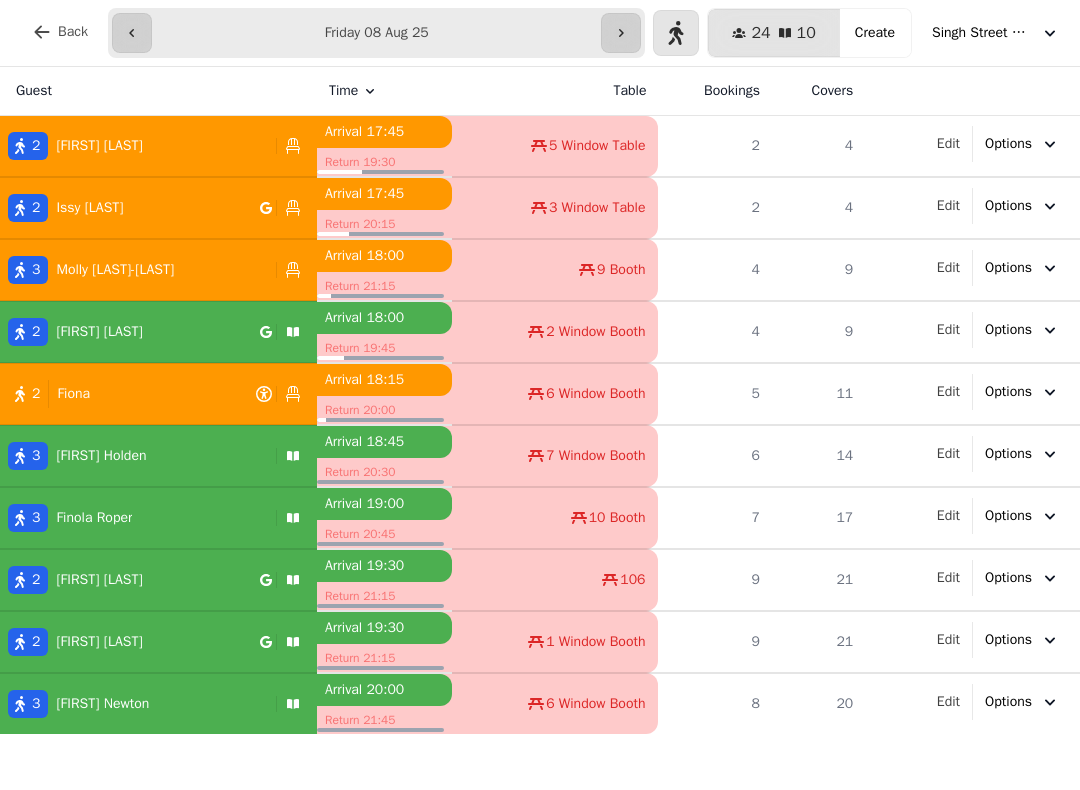 click on "[FIRST] [LAST]" at bounding box center [99, 332] 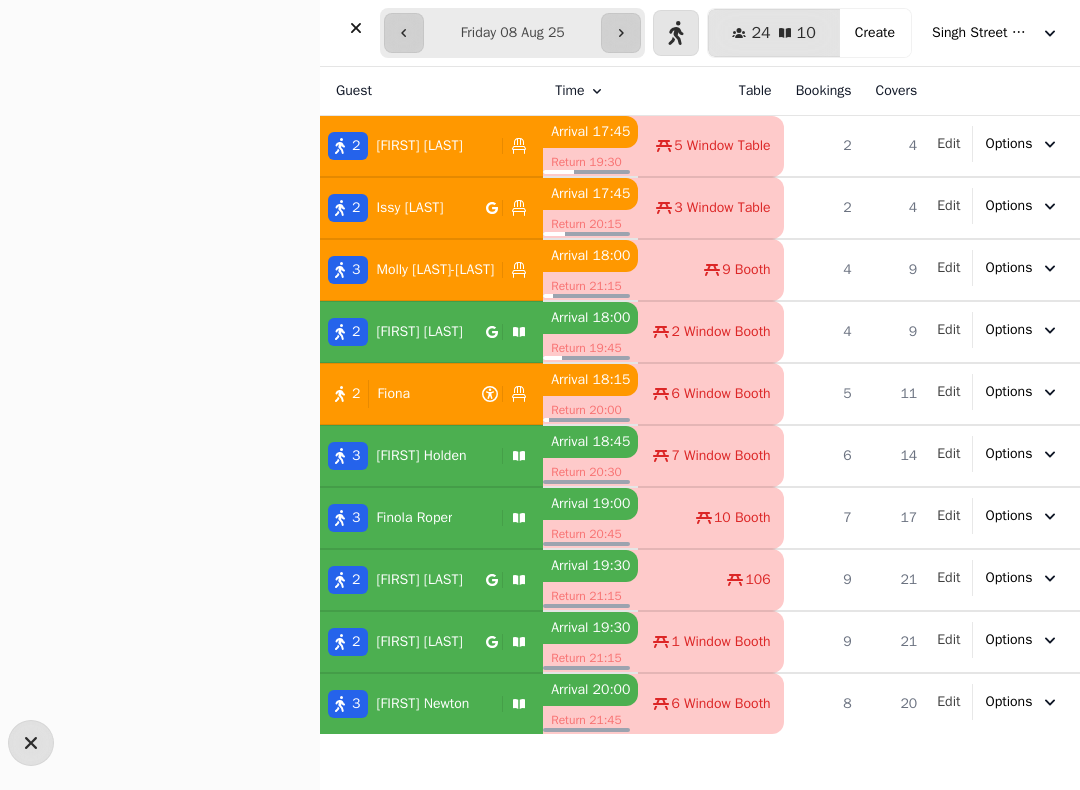 select on "**********" 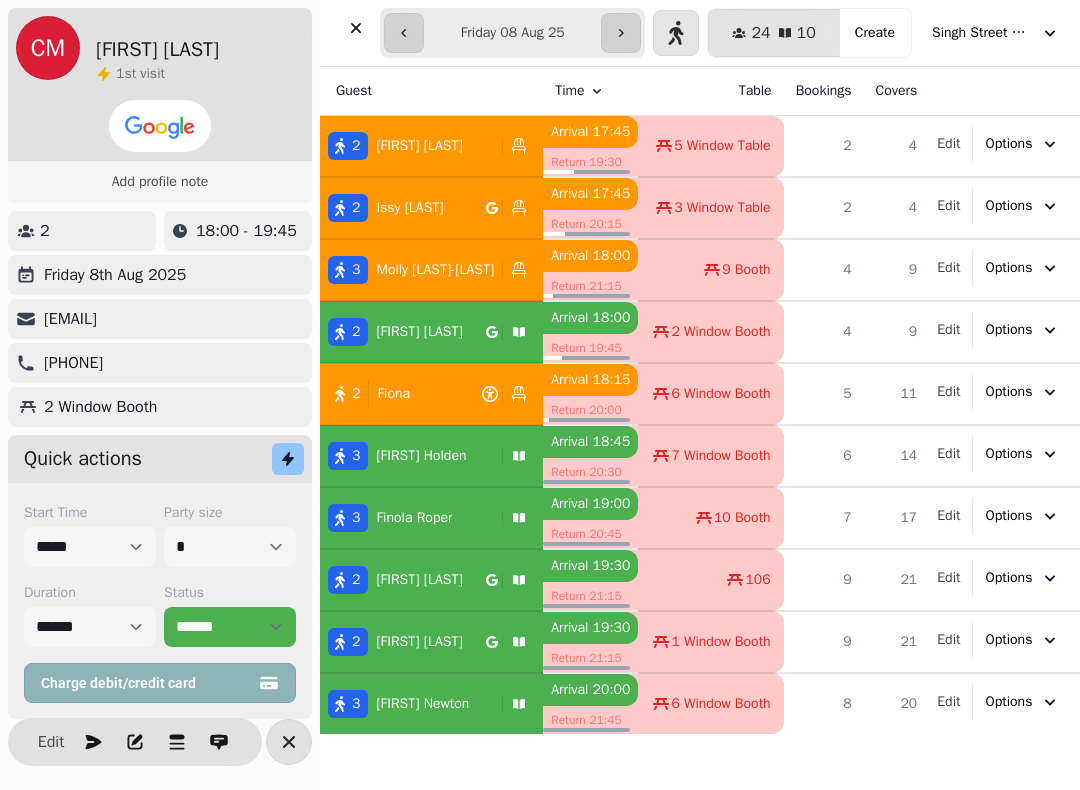 scroll, scrollTop: 0, scrollLeft: 0, axis: both 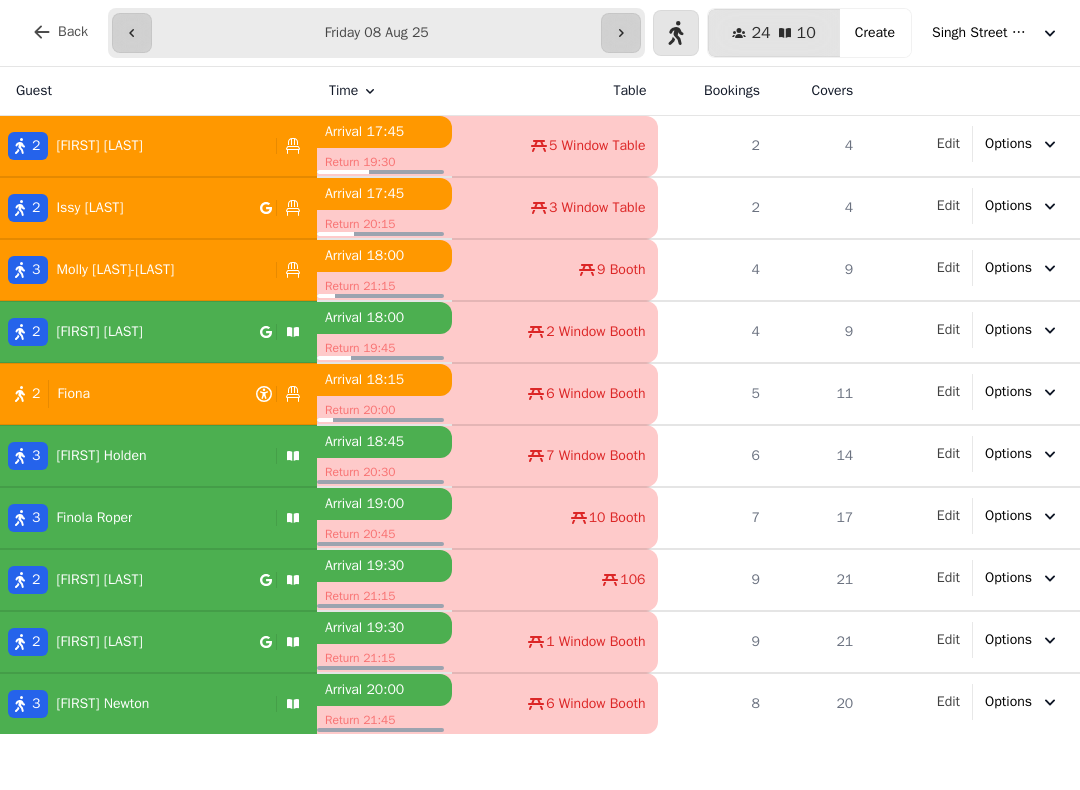 click on "[NUMBER] [FIRST] [LAST]" at bounding box center [134, 456] 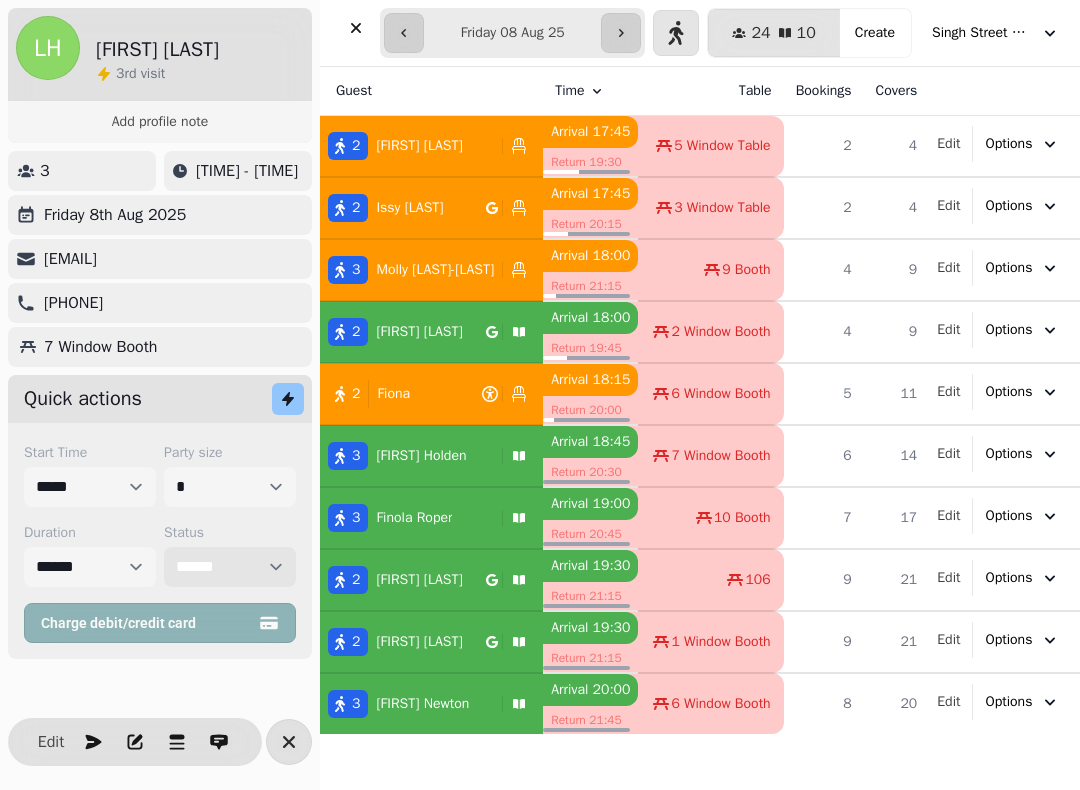 click on "**********" at bounding box center [230, 567] 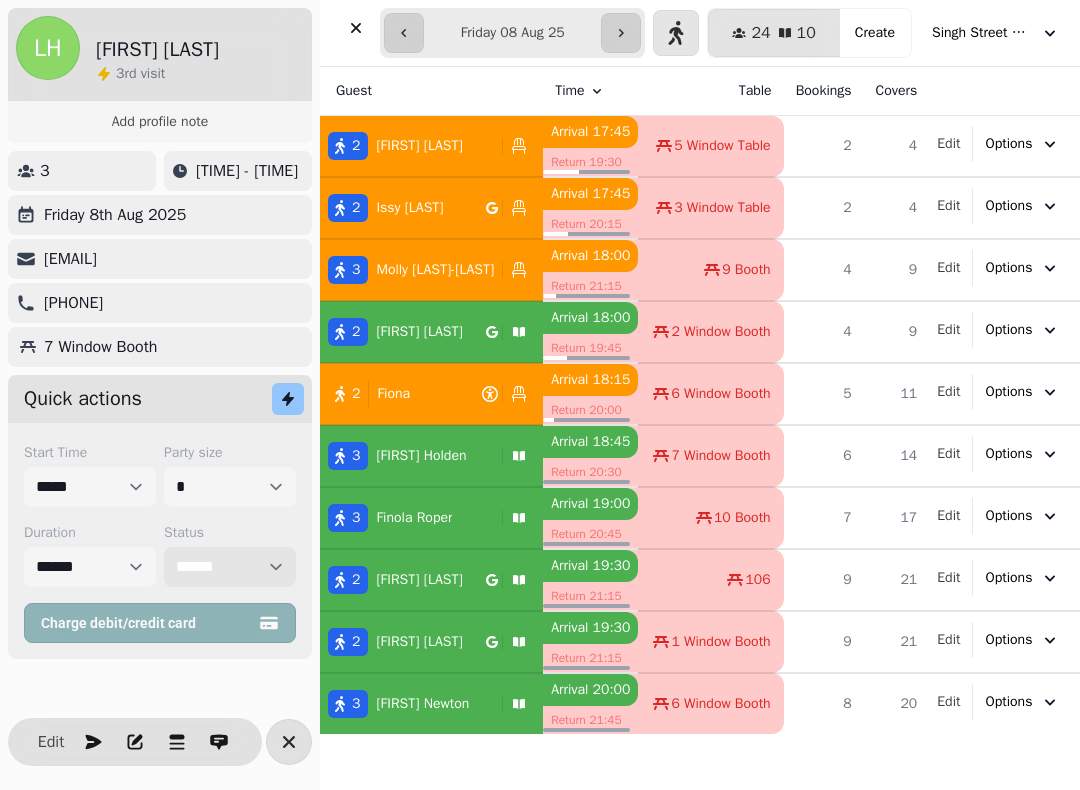 select on "******" 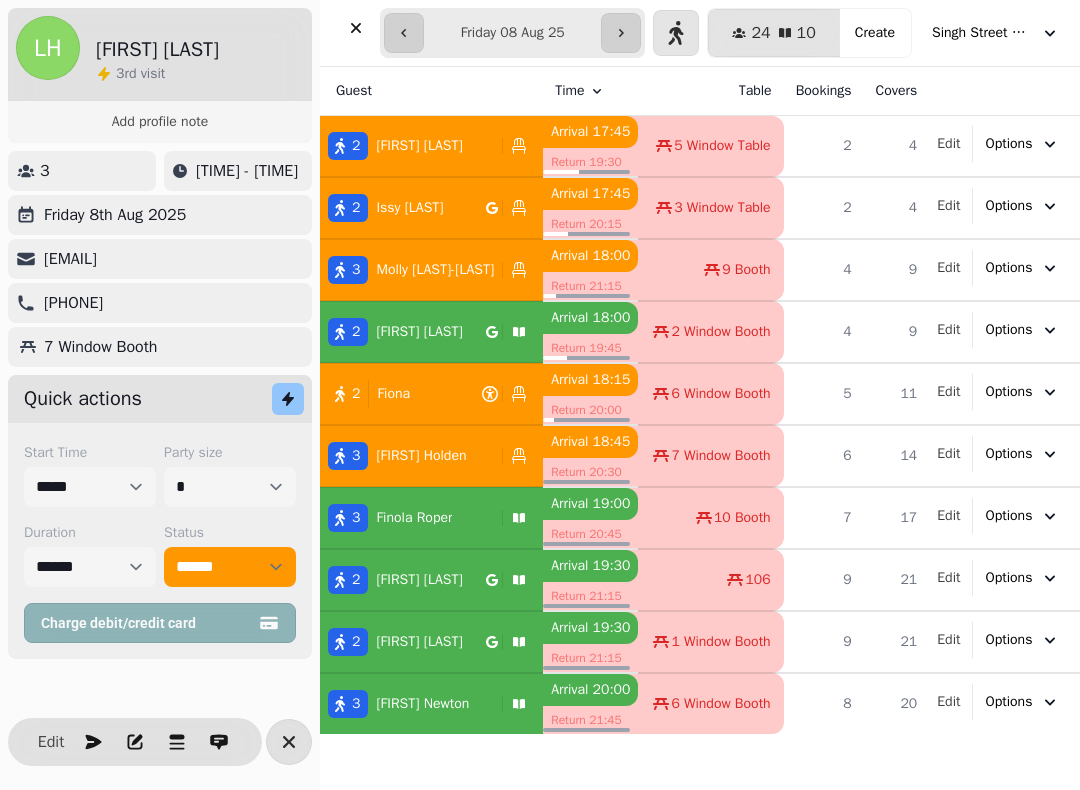 click 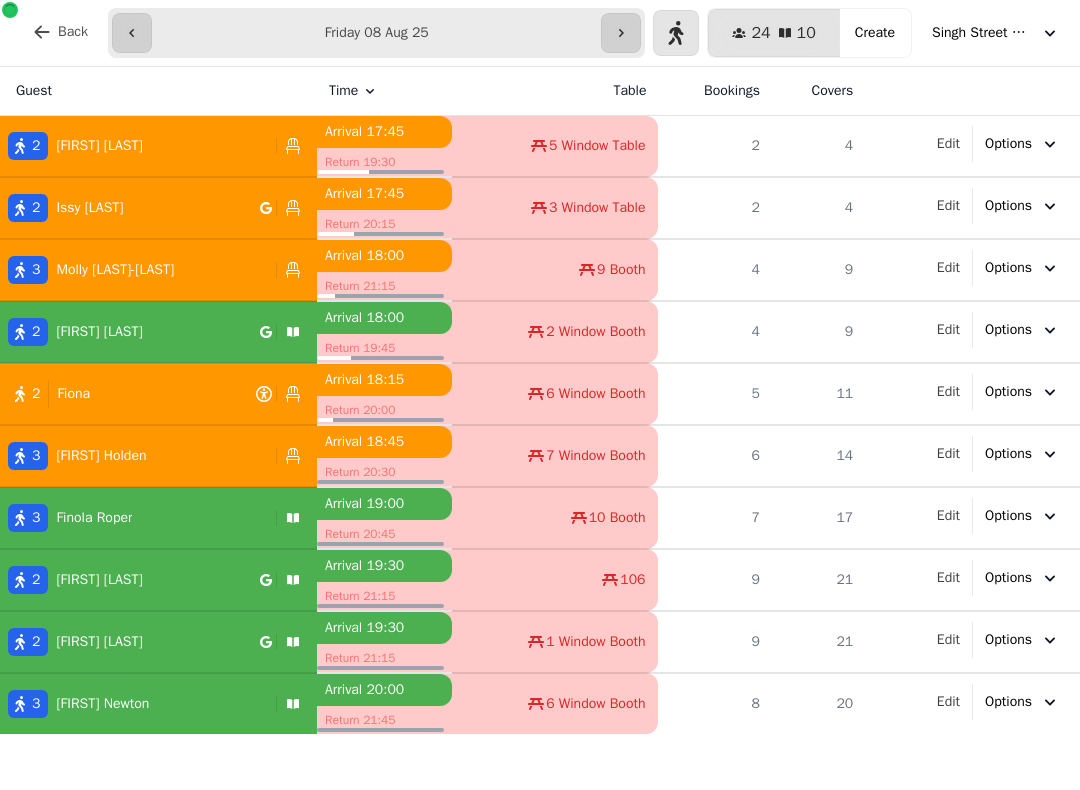 select on "**********" 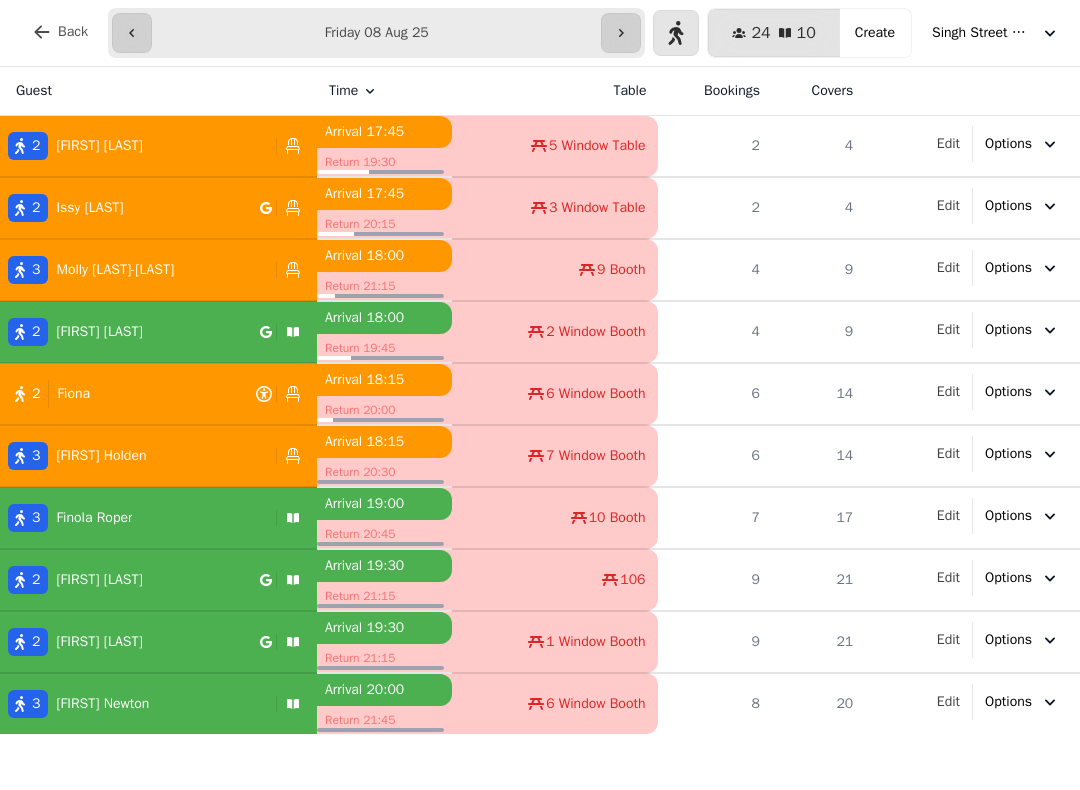 click on "[FIRST] [LAST]" at bounding box center [99, 332] 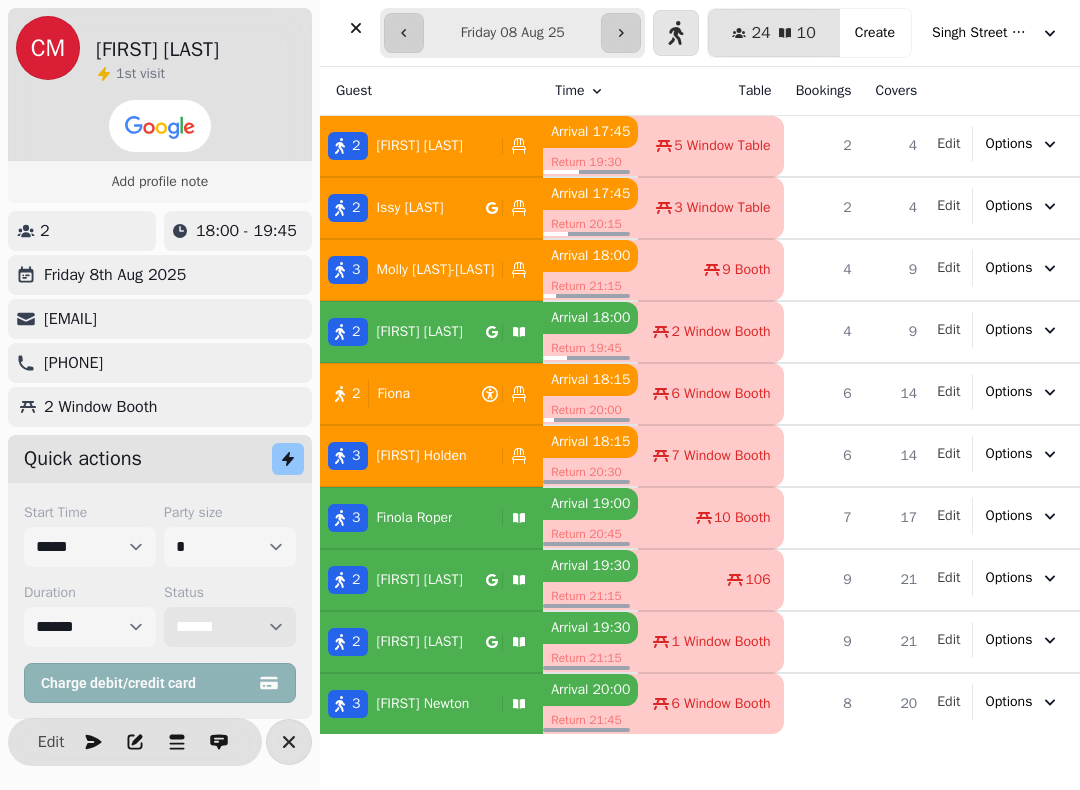 click on "**********" at bounding box center (230, 627) 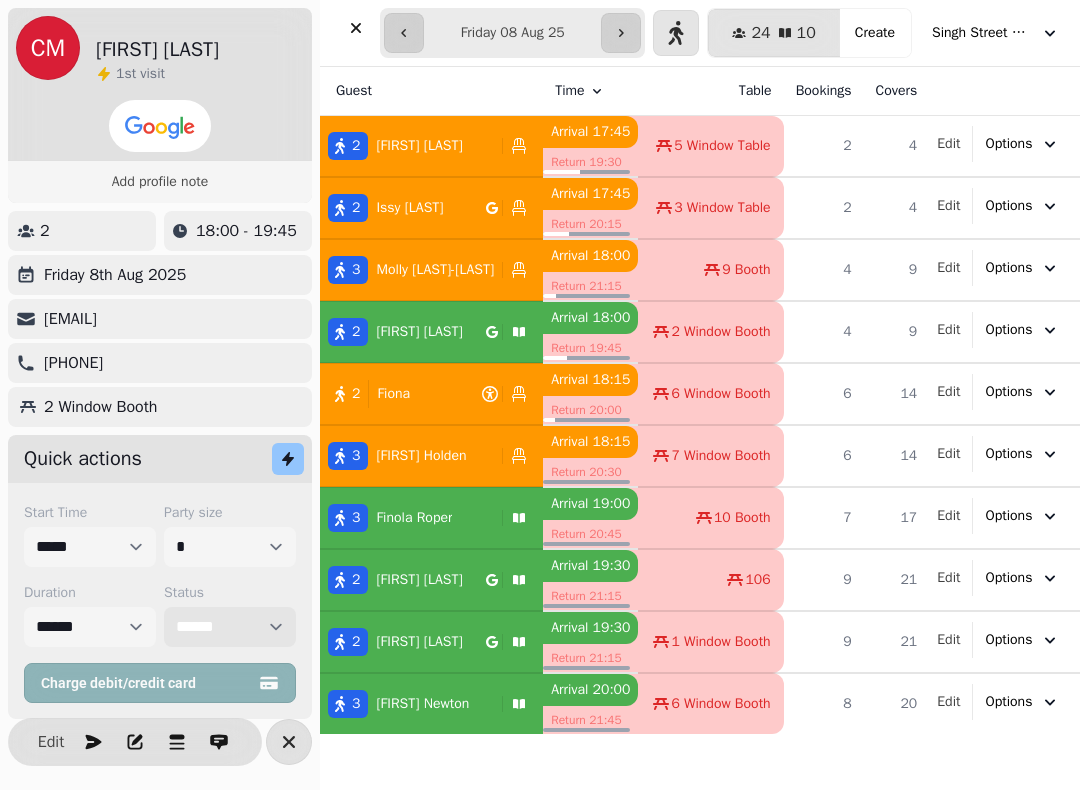 select on "******" 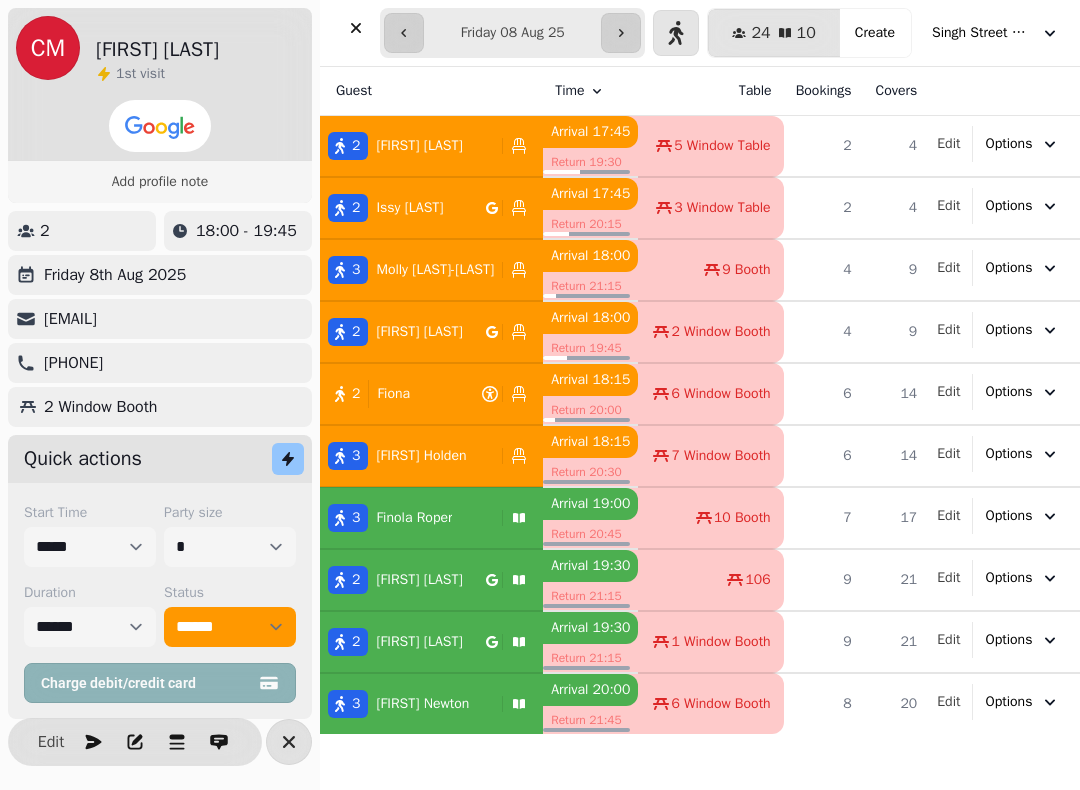 click 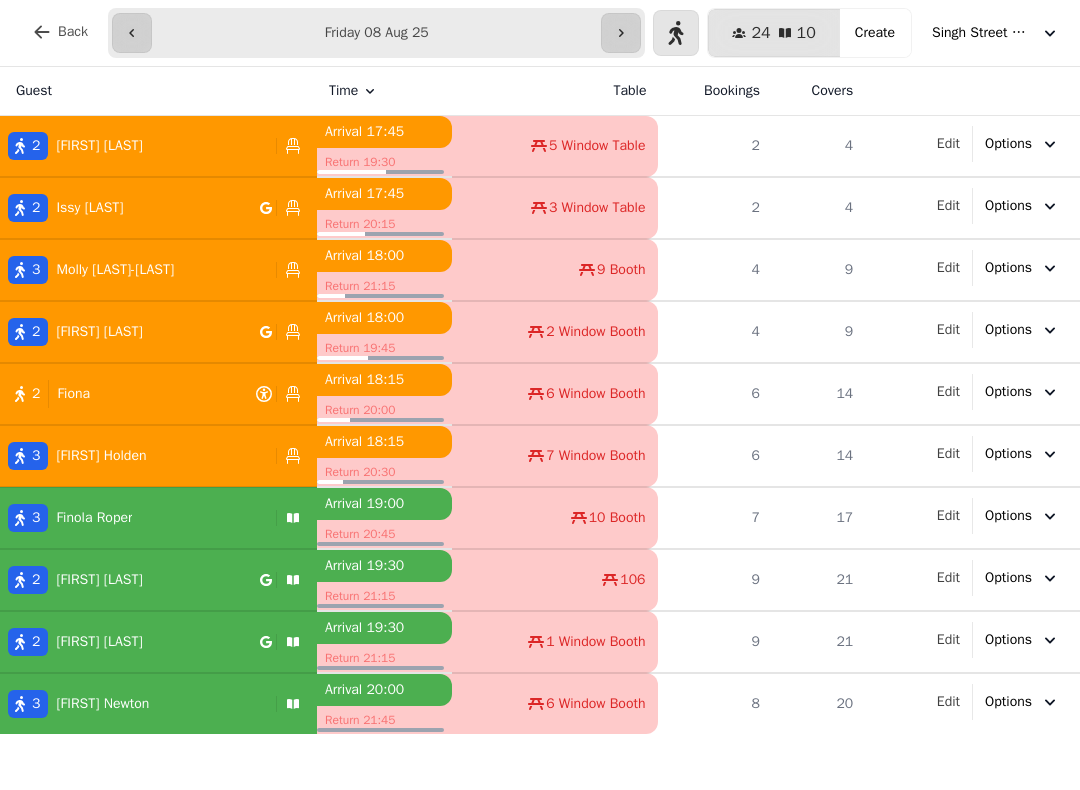 click on "Singh Street Bruntsfield" at bounding box center (996, 33) 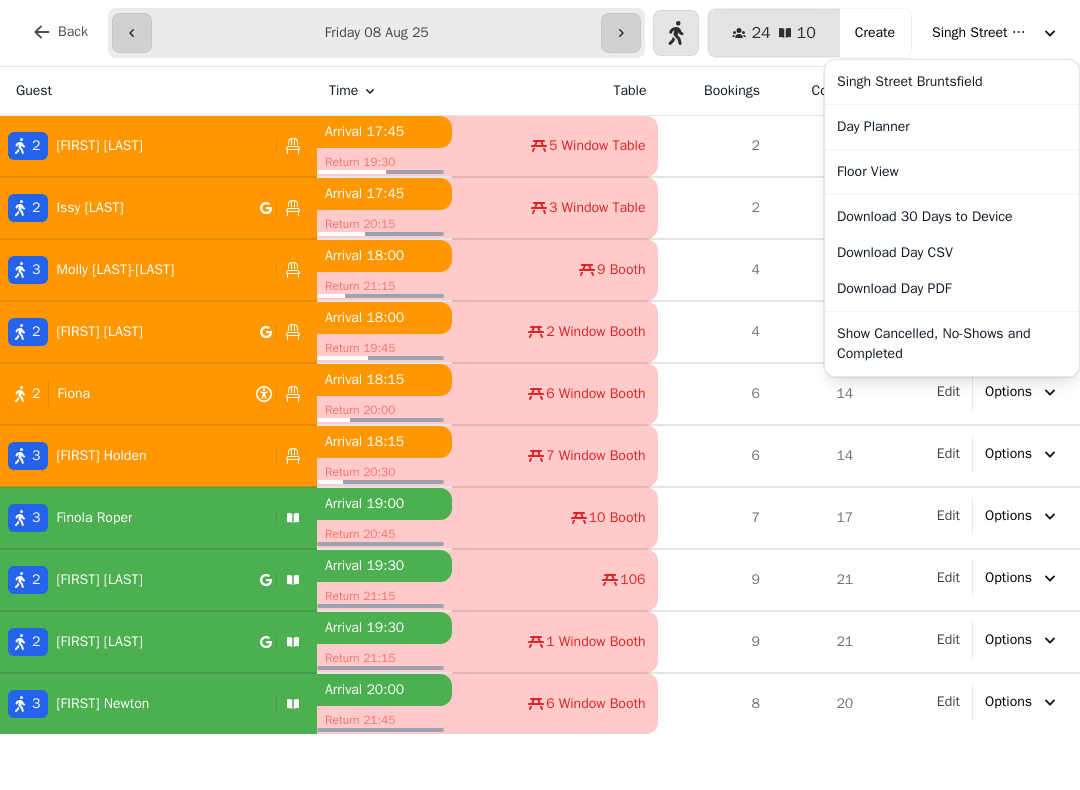click on "Show Cancelled, No-Shows and Completed" at bounding box center (952, 344) 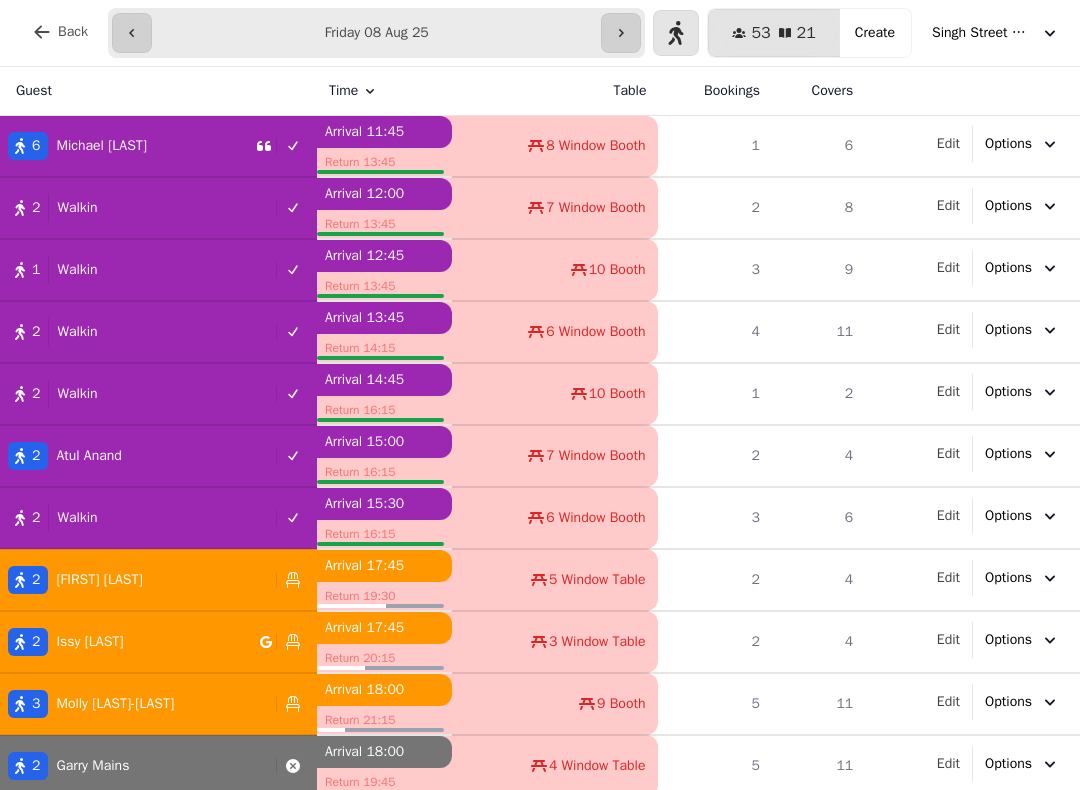 scroll, scrollTop: -1, scrollLeft: 0, axis: vertical 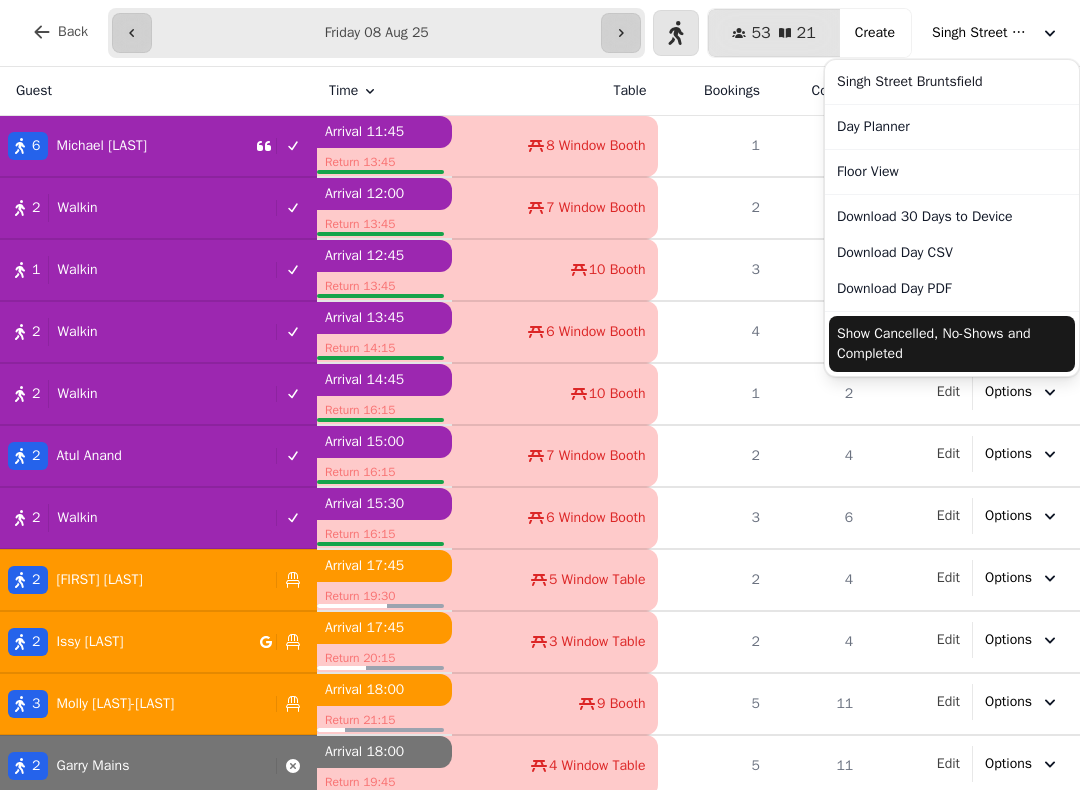 click on "Show Cancelled, No-Shows and Completed" at bounding box center [952, 344] 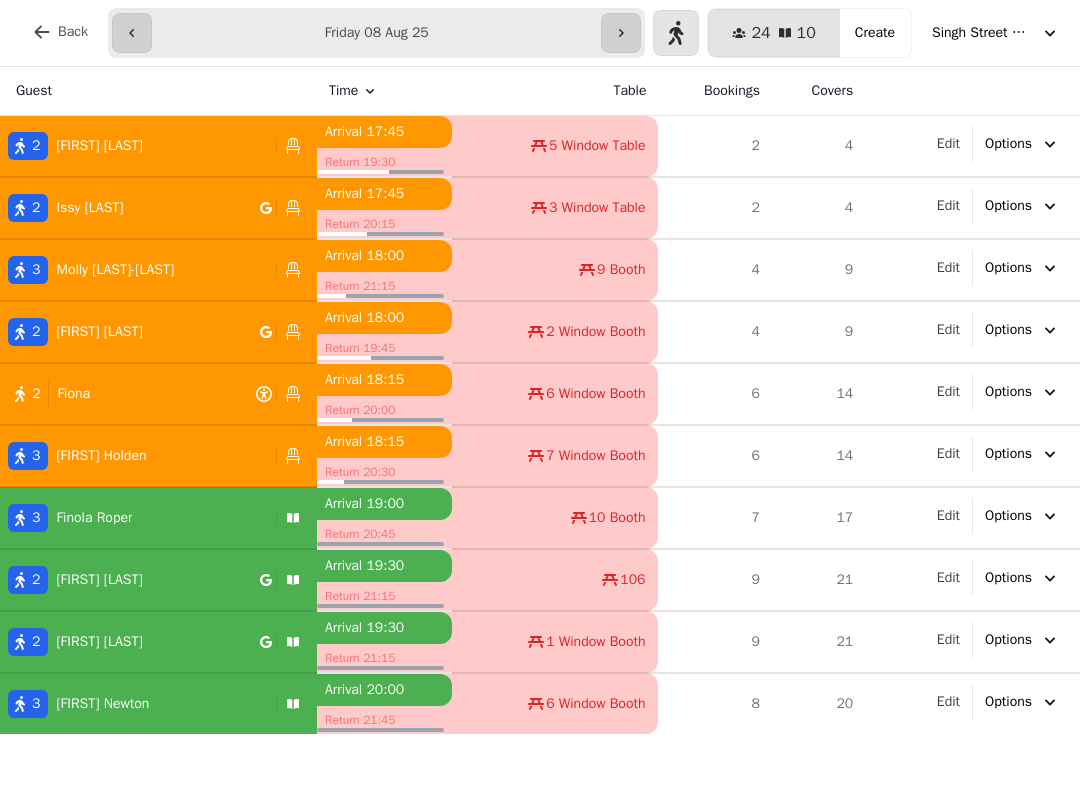 click 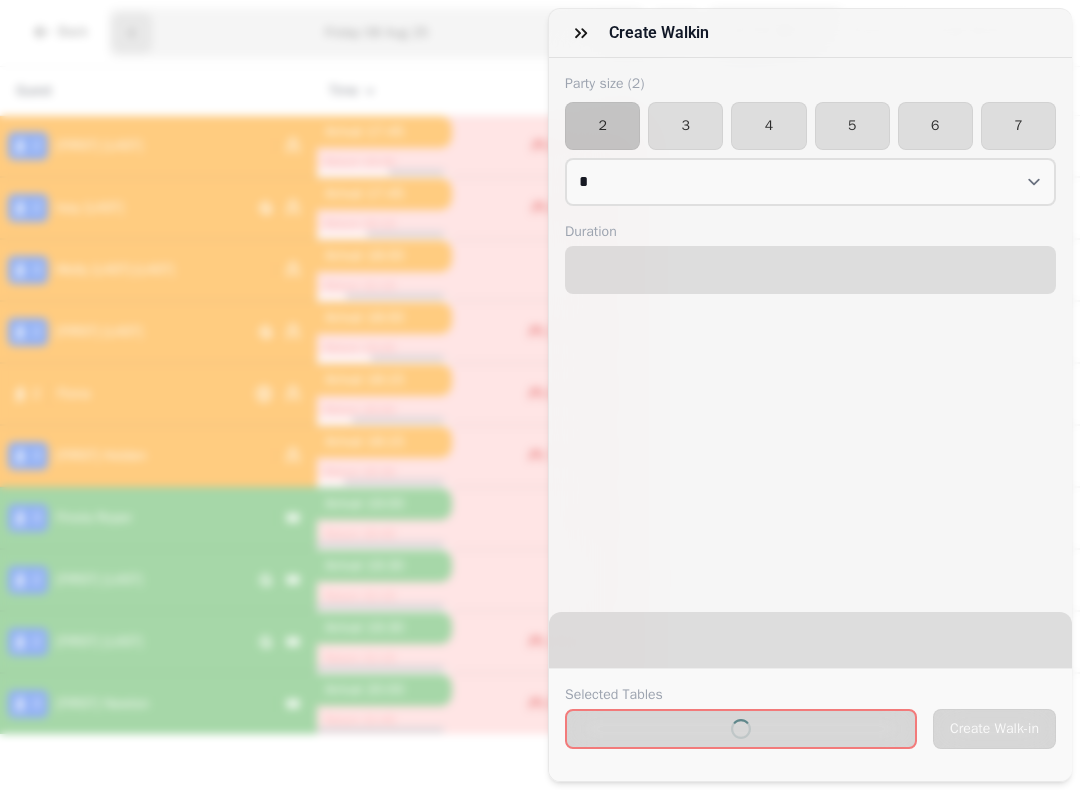 select on "****" 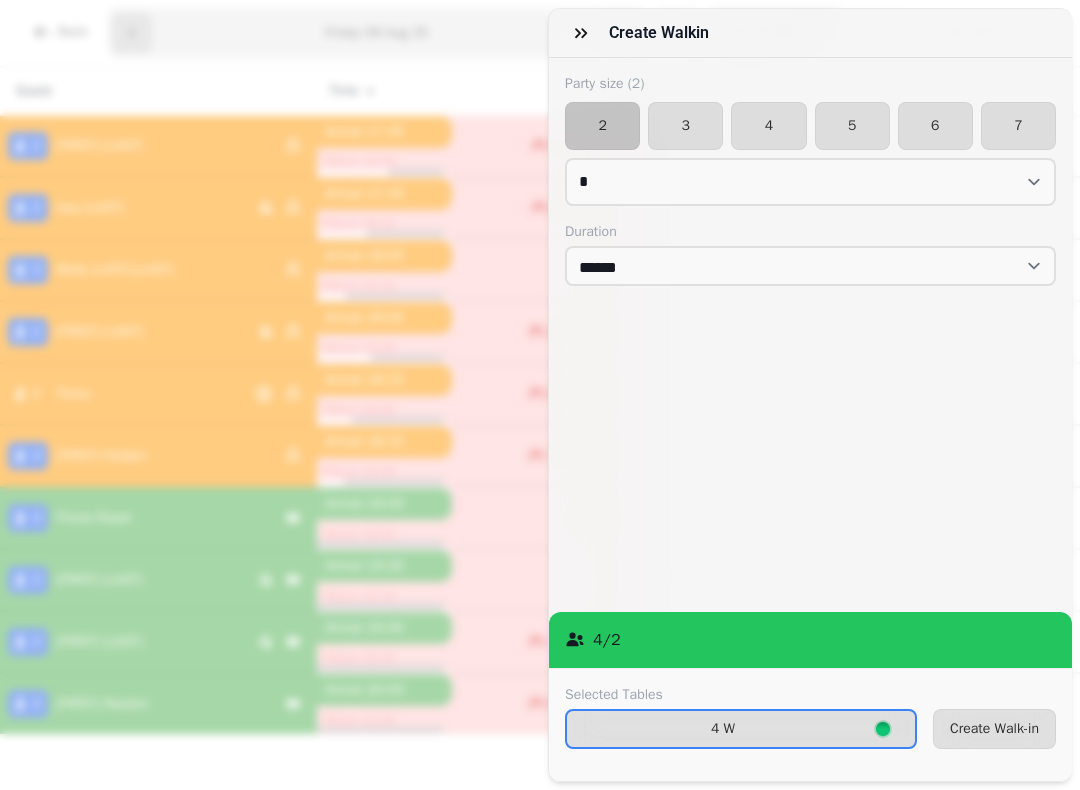 click on "Create Walk-in" at bounding box center (994, 729) 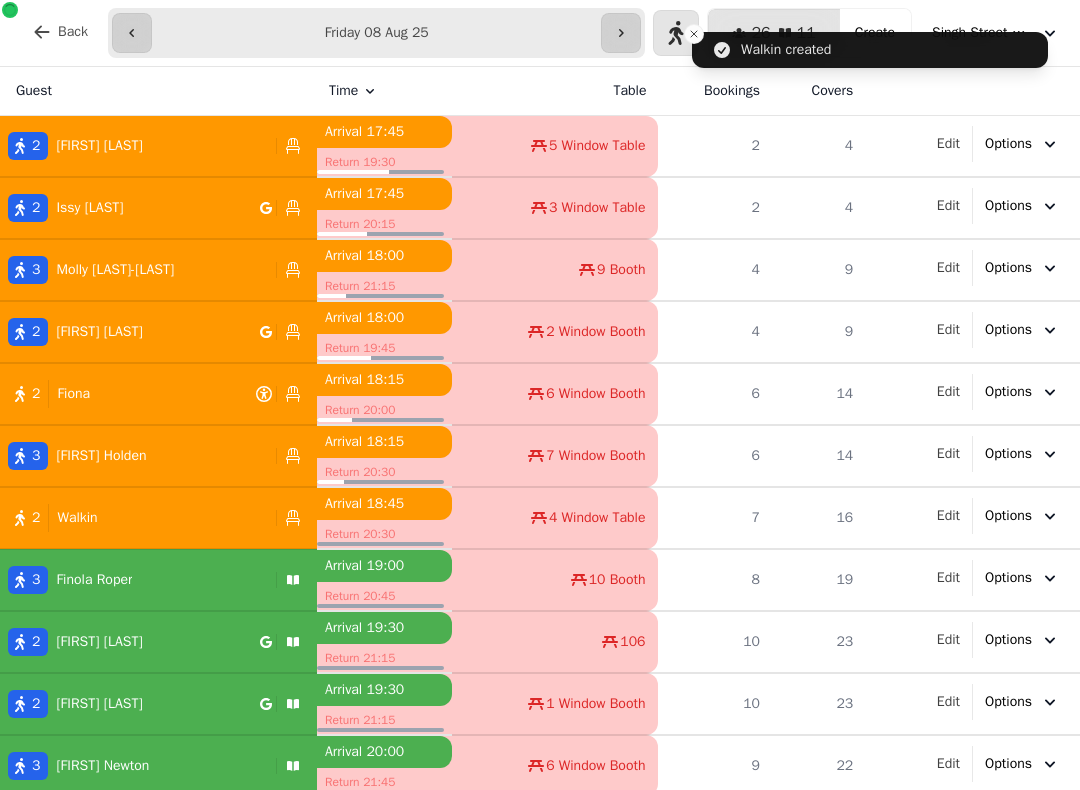 click on "2 Walkin" at bounding box center (158, 518) 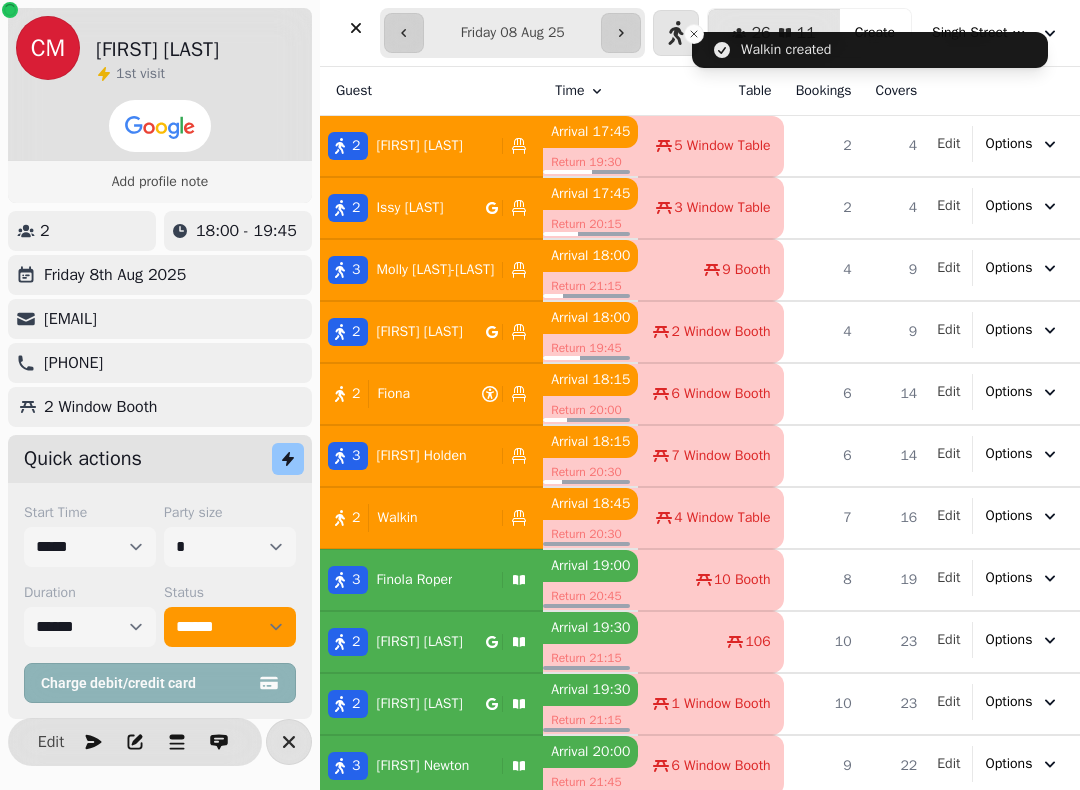 select on "**********" 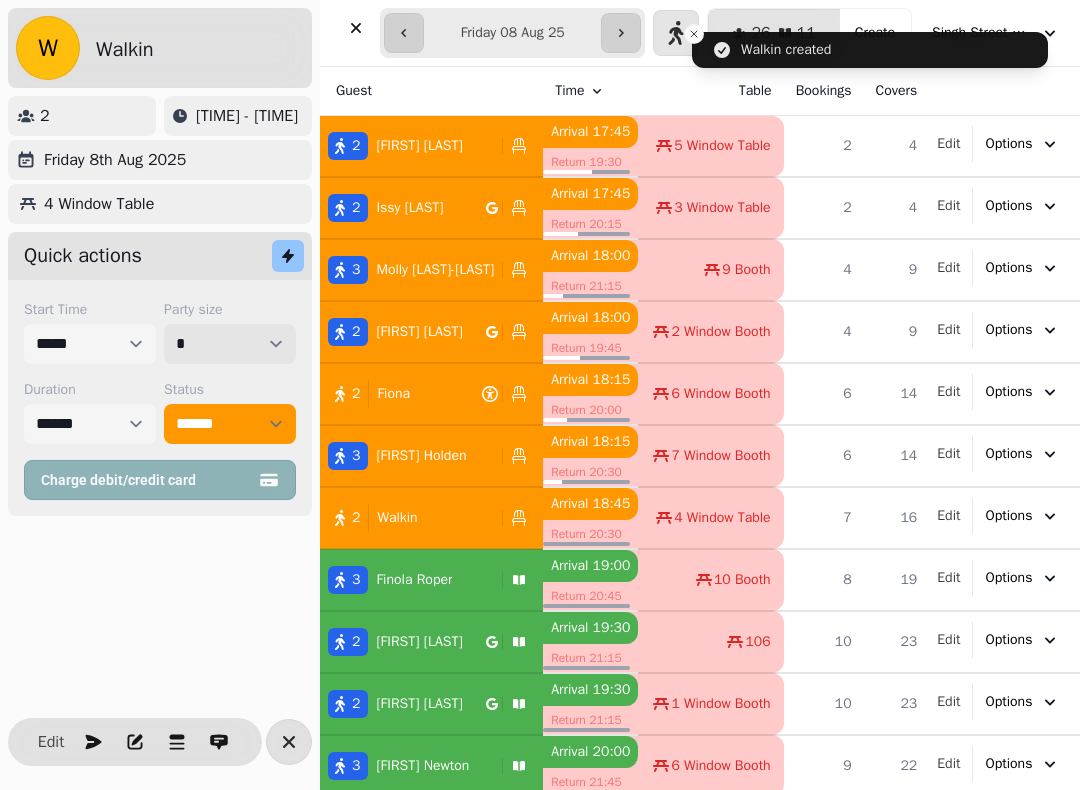 click on "* * * * * * * * * ** ** ** ** ** ** ** ** ** ** ** ** ** ** ** ** ** ** ** ** ** ** ** ** ** ** ** ** ** ** ** ** ** ** ** ** ** ** ** ** ** ** ** ** ** ** ** ** ** ** ** ** ** ** ** ** ** ** ** ** ** ** ** ** ** ** ** ** ** ** ** ** ** ** ** ** ** ** ** ** ** ** ** ** ** ** ** ** ** ** *** *** *** *** *** *** *** *** *** *** *** *** *** *** *** *** *** *** *** *** *** *** *** *** *** *** *** *** *** *** *** *** *** *** *** *** *** *** *** *** *** *** *** *** *** *** *** *** *** *** *** *** *** *** *** *** *** *** *** *** *** *** *** *** *** *** *** *** *** *** *** *** *** *** *** *** *** *** *** *** *** *** *** *** *** *** *** *** *** *** *** *** *** *** *** *** *** *** *** *** *** *** *** *** *** *** *** *** *** *** *** *** *** *** *** *** *** *** *** *** *** *** *** *** *** *** *** *** *** *** *** *** *** *** *** *** *** *** *** *** *** *** *** *** *** *** *** *** *** *** ***" at bounding box center [230, 344] 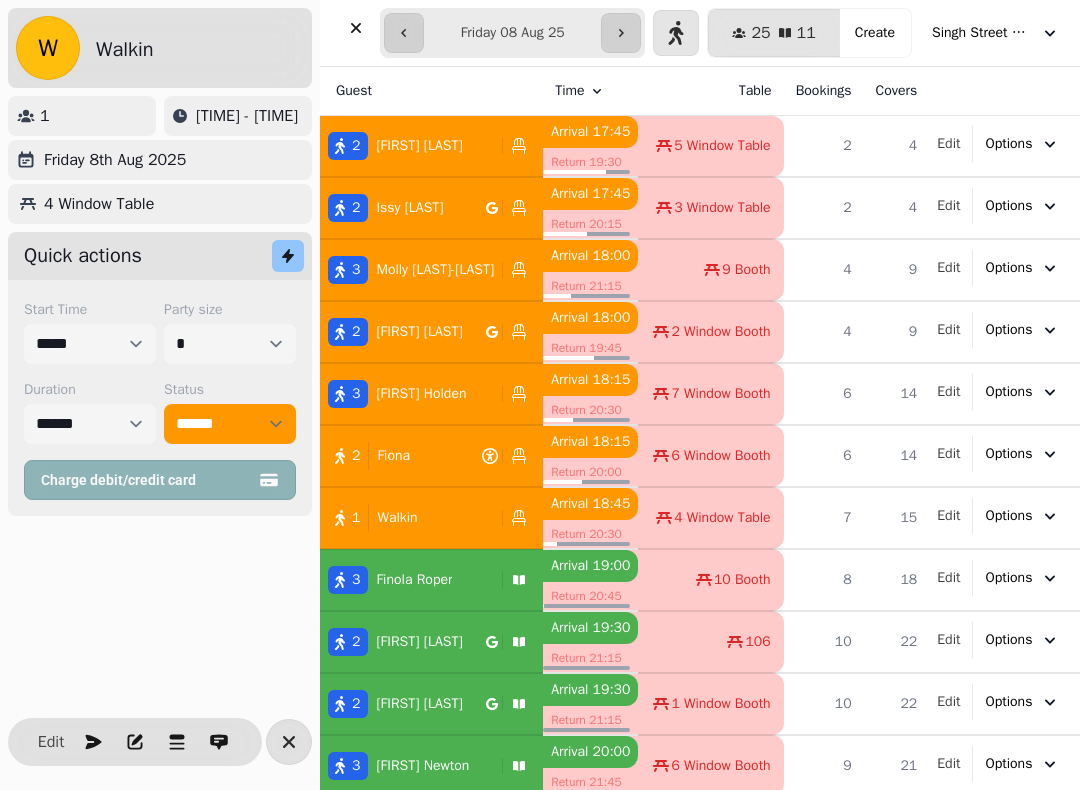 click 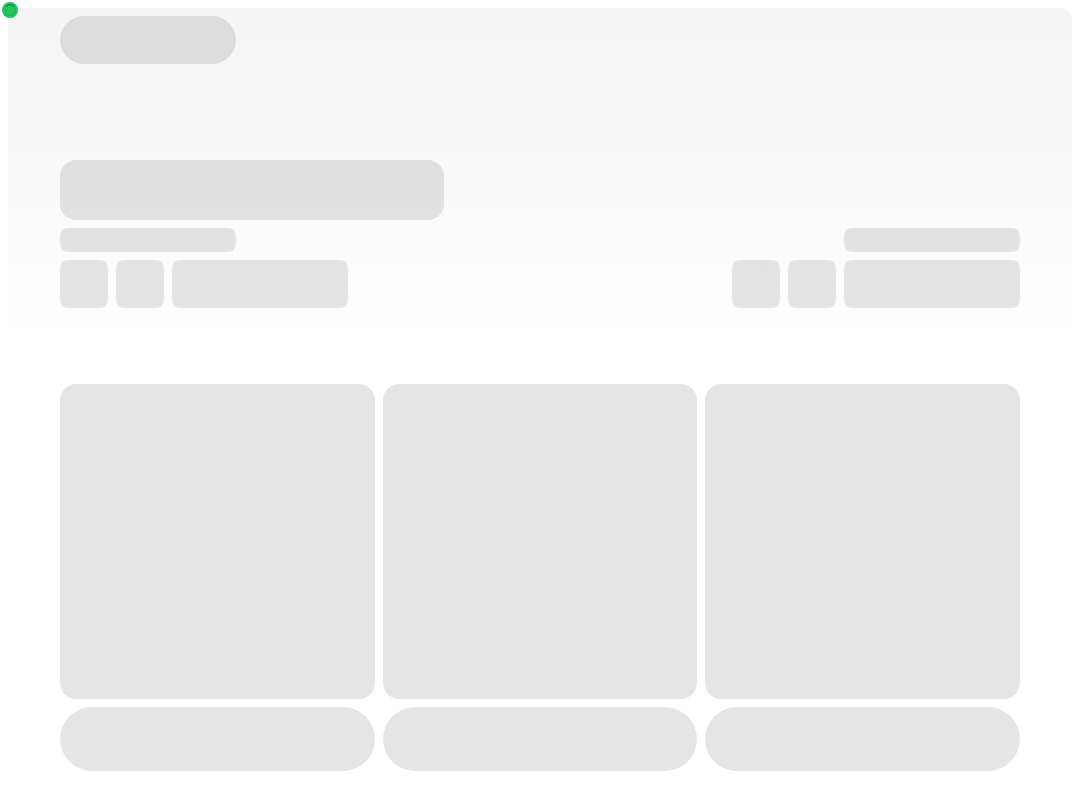 scroll, scrollTop: 0, scrollLeft: 0, axis: both 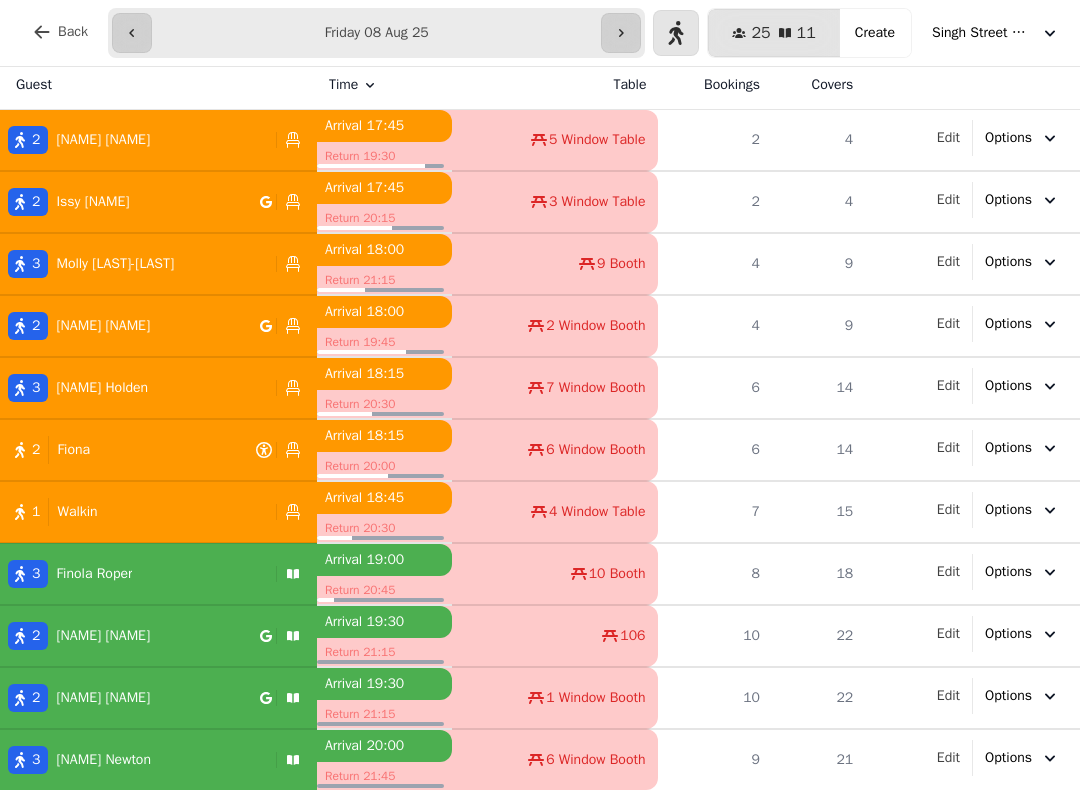 click on "3 Finola   Roper" at bounding box center (134, 574) 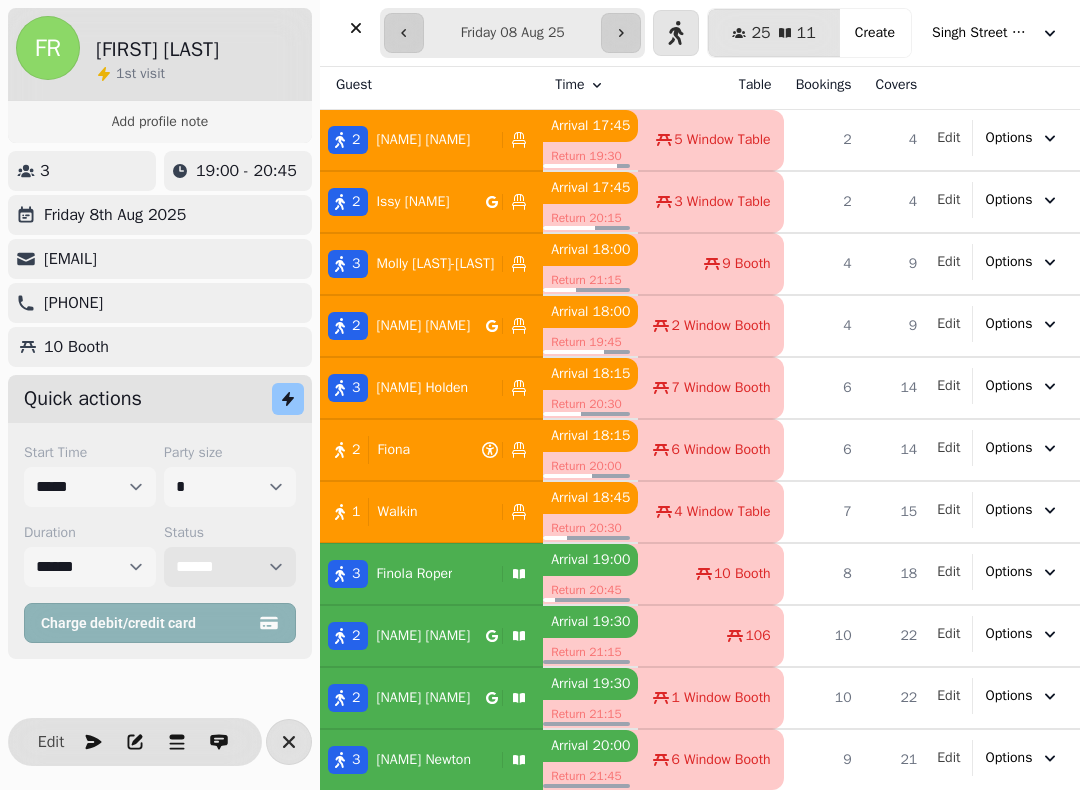 click on "**********" at bounding box center [230, 567] 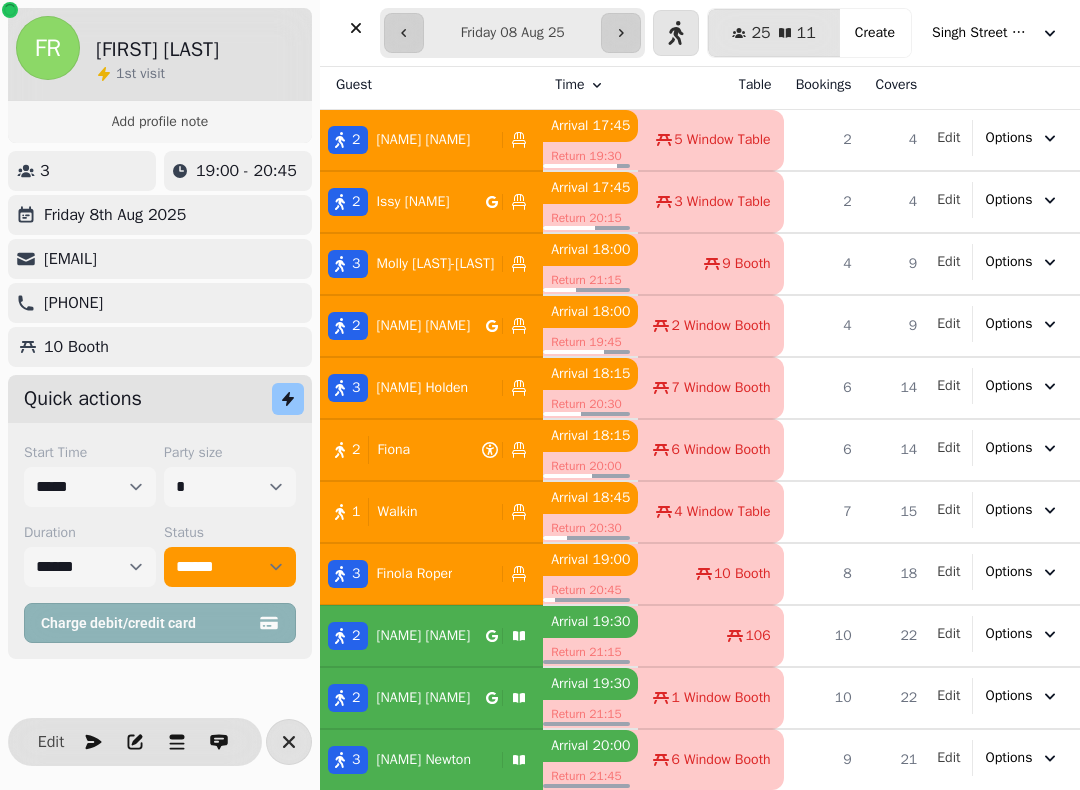 click 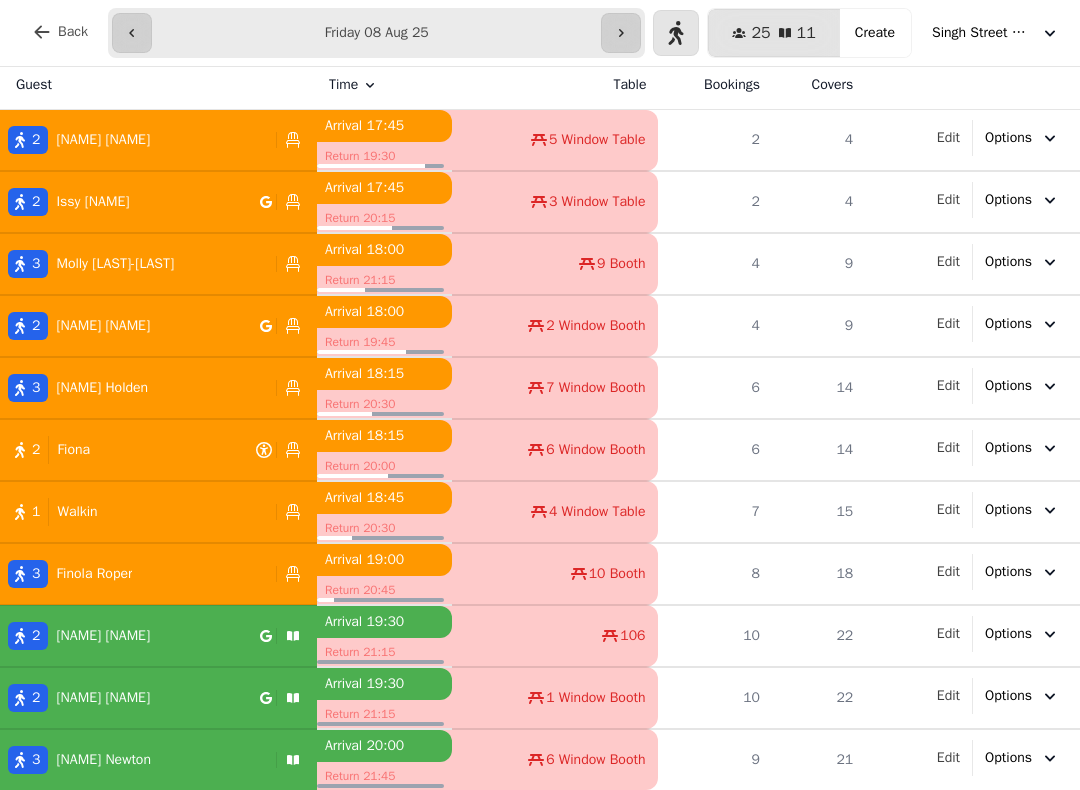 click on "[NUMBER] [FIRST]" at bounding box center (128, 450) 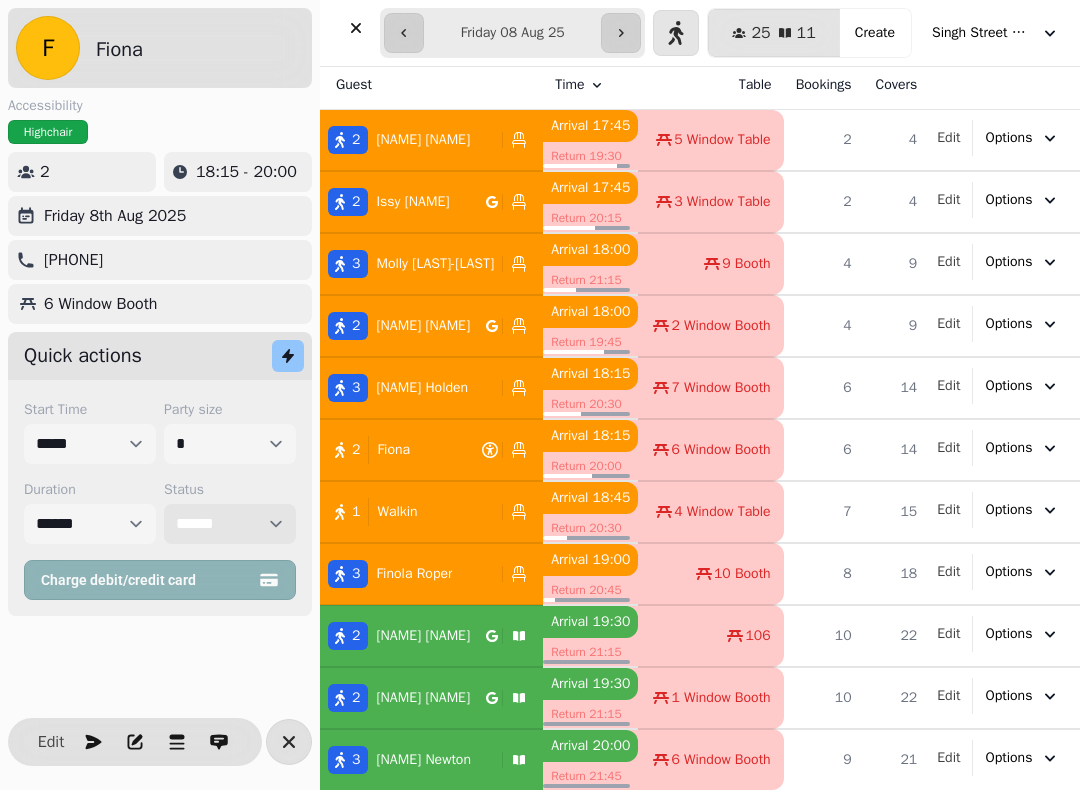 click on "**********" at bounding box center (230, 524) 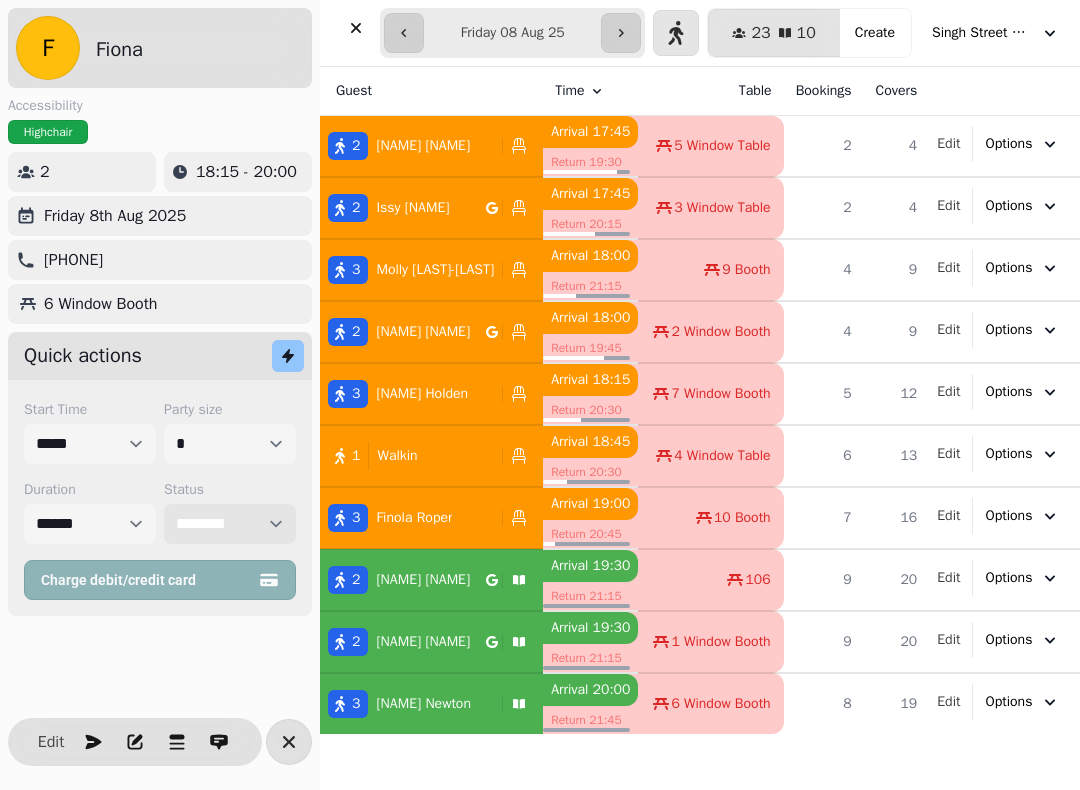 scroll, scrollTop: 0, scrollLeft: 0, axis: both 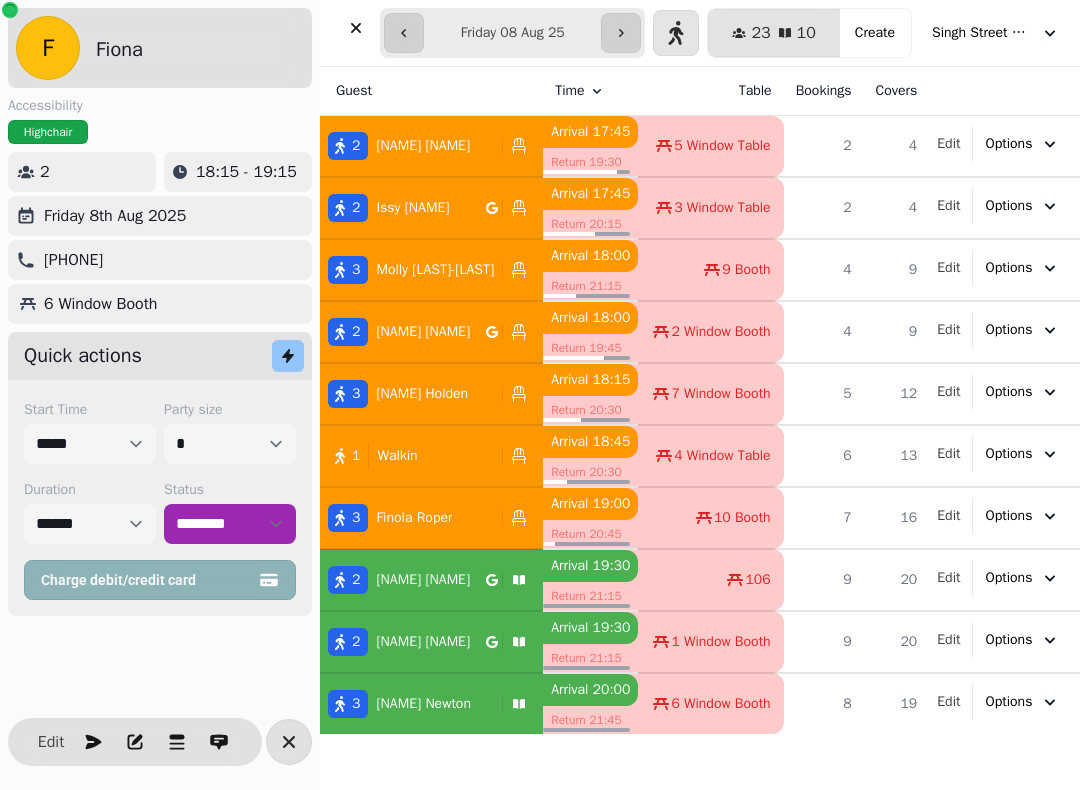 click on "**********" at bounding box center (700, 33) 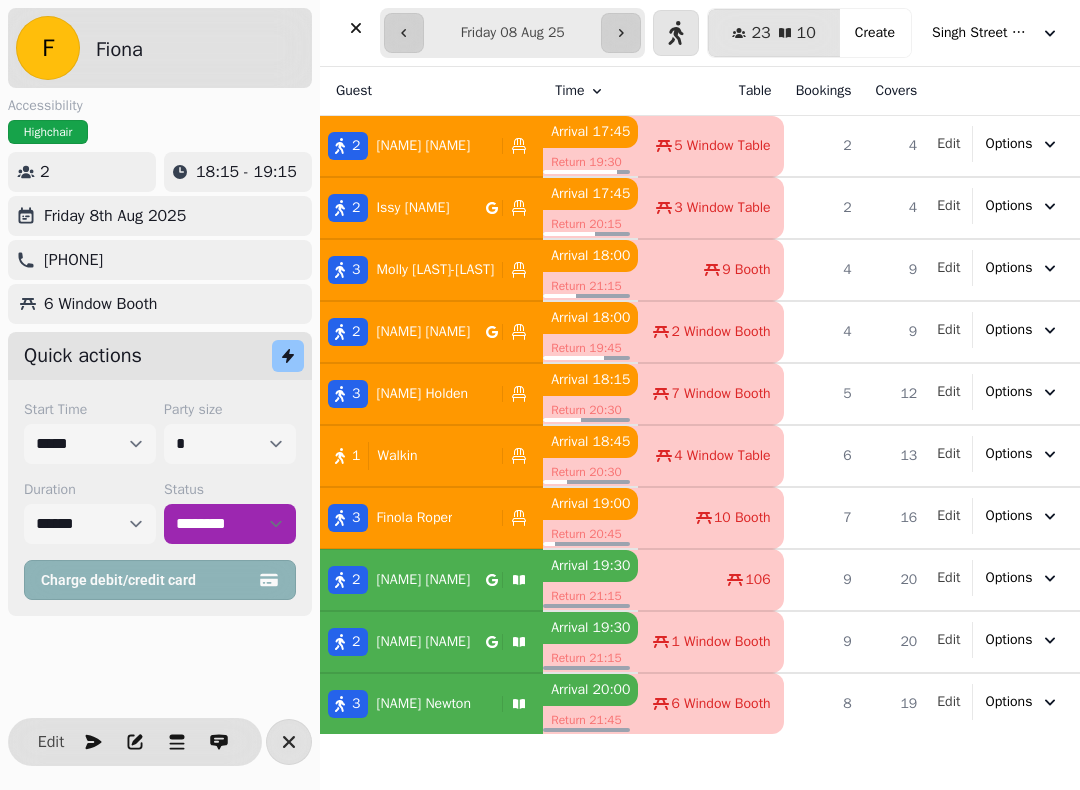 click at bounding box center (356, 28) 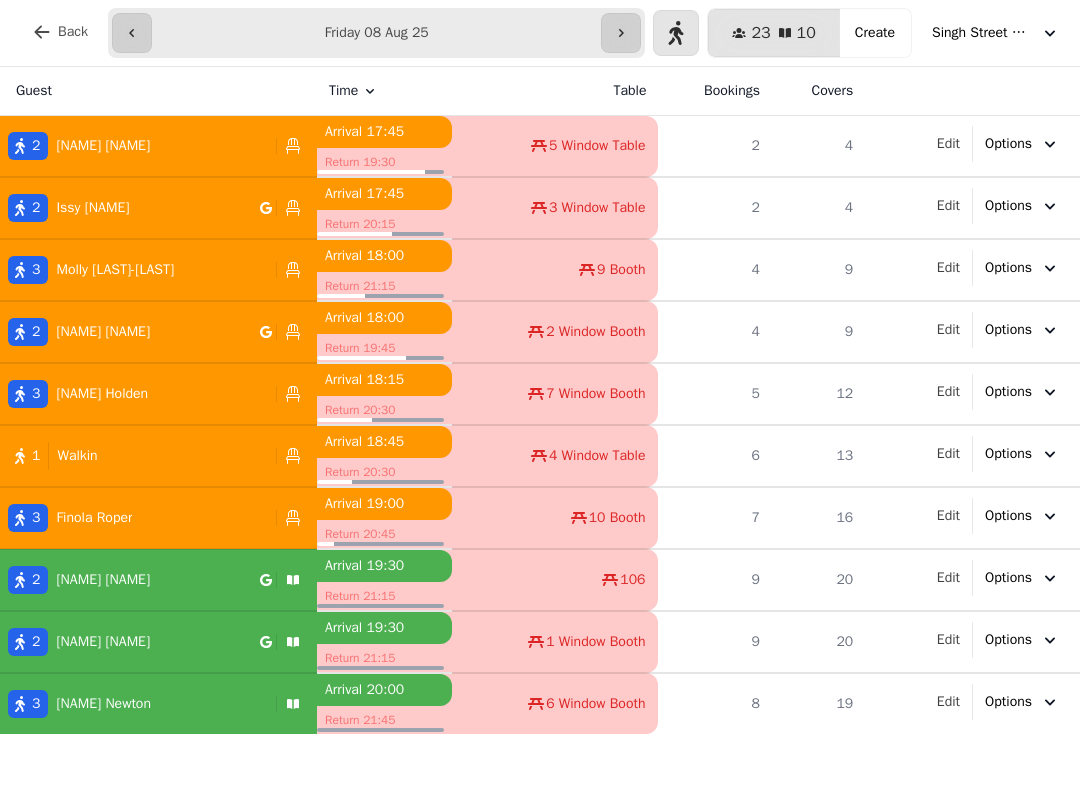 click on "[NUMBER] [FIRST] [LAST]" at bounding box center [130, 332] 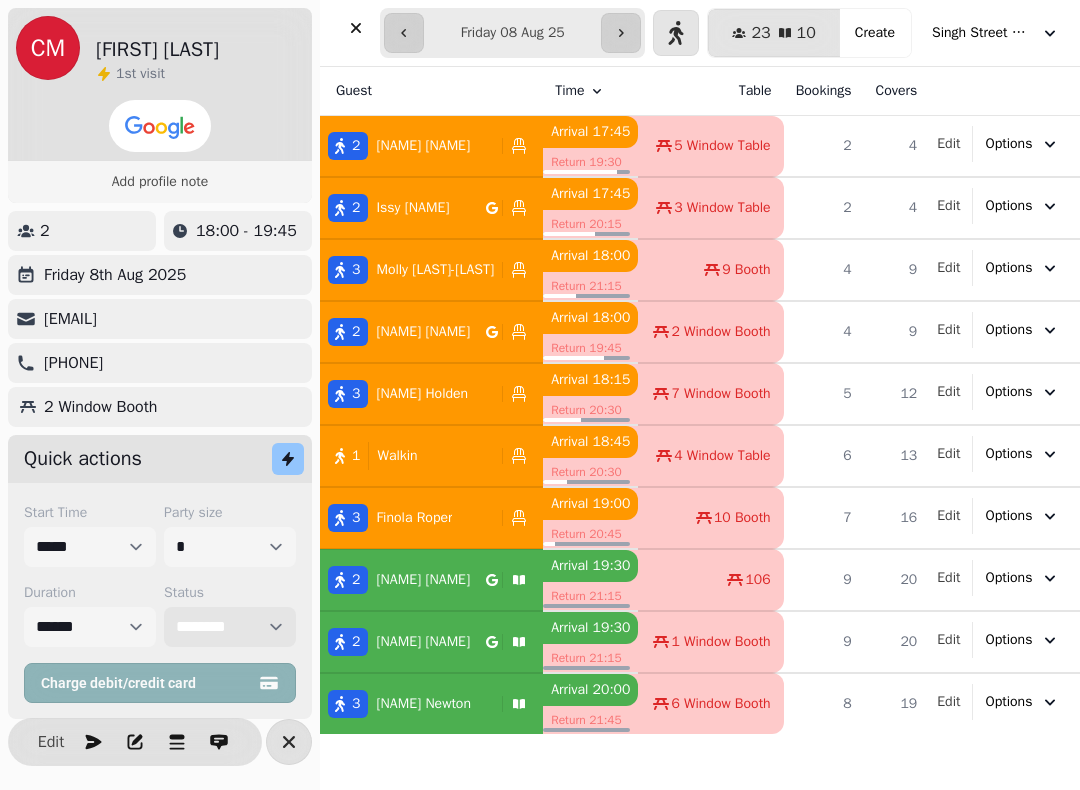 click on "**********" at bounding box center [230, 627] 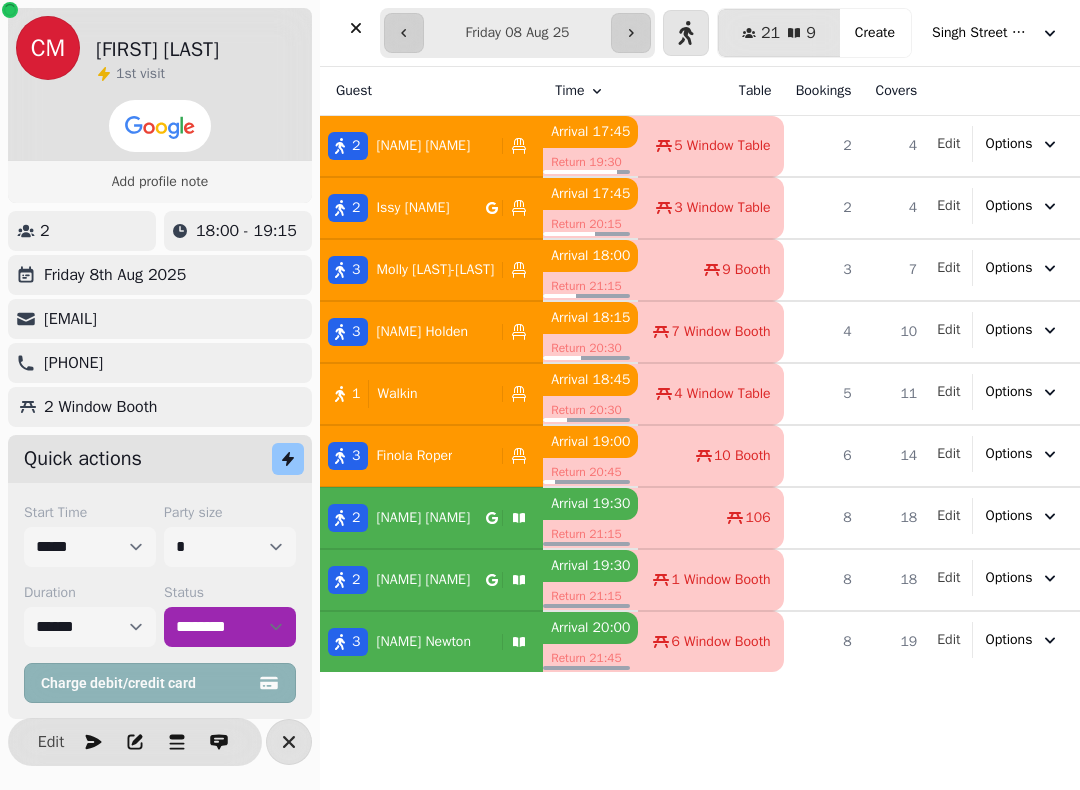 click at bounding box center [356, 28] 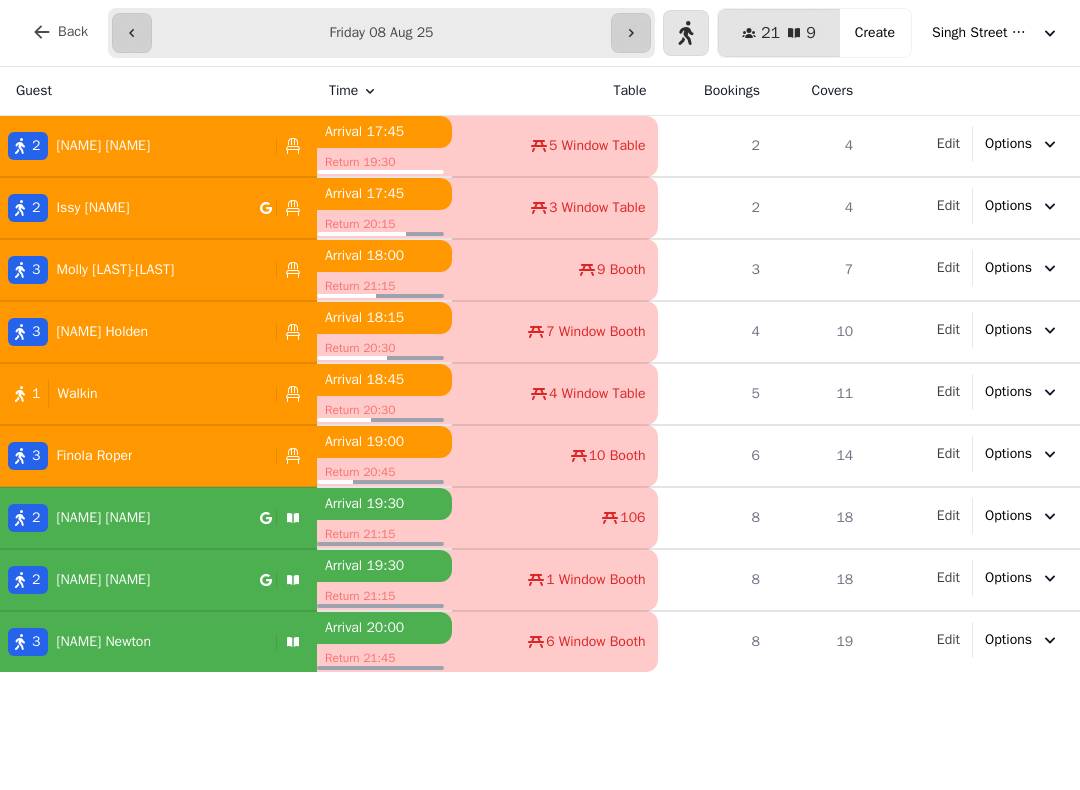 click on "Andrew   McRoberts" at bounding box center [99, 580] 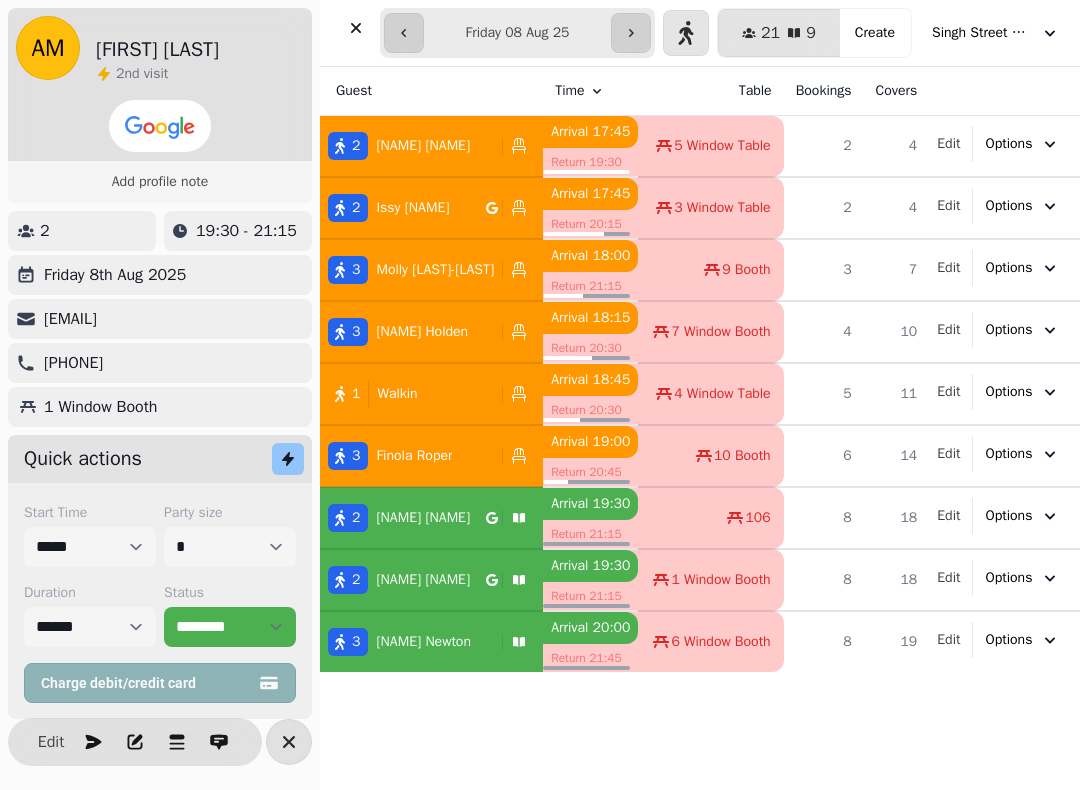 click on "Andrew   McRoberts" at bounding box center [423, 580] 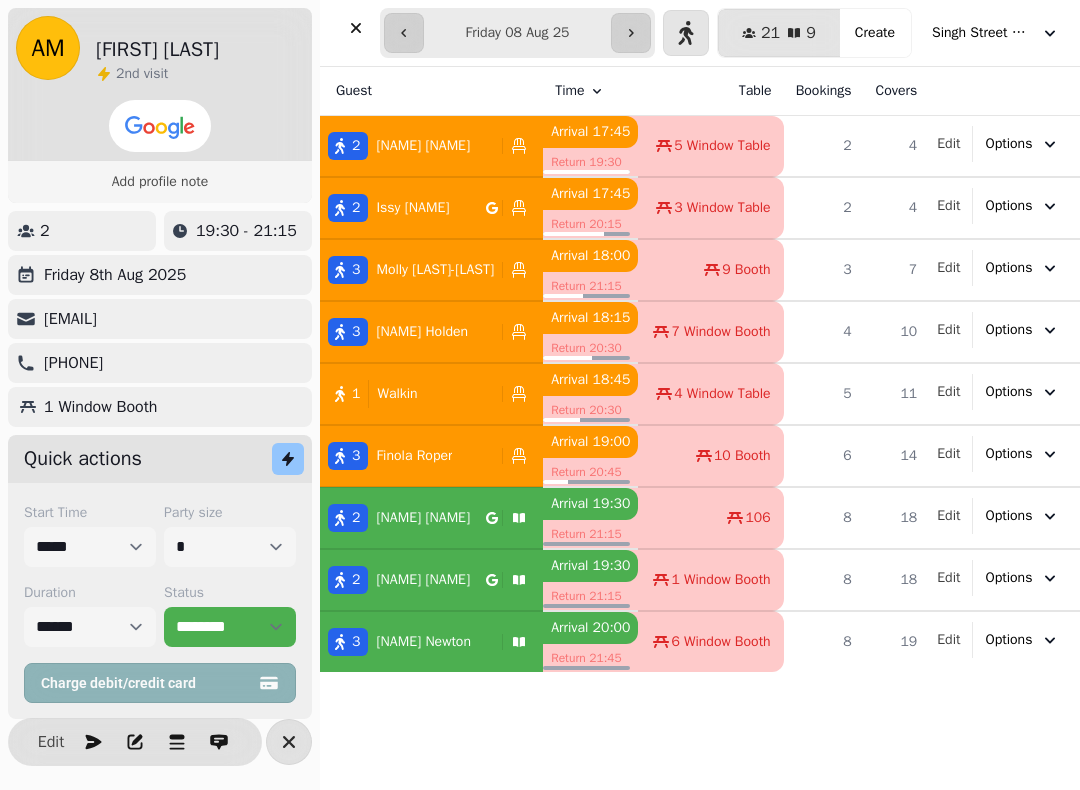 click on "2 Andrew   McRoberts" at bounding box center (431, 580) 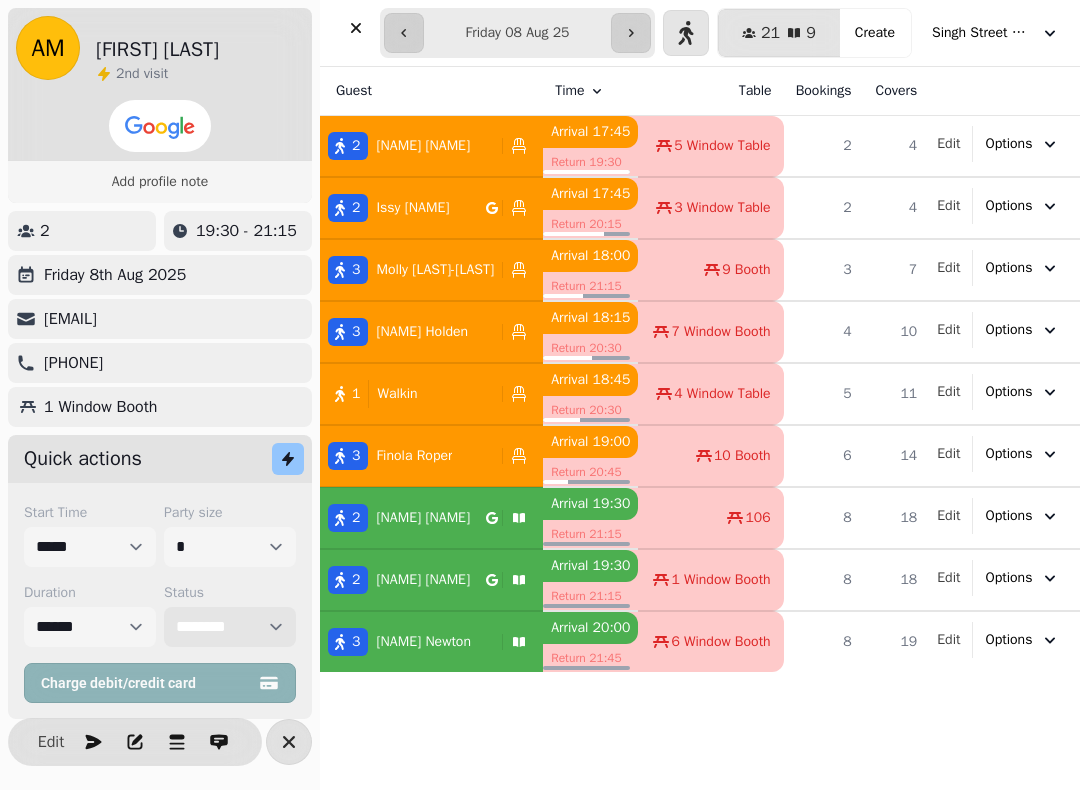 click on "**********" at bounding box center [230, 627] 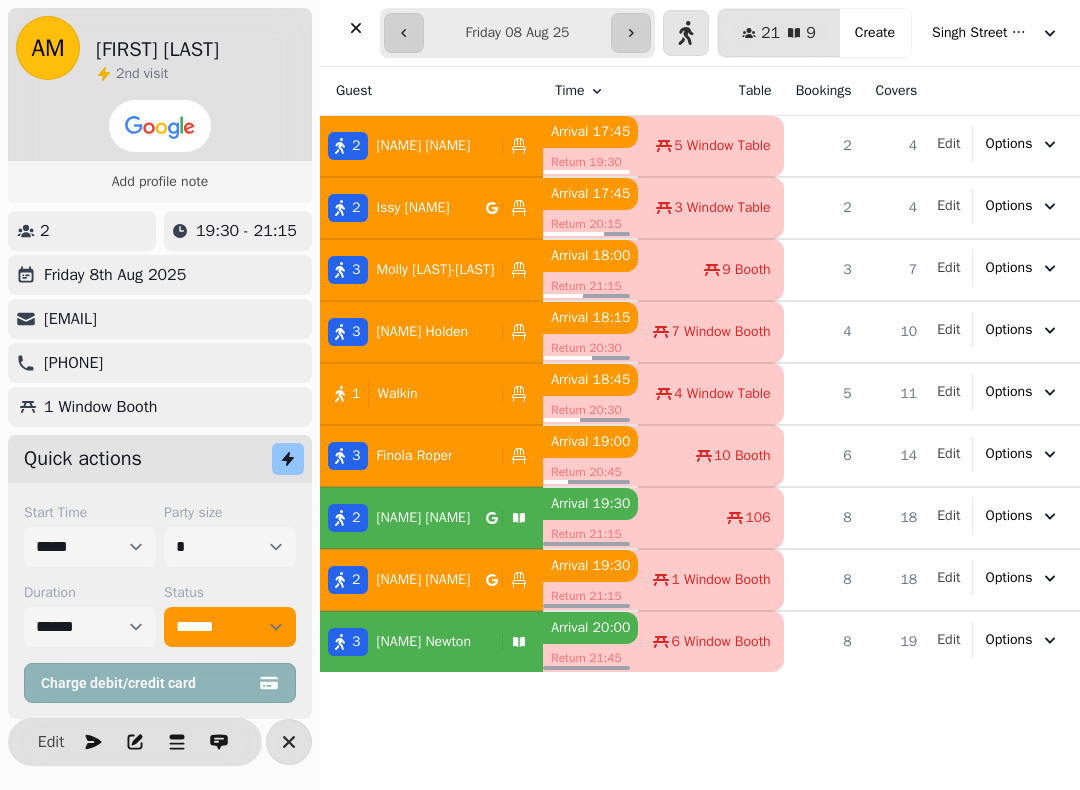 click 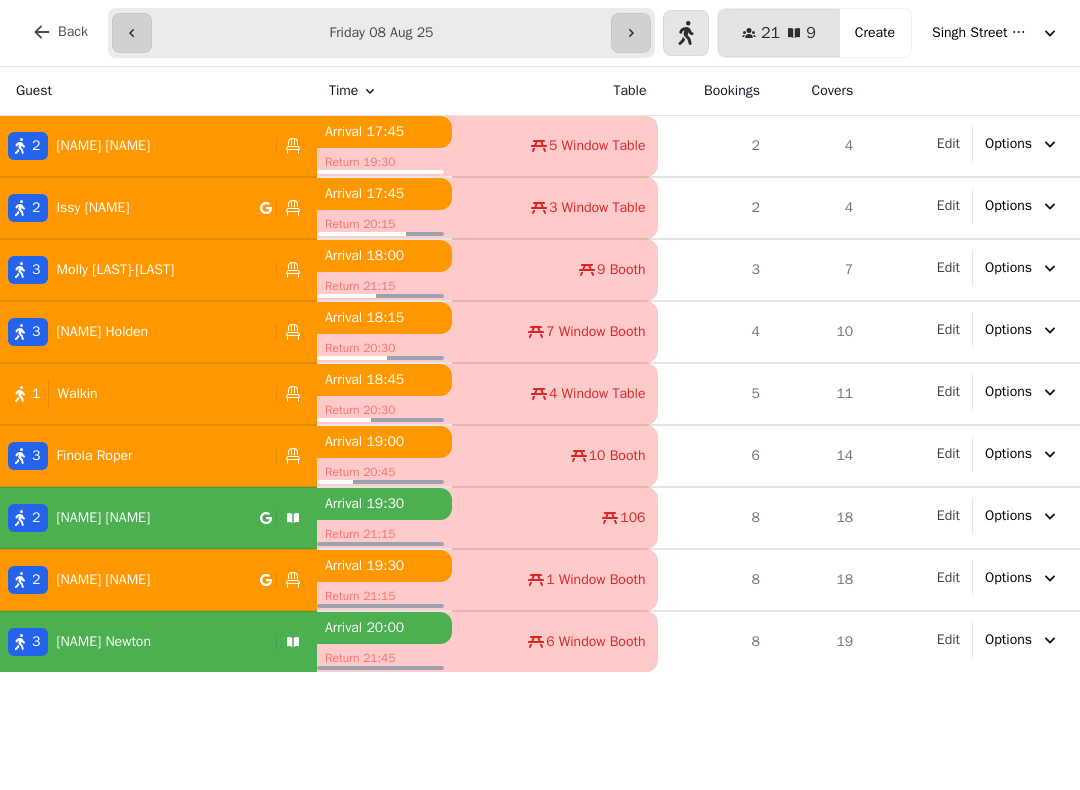 click on "2 Robert   Craigie" at bounding box center (130, 518) 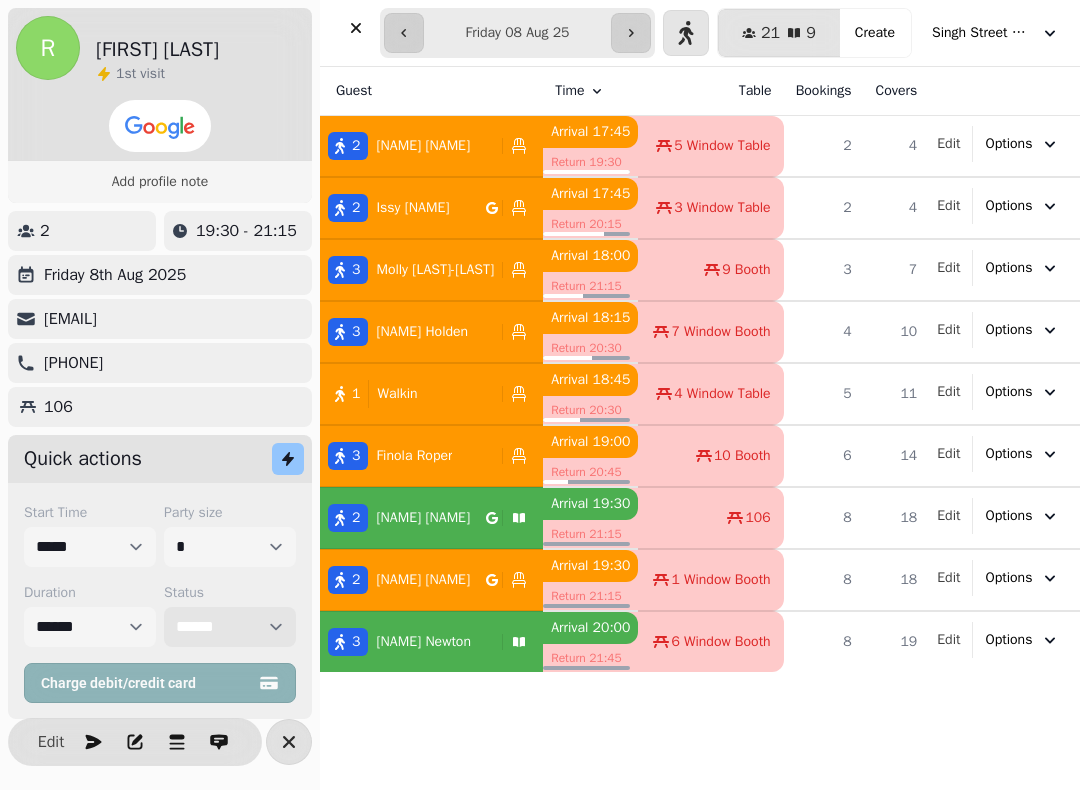 click on "**********" at bounding box center [230, 627] 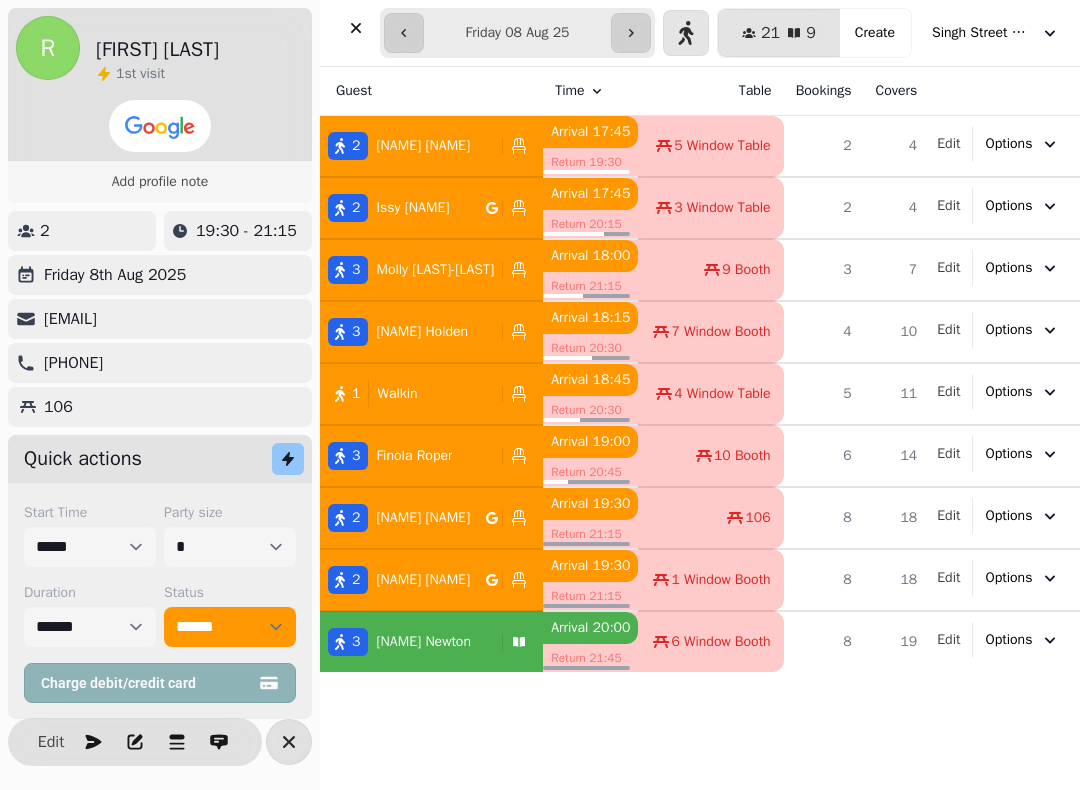 click at bounding box center [356, 28] 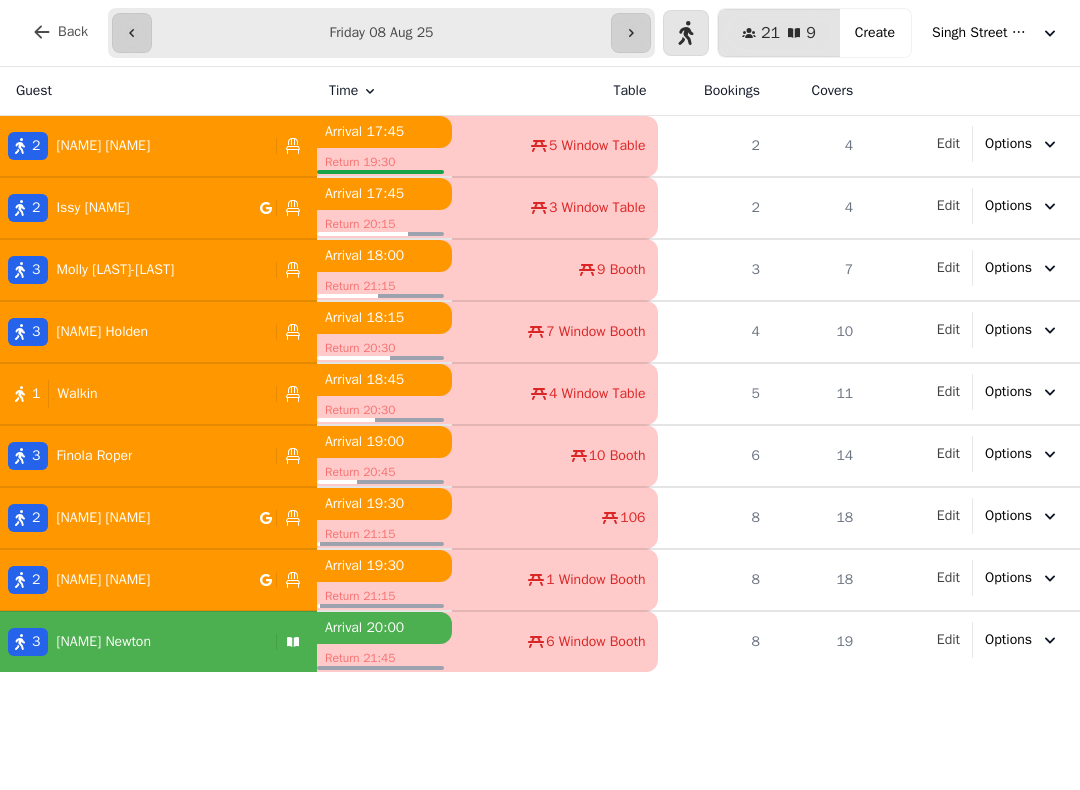 click 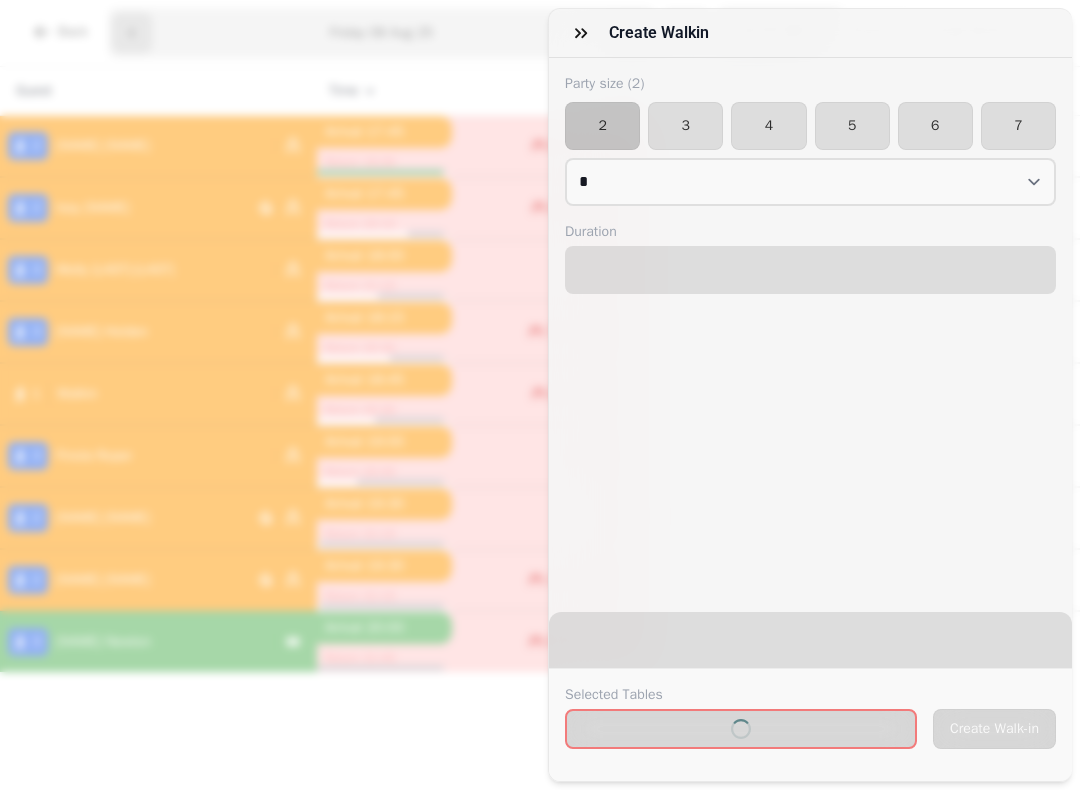 select on "****" 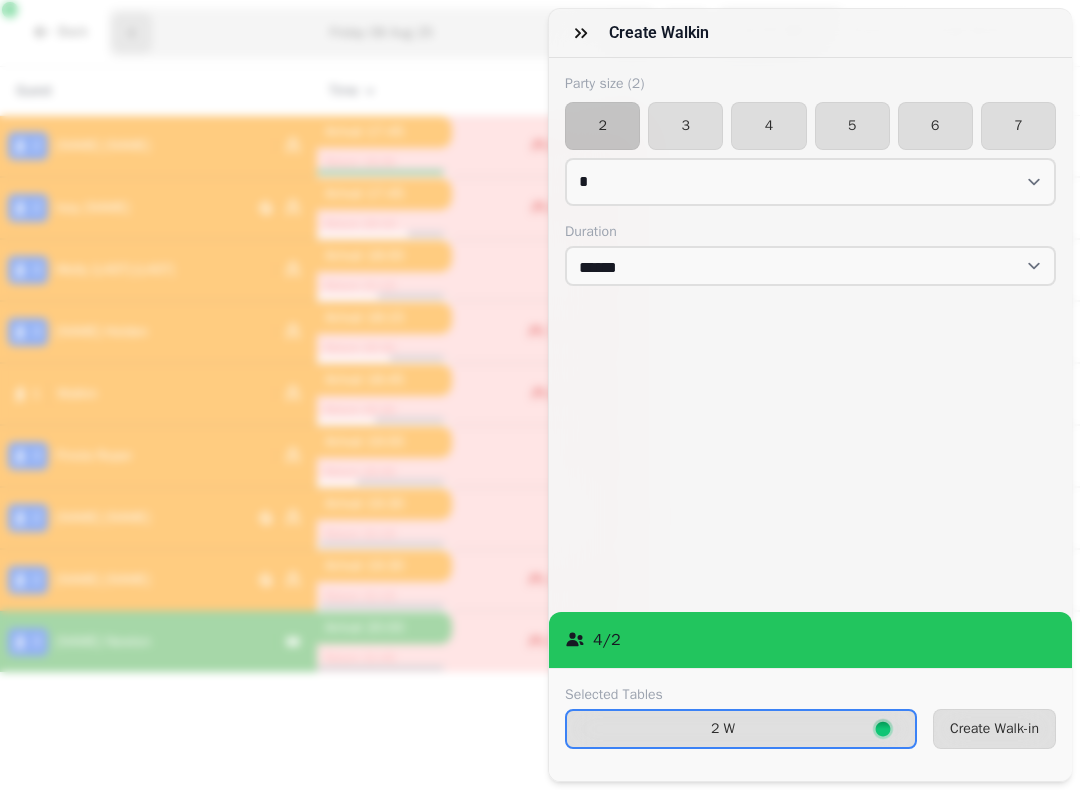 click on "3" at bounding box center [685, 126] 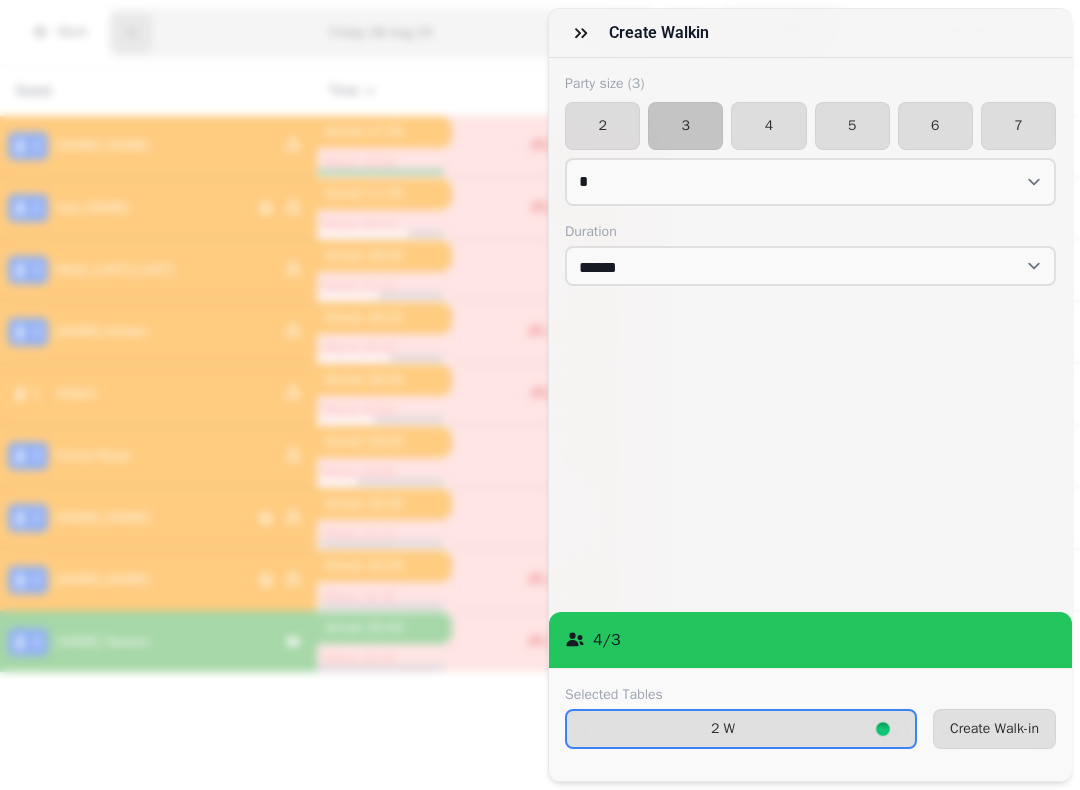 click on "Create Walk-in" at bounding box center [994, 729] 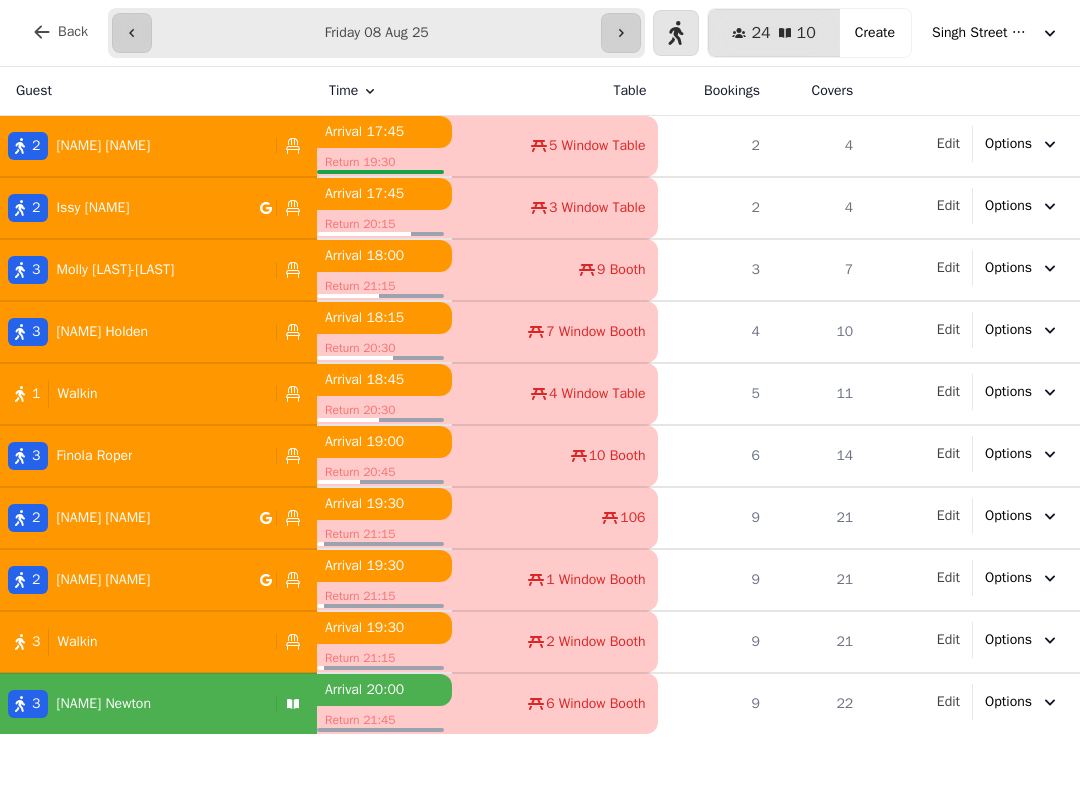 click on "1 Walkin" at bounding box center (134, 394) 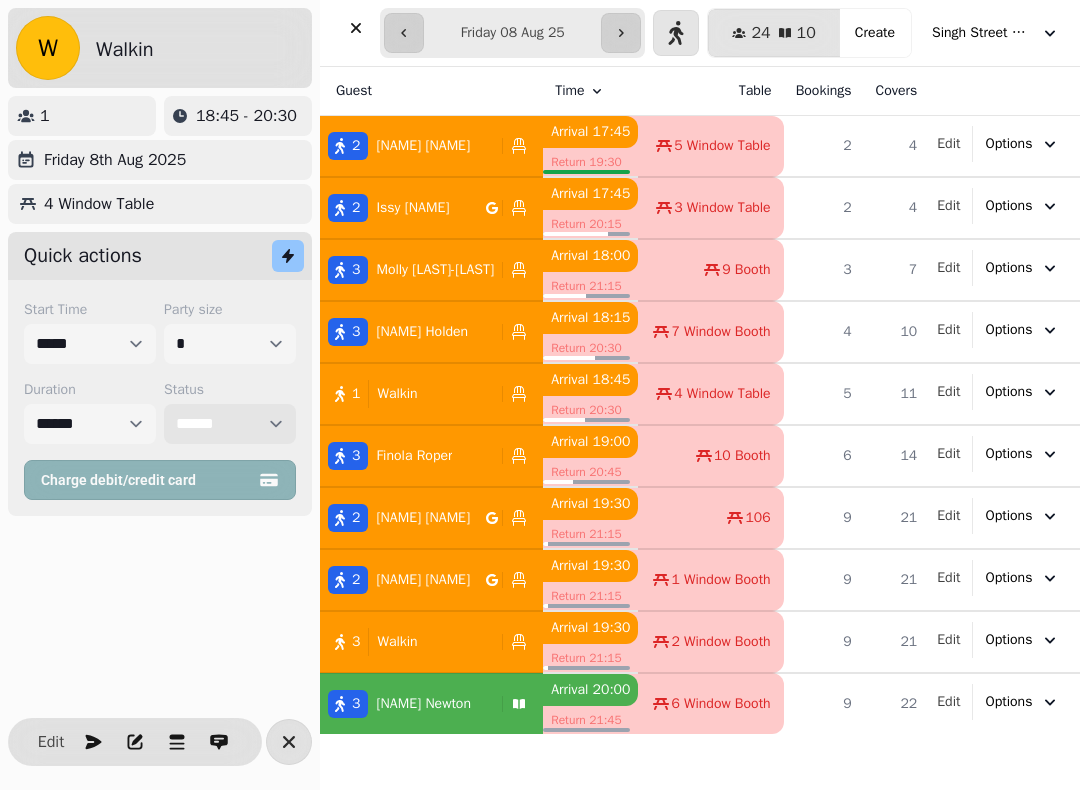 click on "**********" at bounding box center (230, 424) 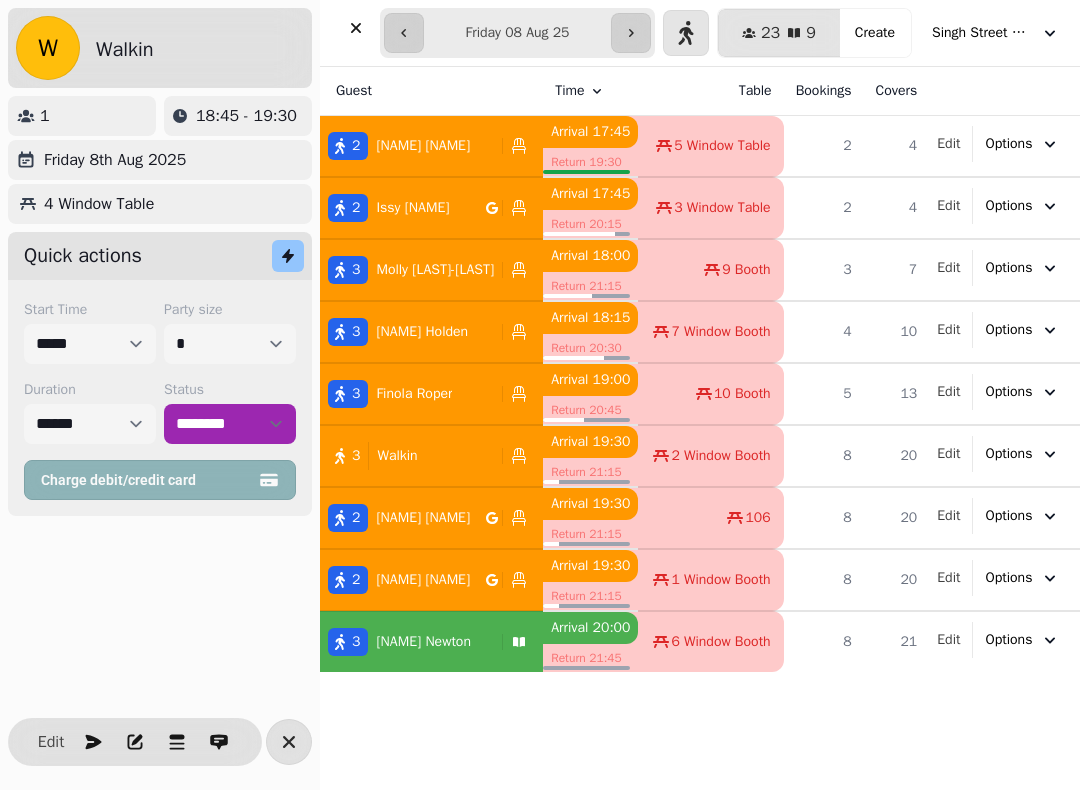 click at bounding box center [356, 28] 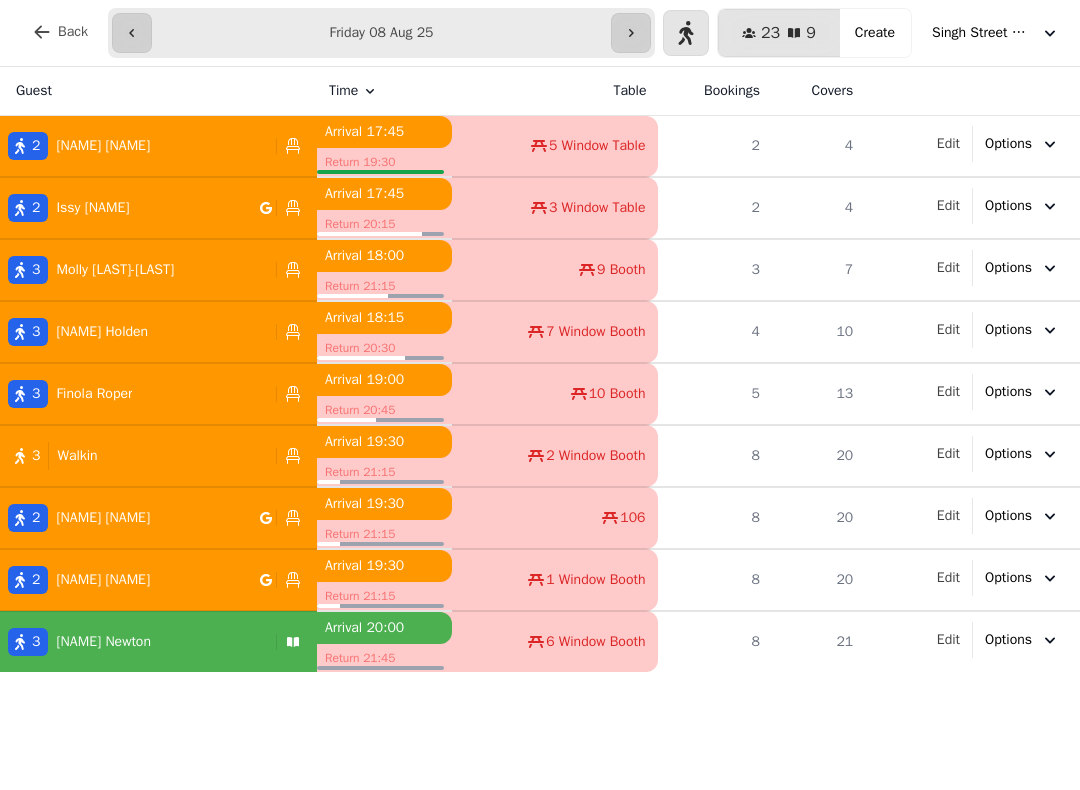 click on "Lynne   Garrahan" at bounding box center (103, 146) 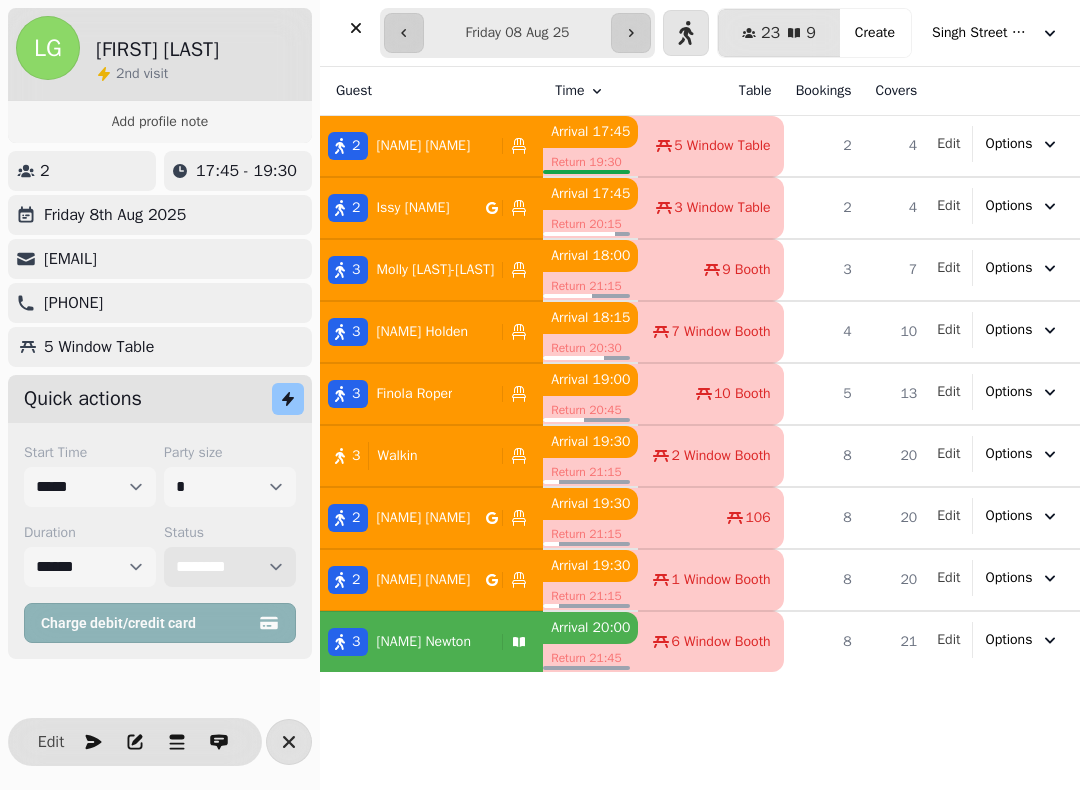 click on "**********" at bounding box center (230, 567) 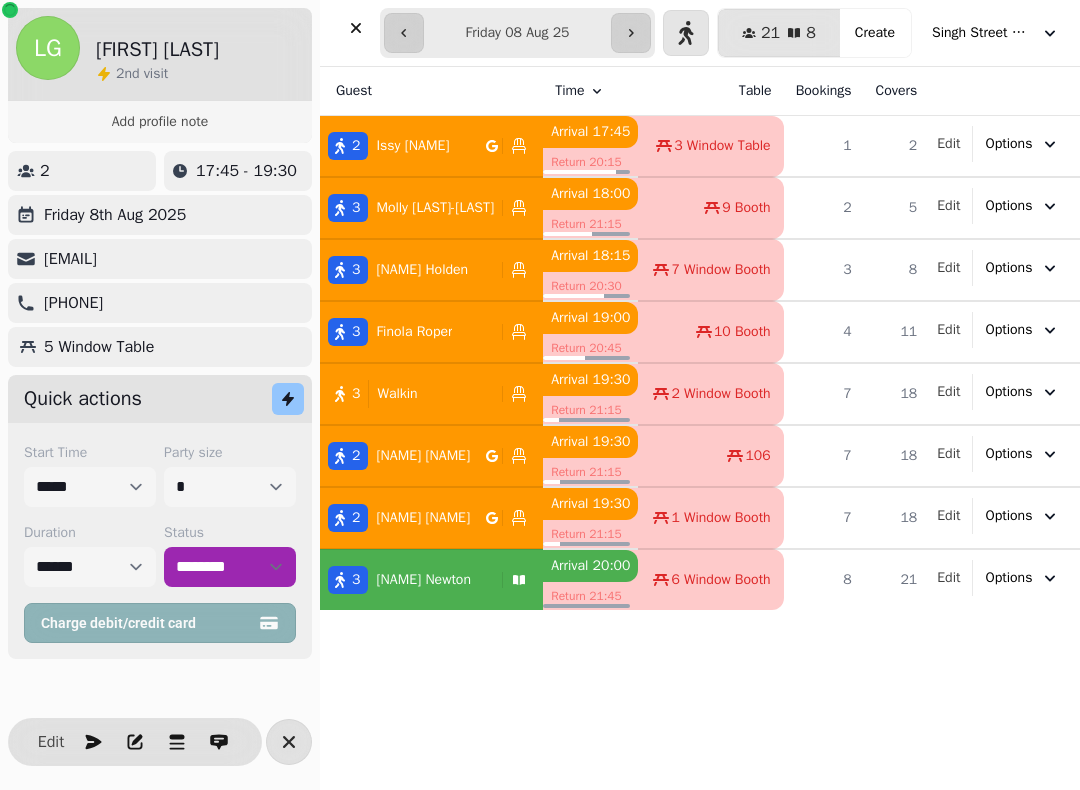 click on "Issy   Cavazzini" at bounding box center [408, 146] 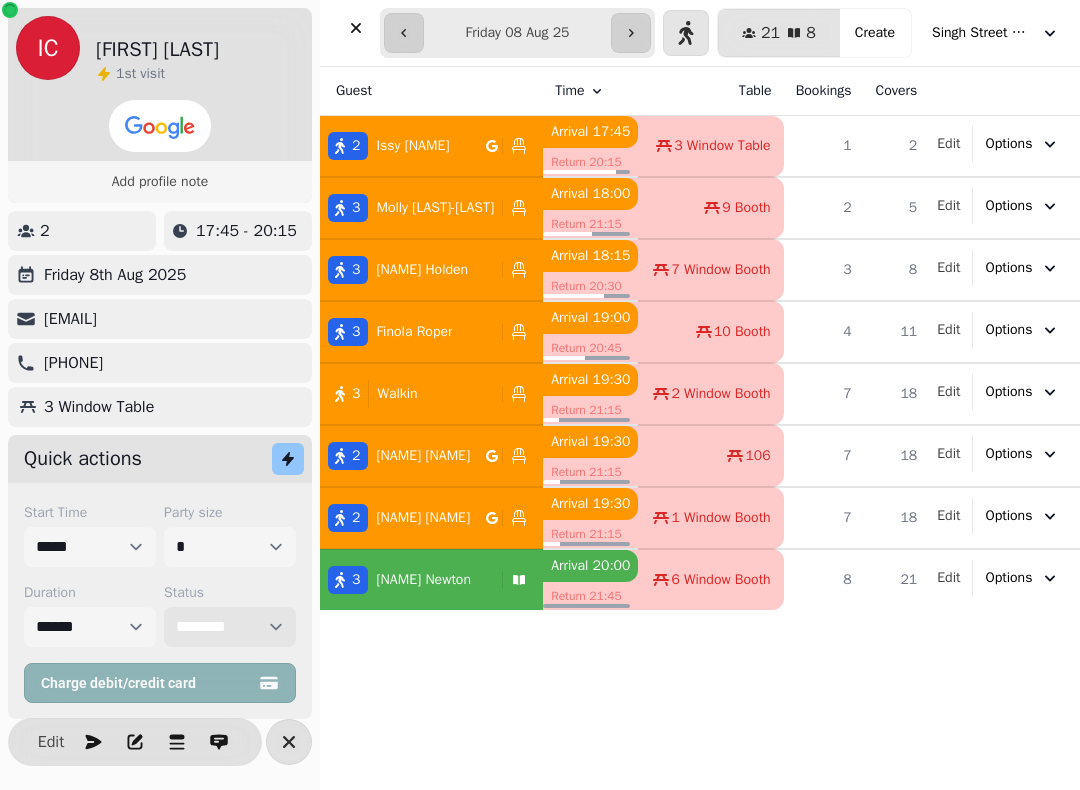 click on "**********" at bounding box center [230, 627] 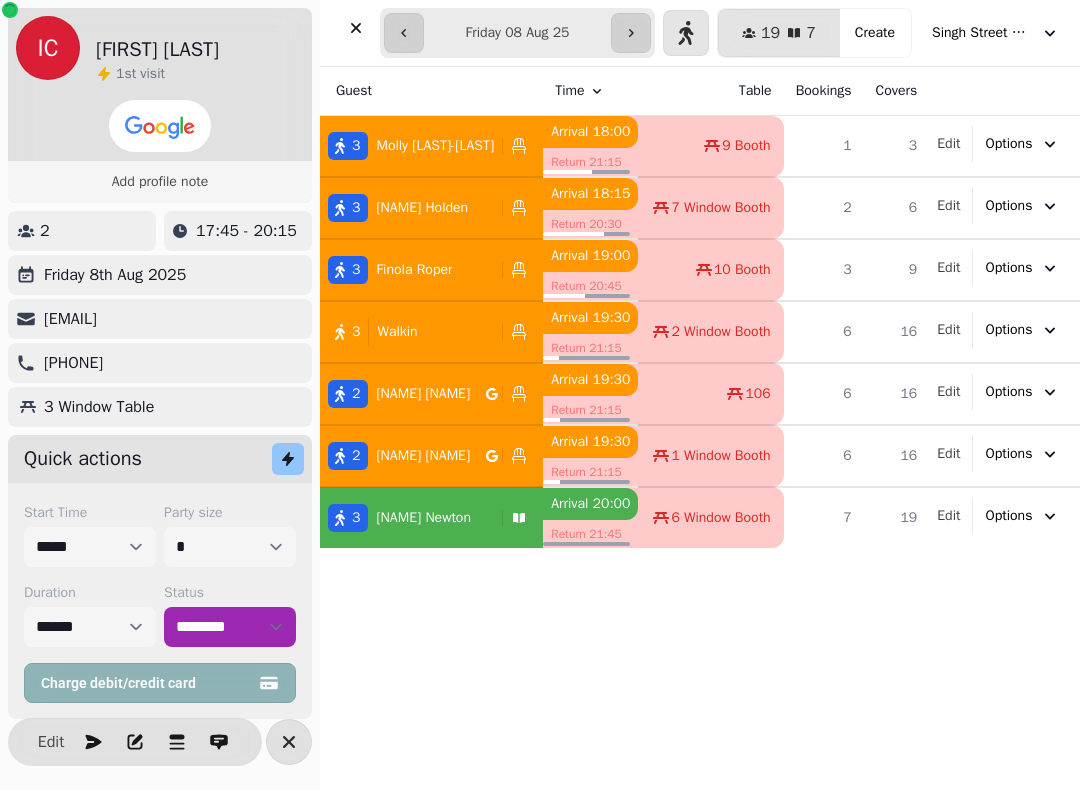 click at bounding box center [356, 28] 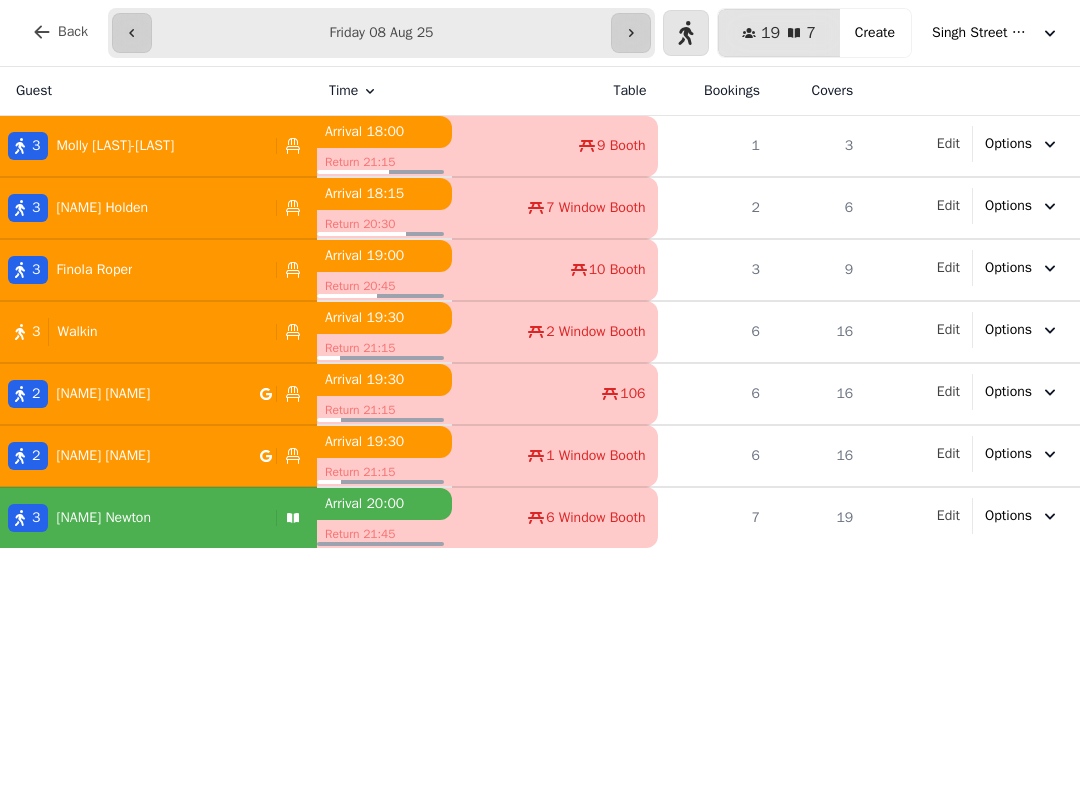 click on "[NUMBER] [FIRST] [LAST]" at bounding box center [134, 208] 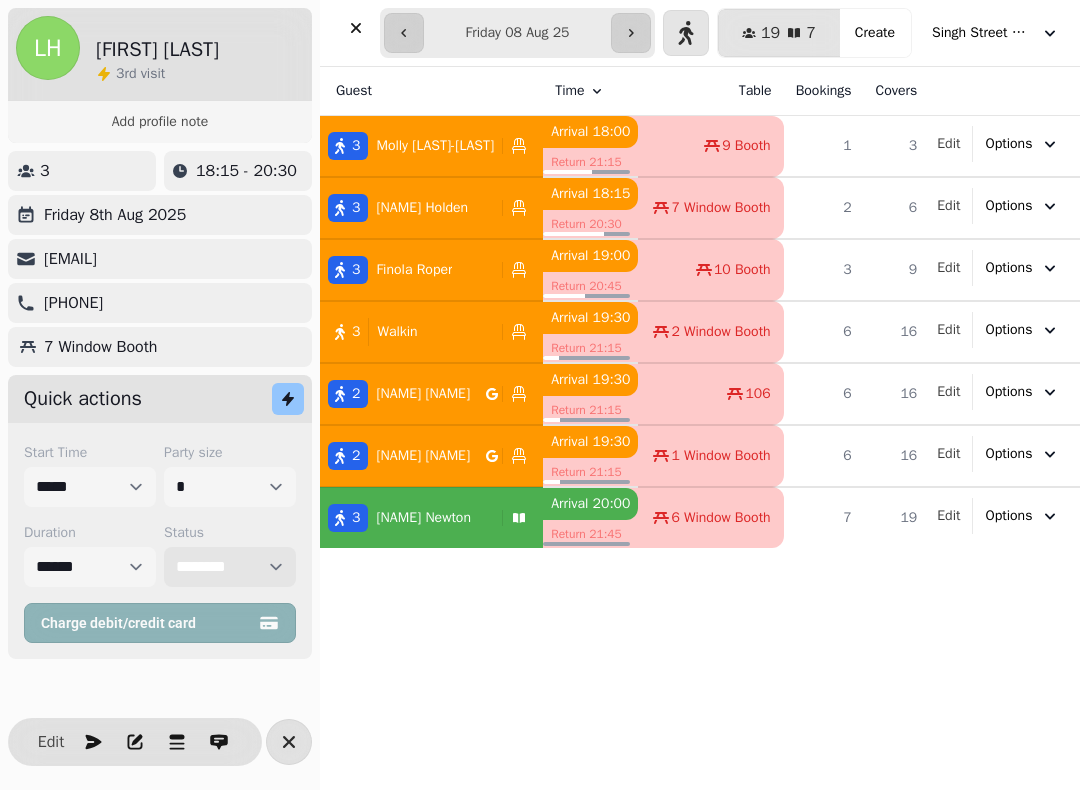 click on "**********" at bounding box center (230, 567) 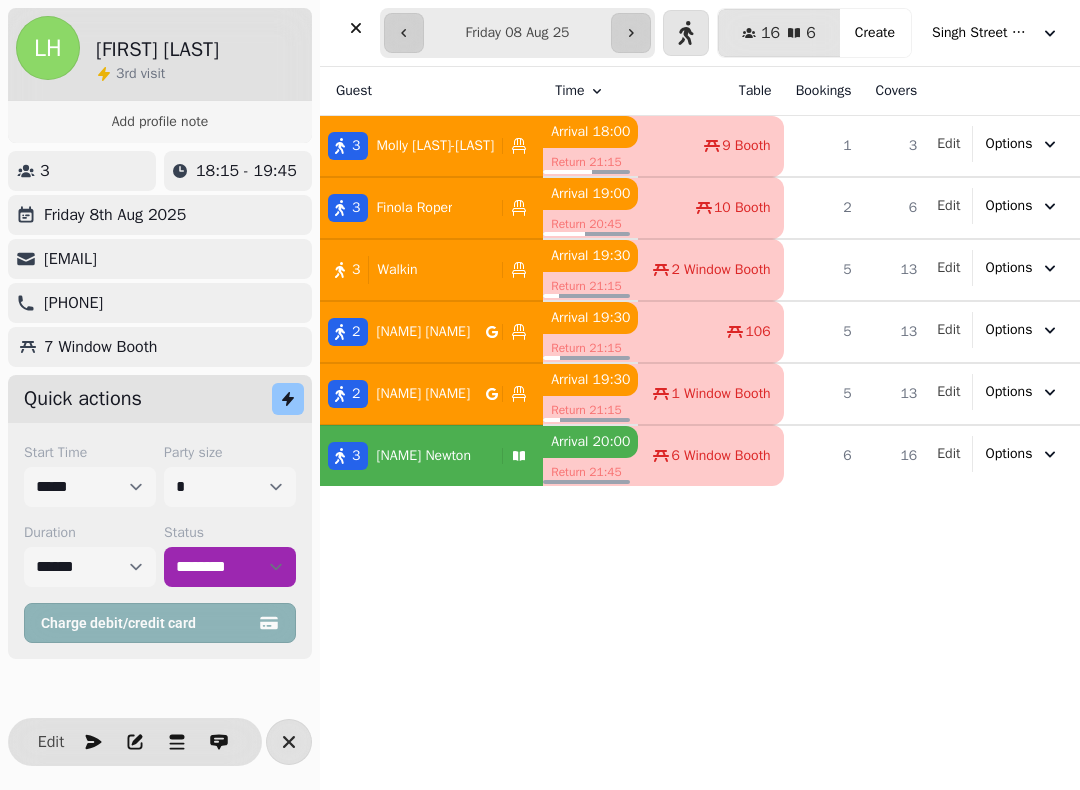 click on "[FIRST] [LAST]-[LAST]" at bounding box center [435, 146] 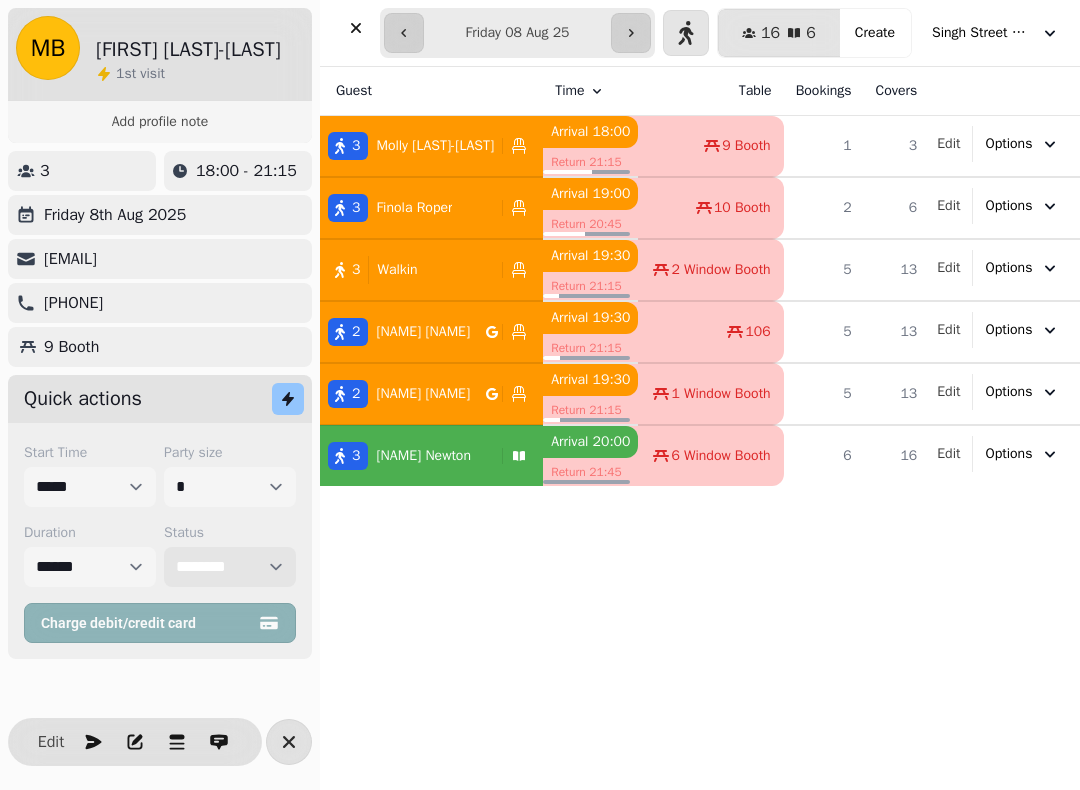 click on "**********" at bounding box center (230, 567) 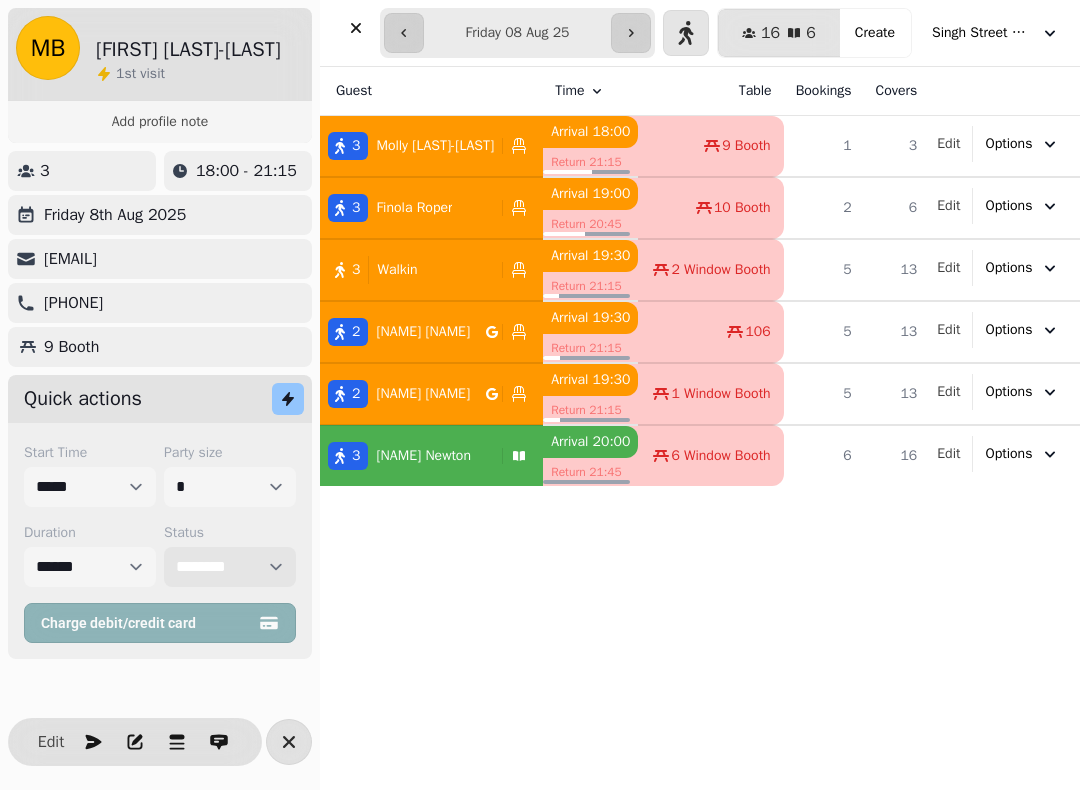 select on "********" 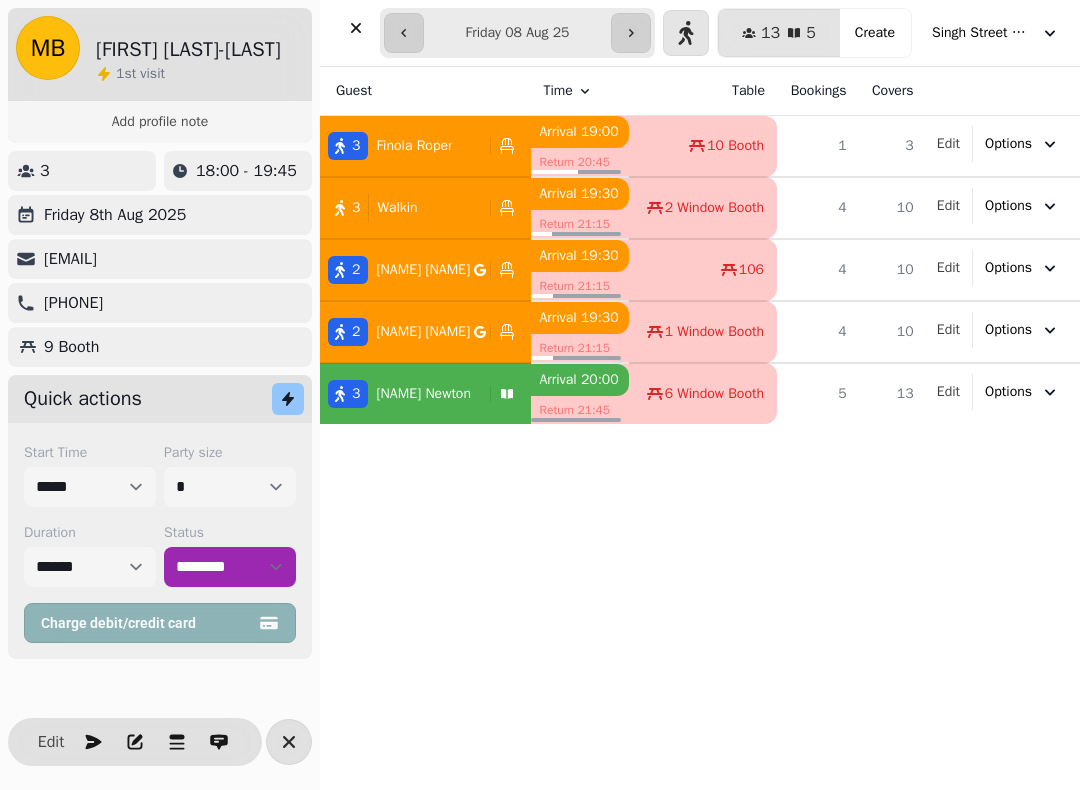 click at bounding box center (356, 28) 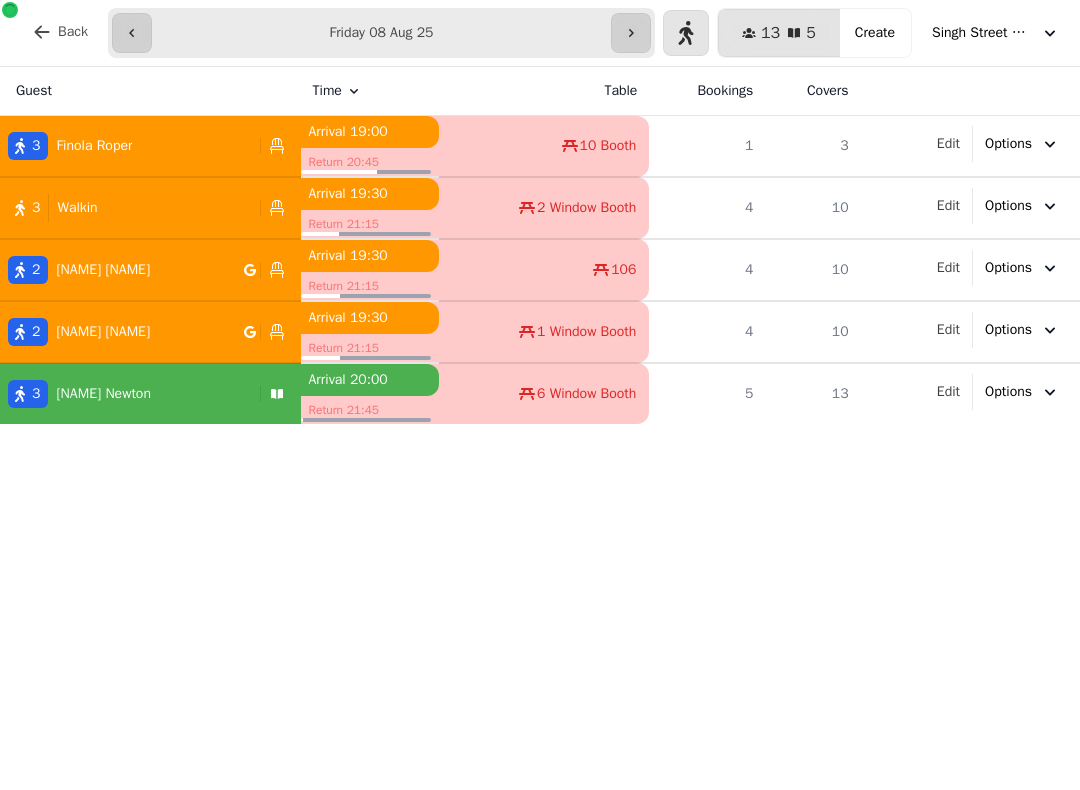 click at bounding box center (631, 33) 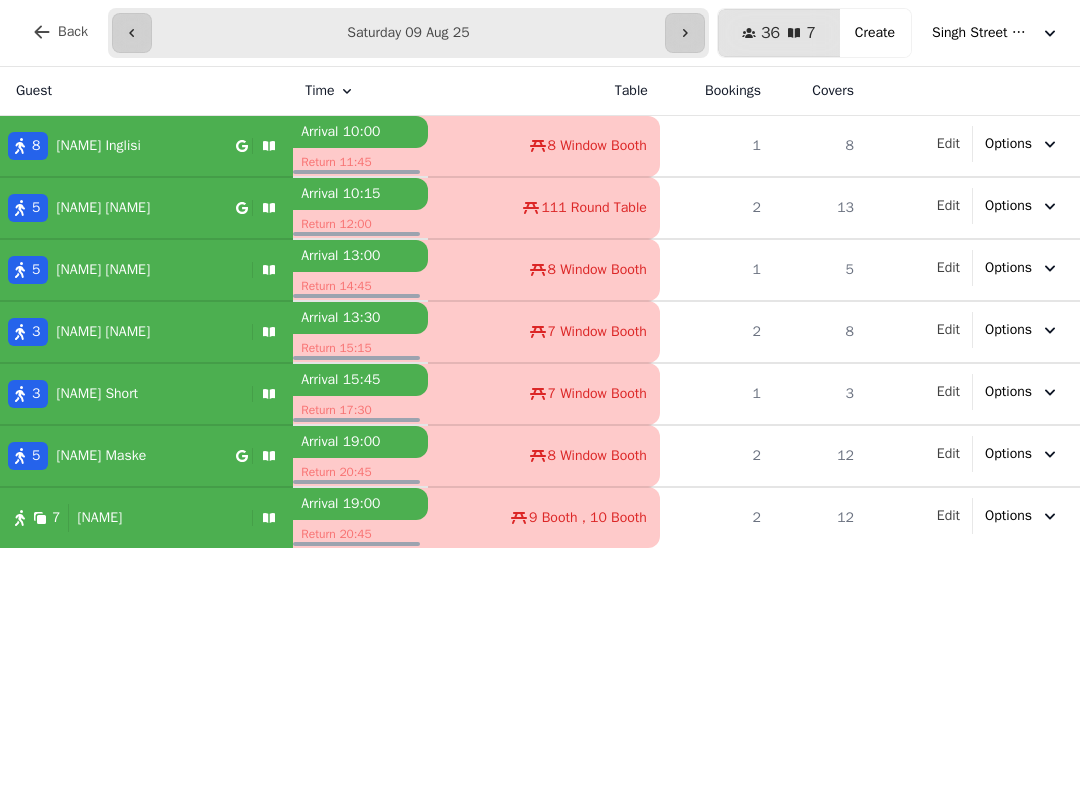 click at bounding box center (132, 33) 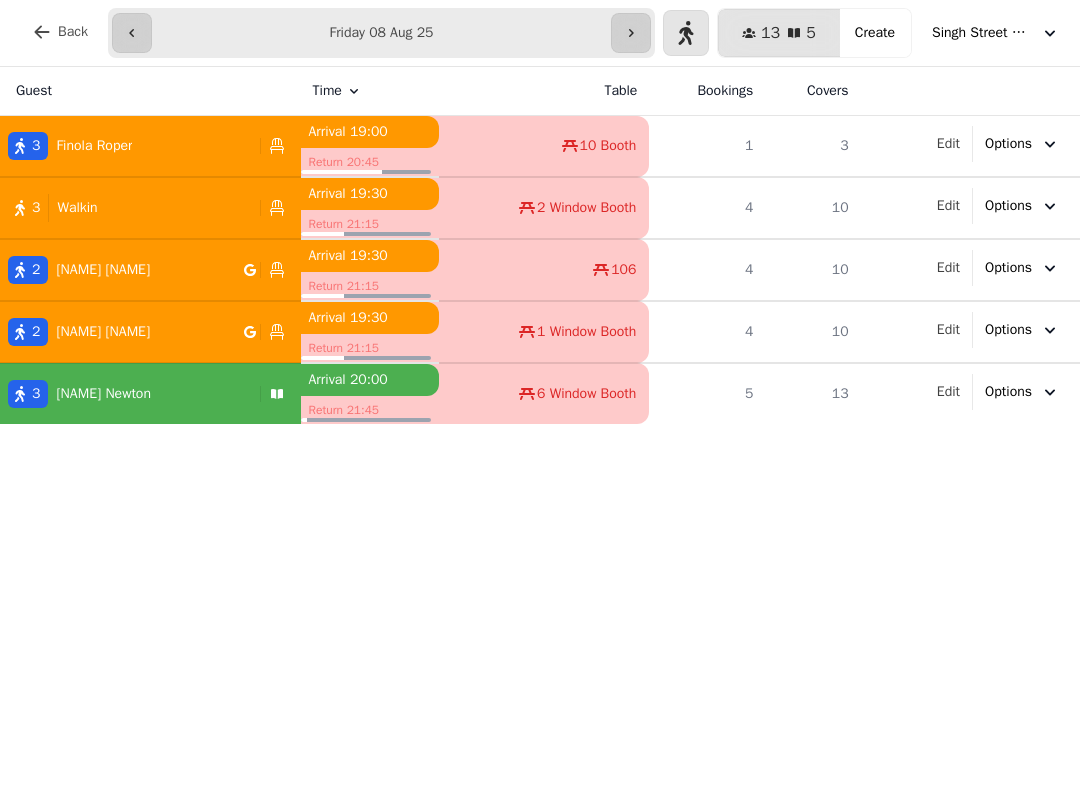 click on "Kate   Newton" at bounding box center (99, 394) 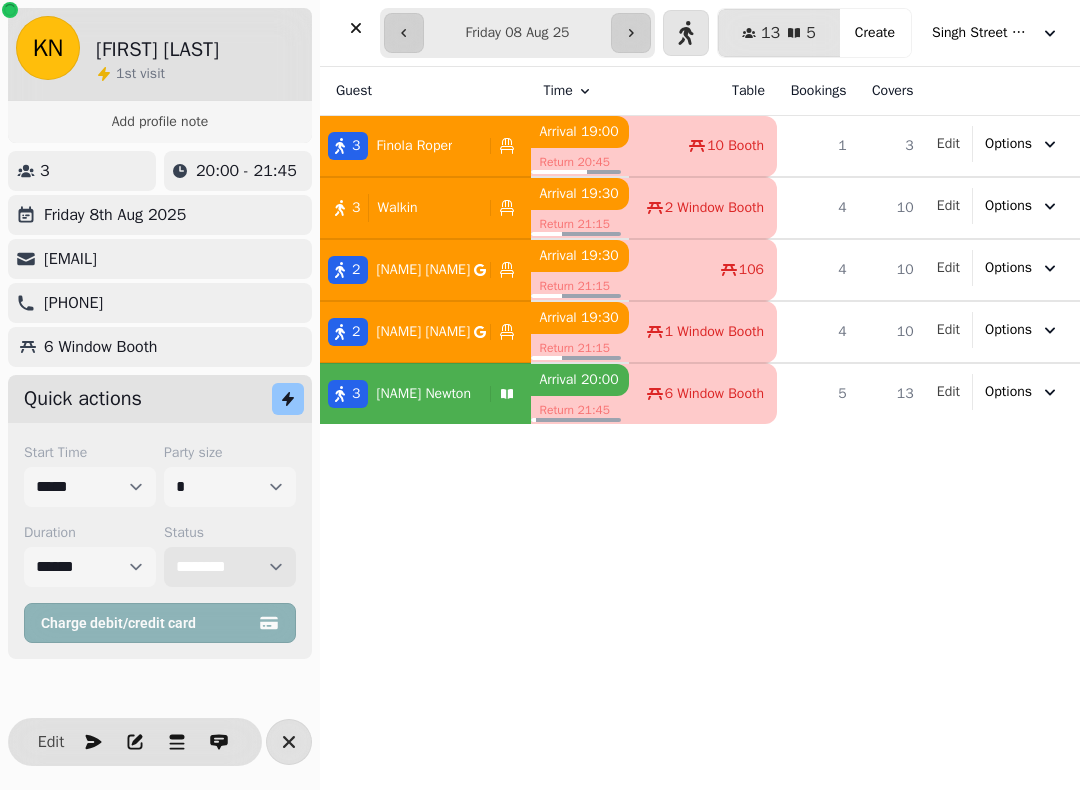 click on "**********" at bounding box center (230, 567) 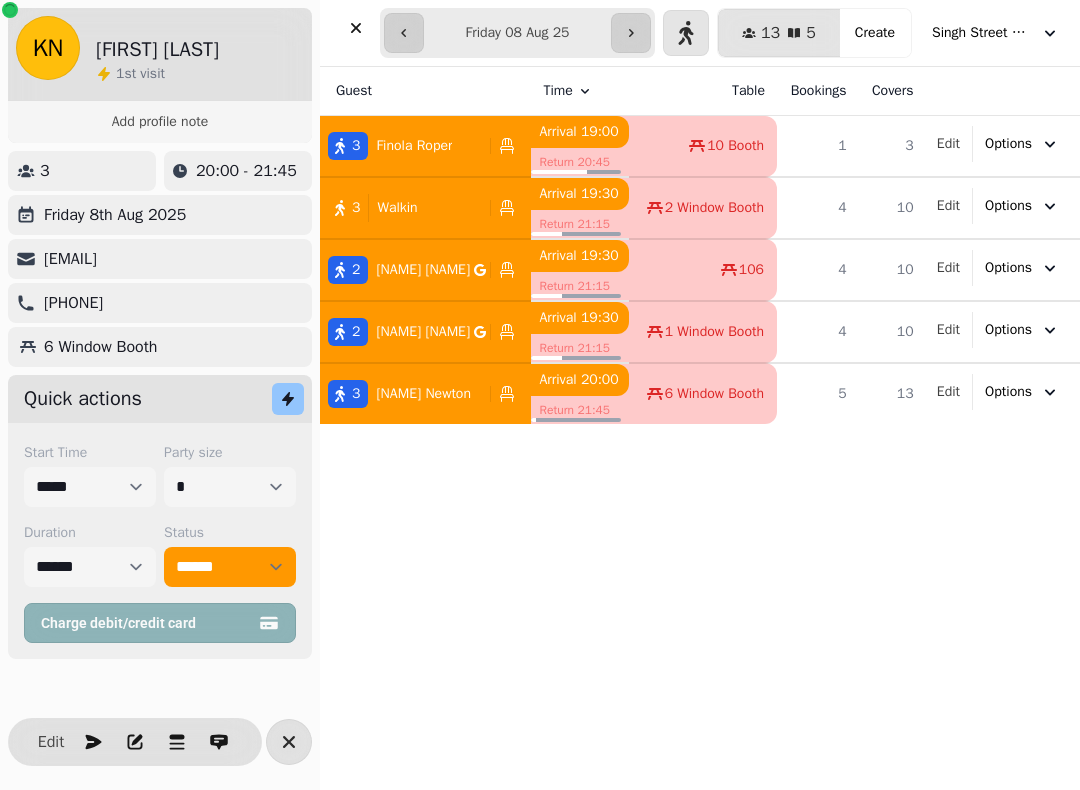 click 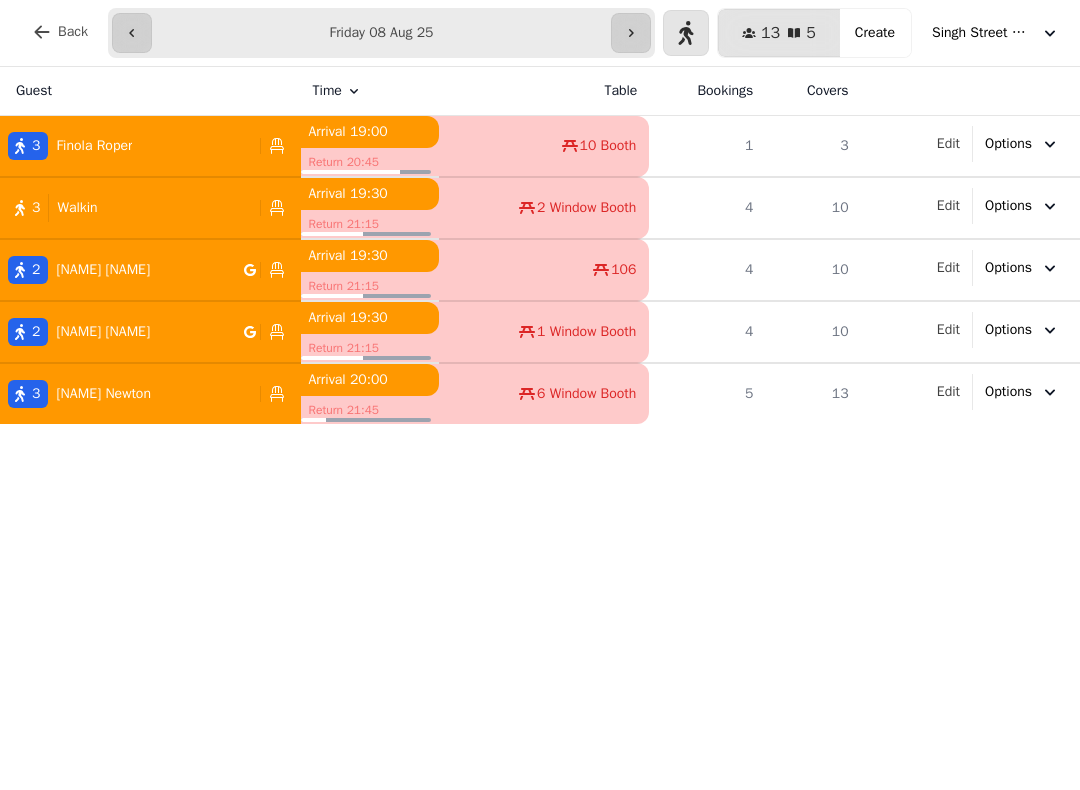 click 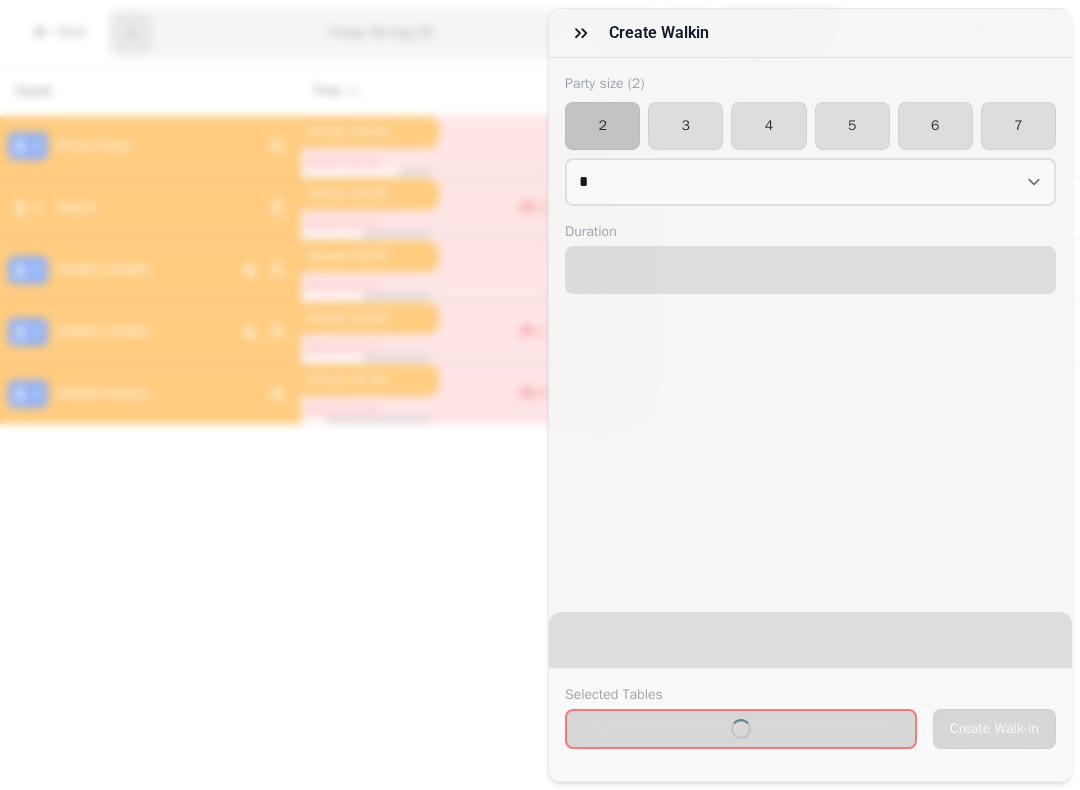 select on "****" 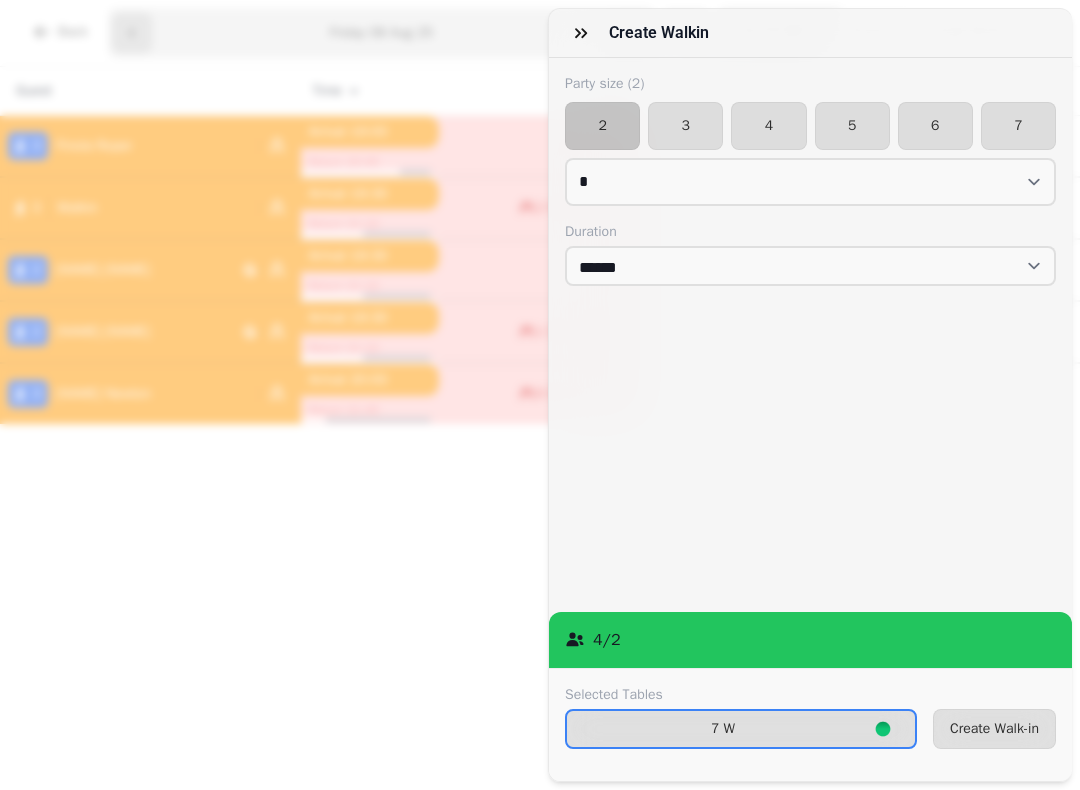 click on "4" at bounding box center (768, 126) 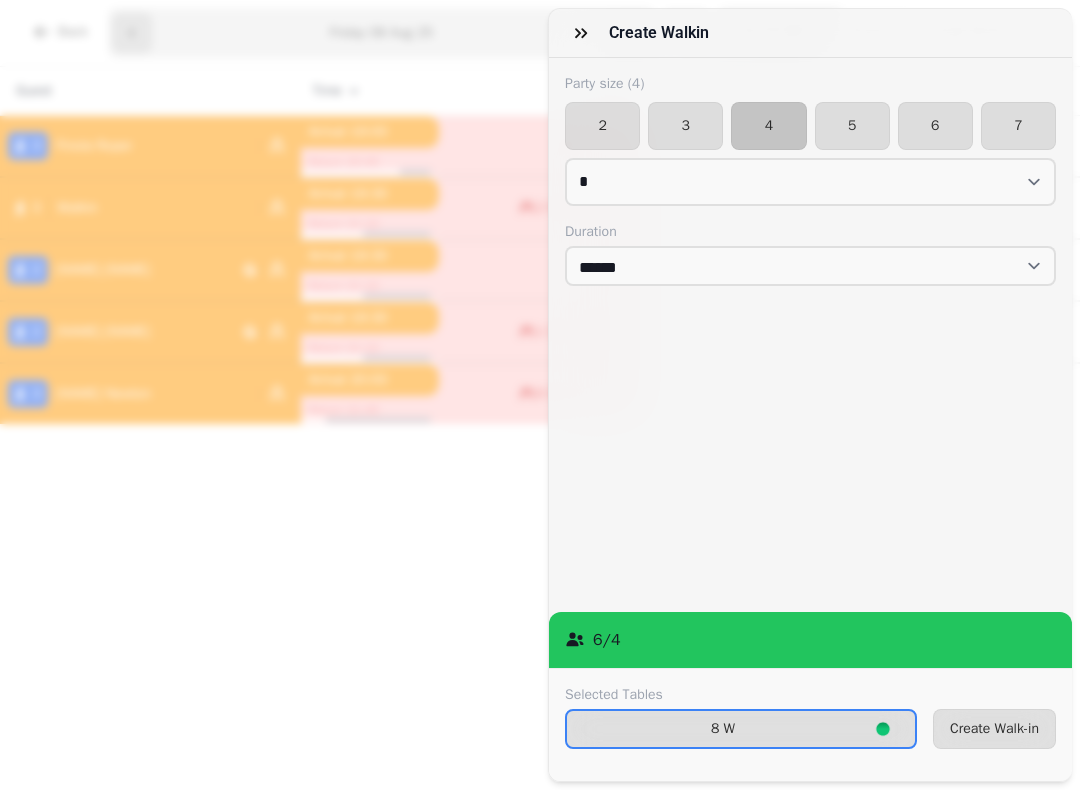 click on "Create Walk-in" at bounding box center [994, 729] 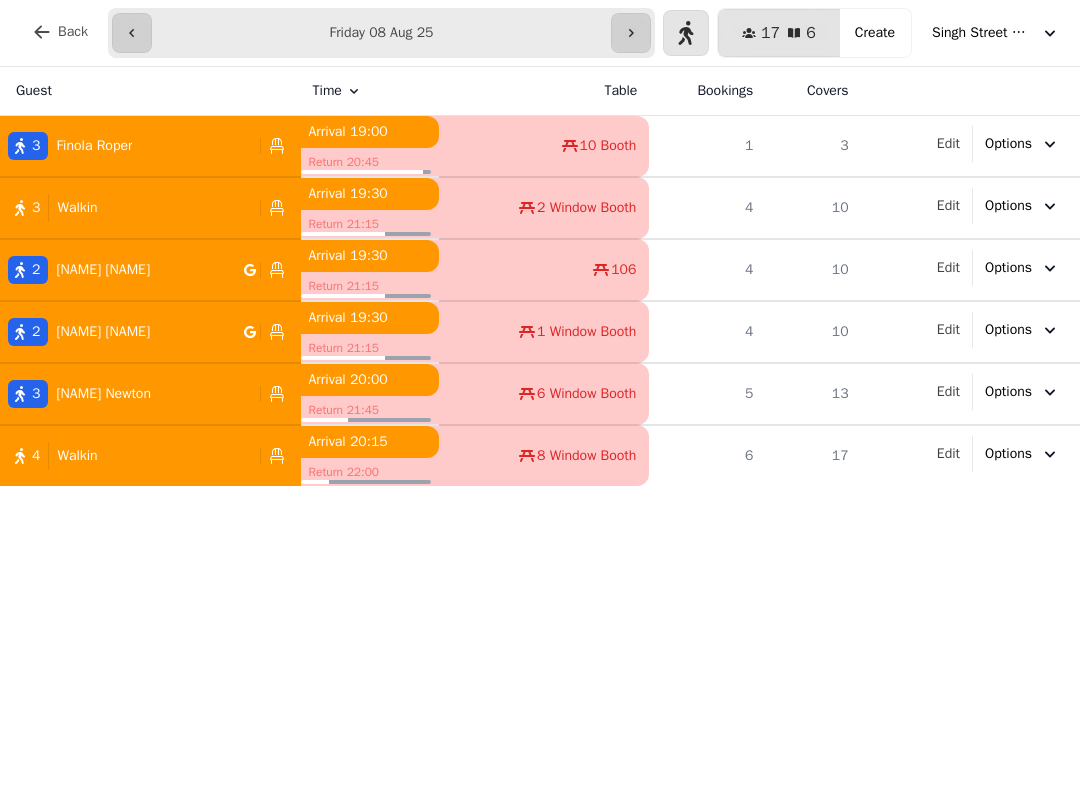 click 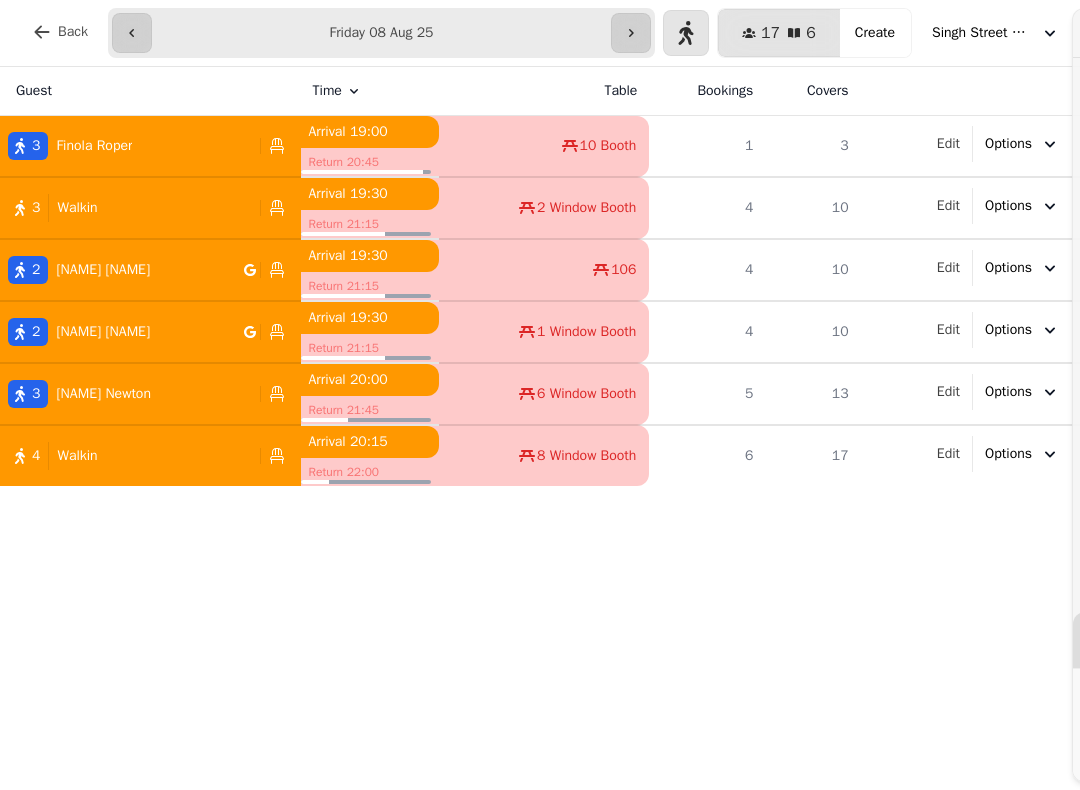 select on "****" 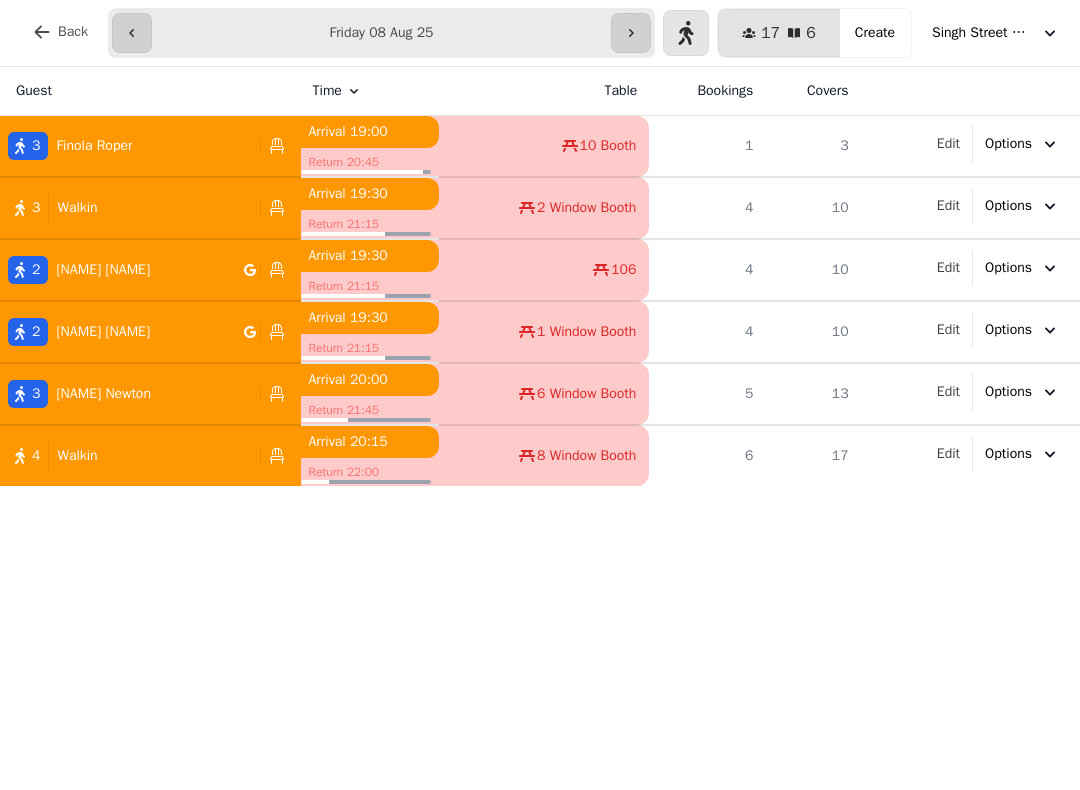 click at bounding box center (686, 33) 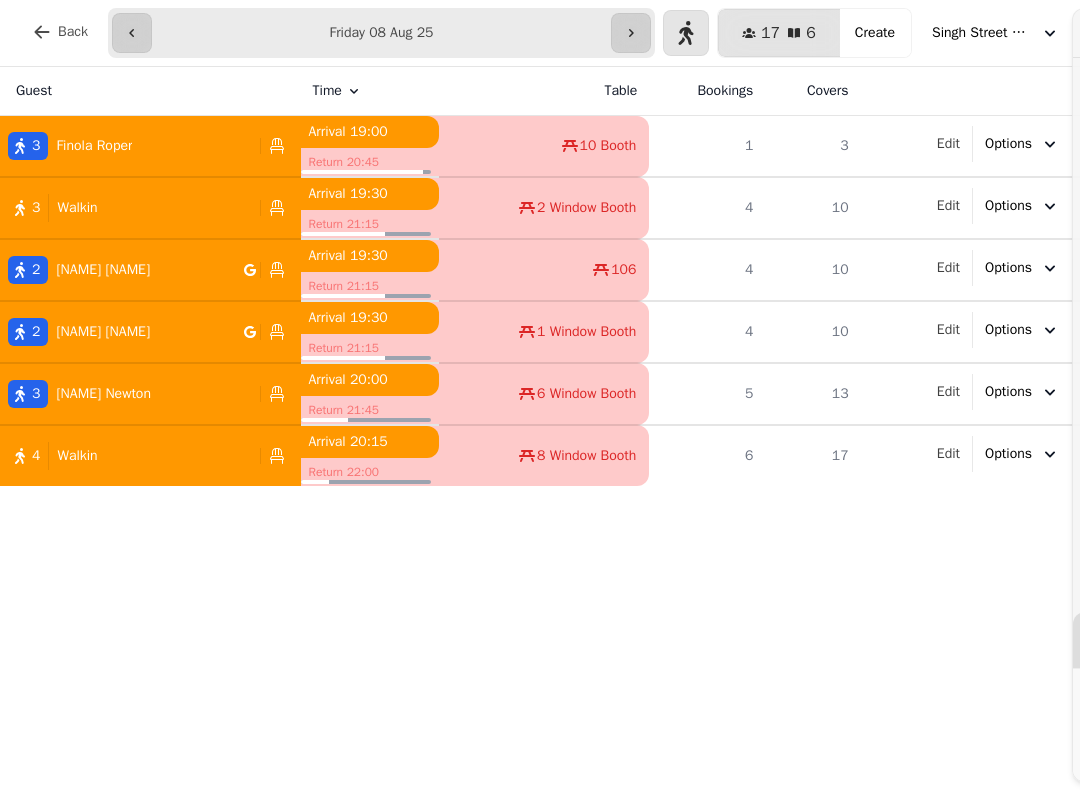 select on "****" 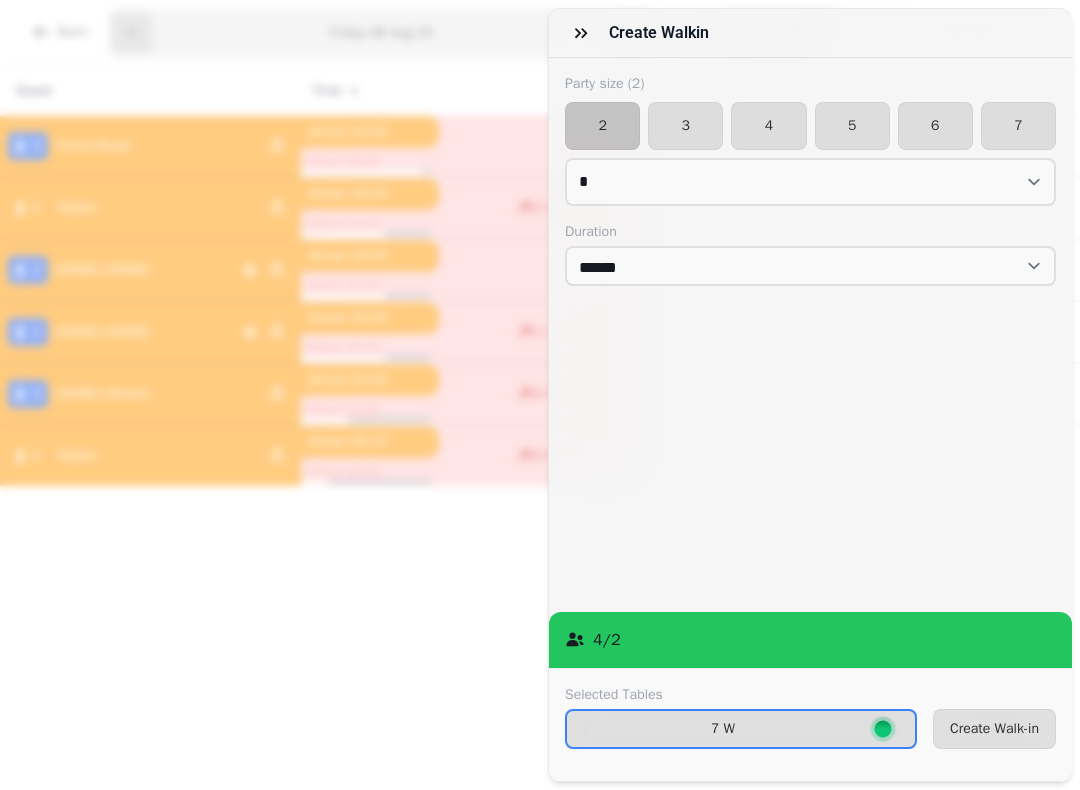 click on "Create Walk-in" at bounding box center [994, 729] 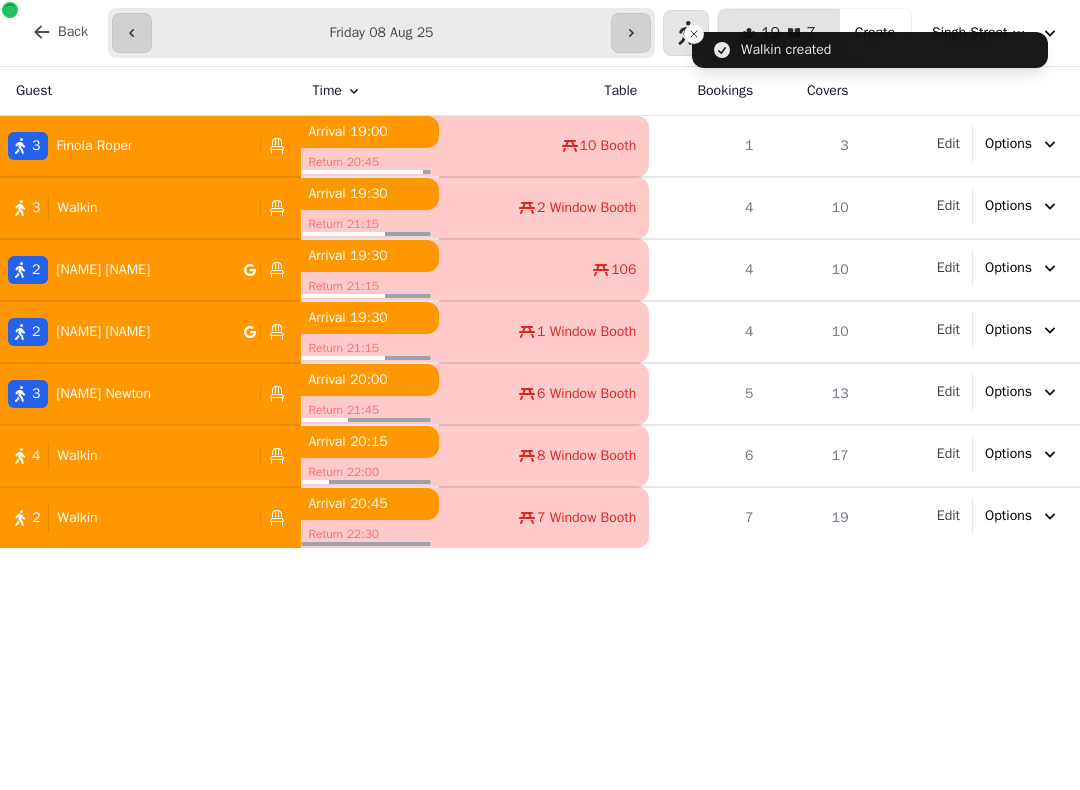click 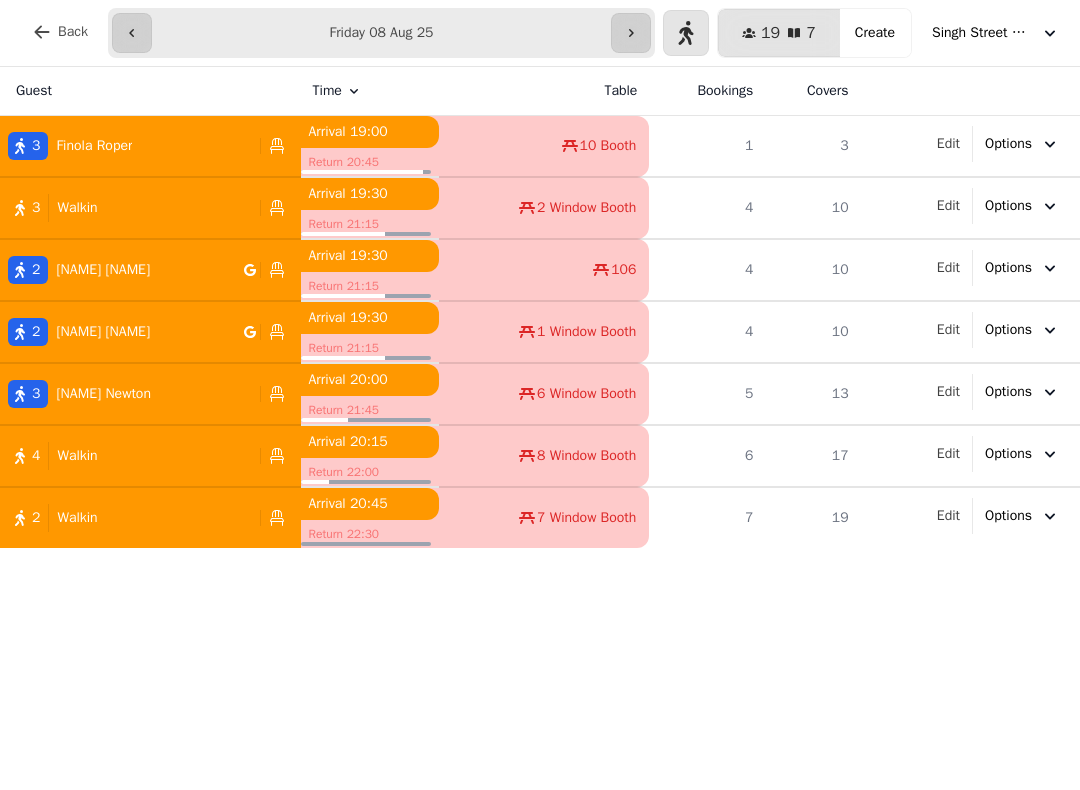 click 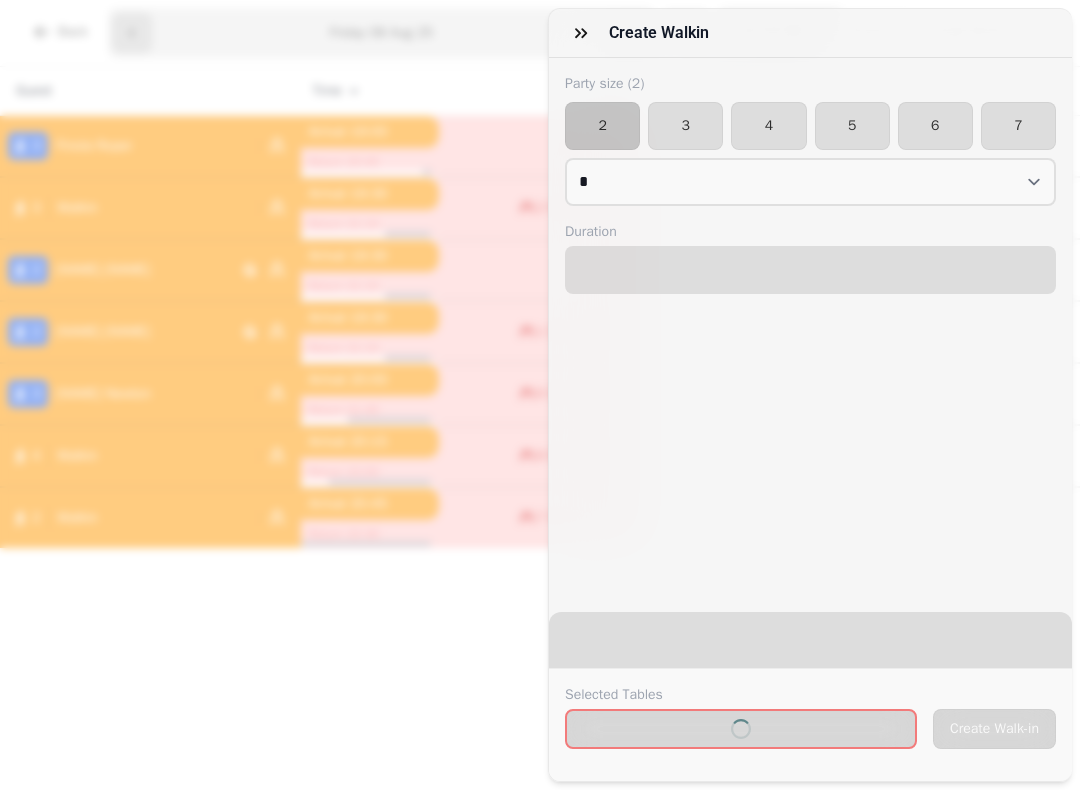 select on "****" 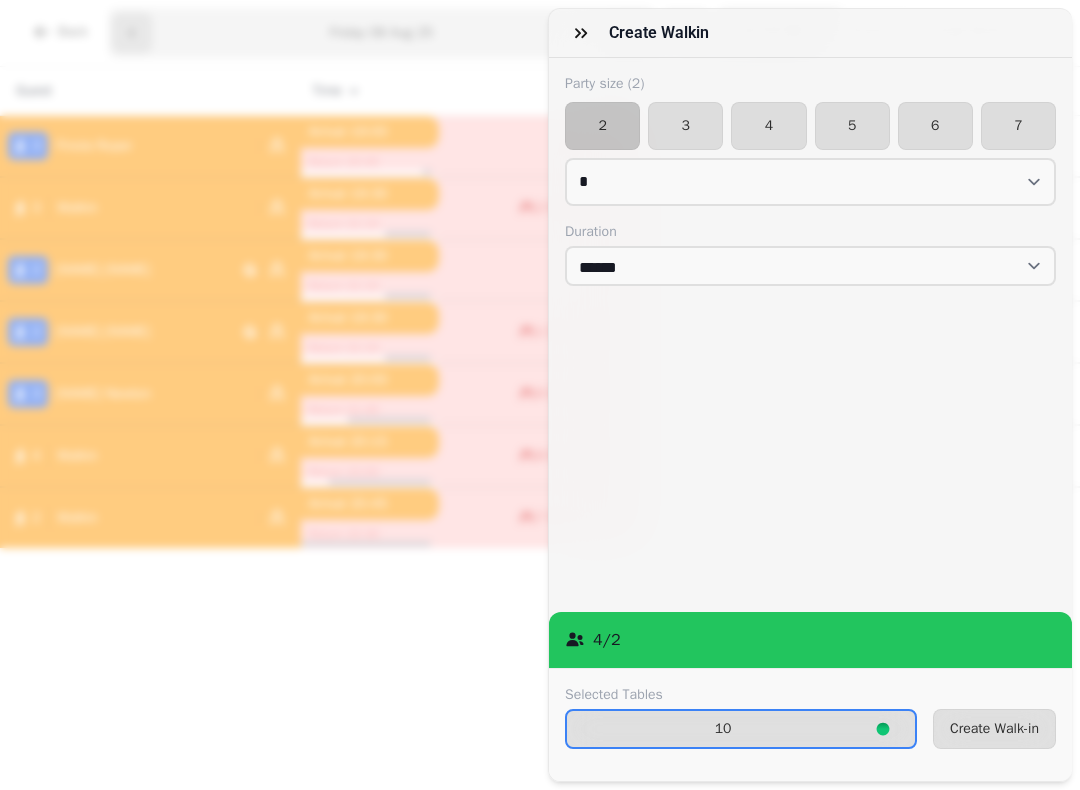 click on "Create Walk-in" at bounding box center (994, 729) 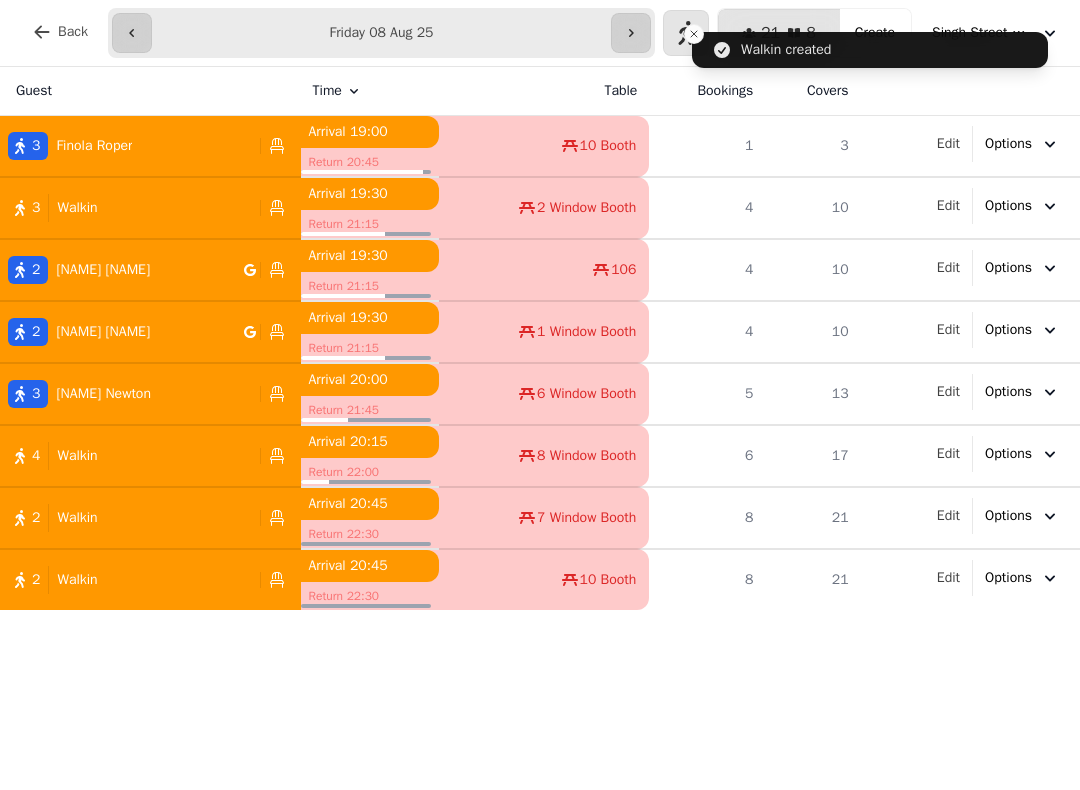 click 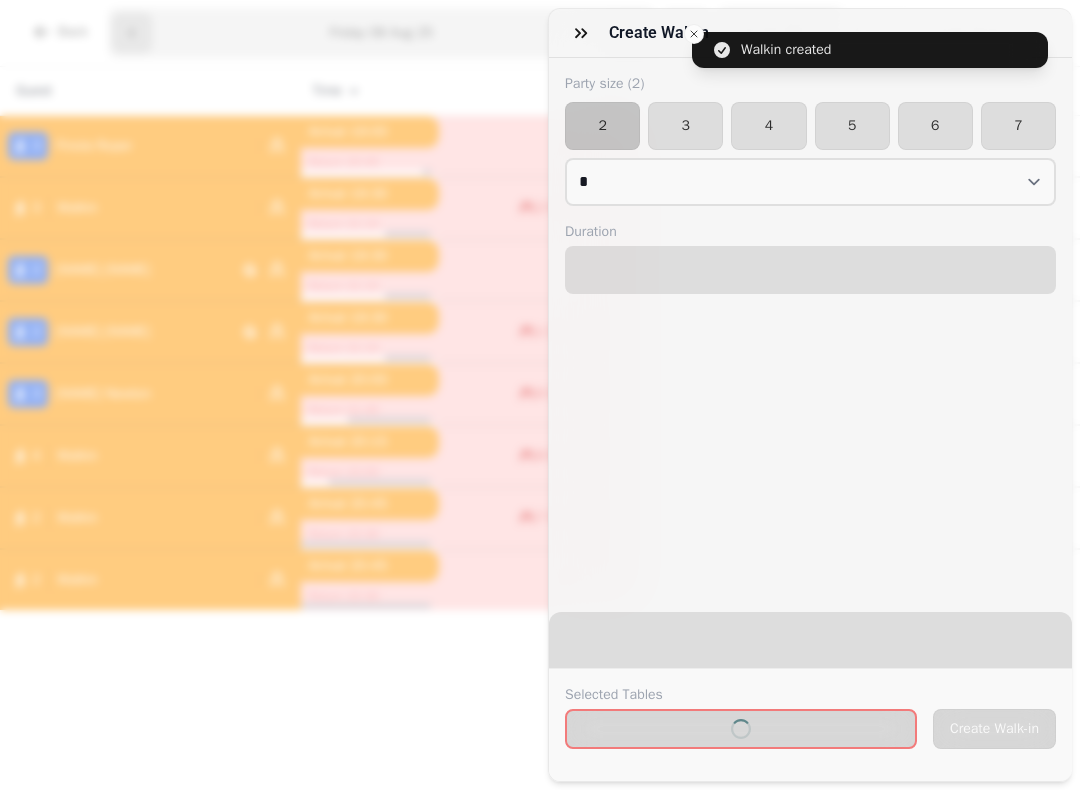 select on "****" 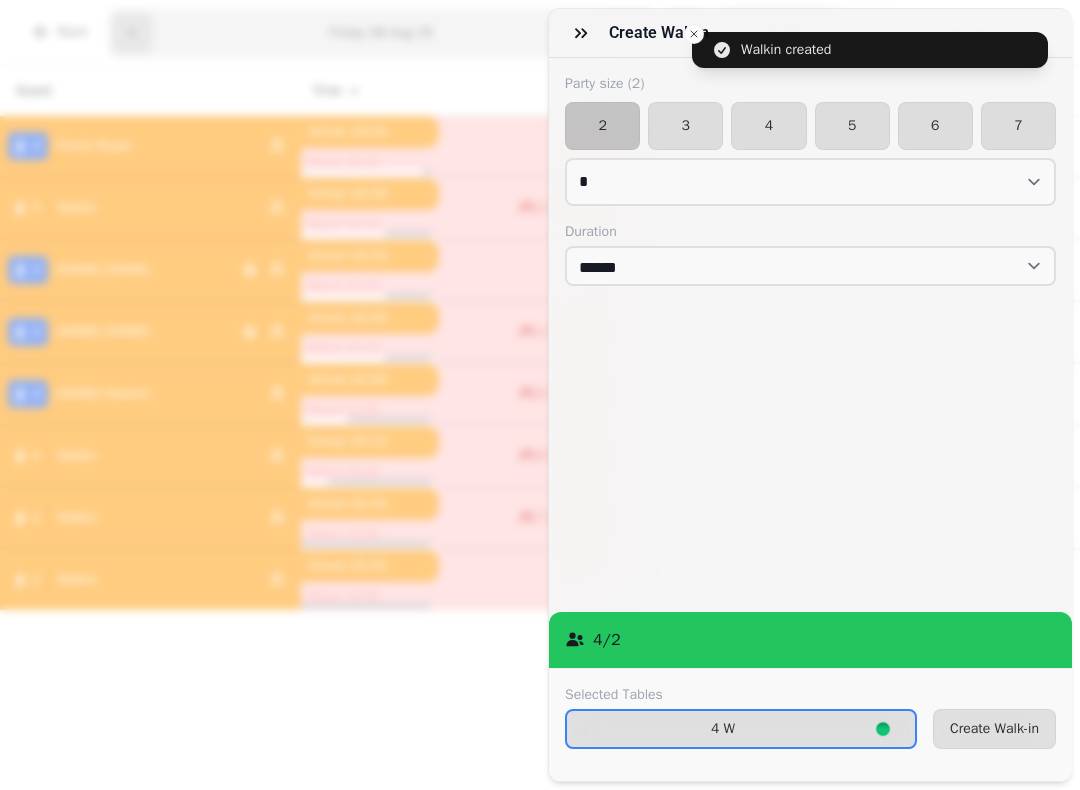 click 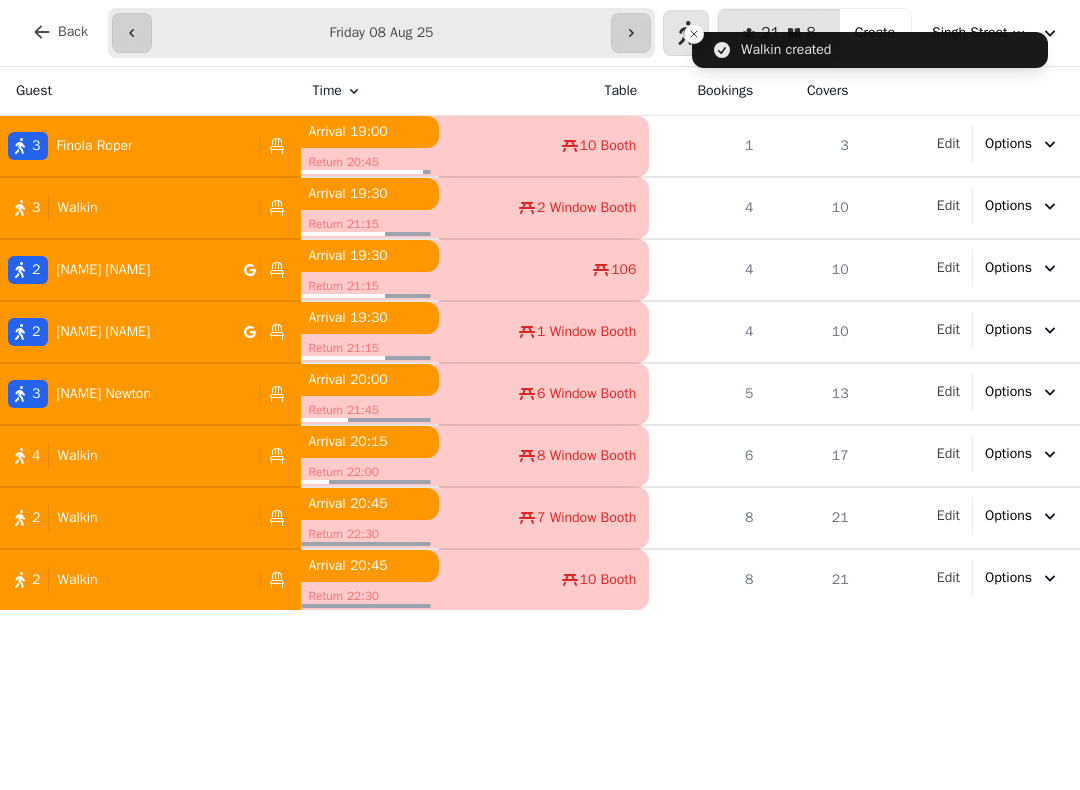 click 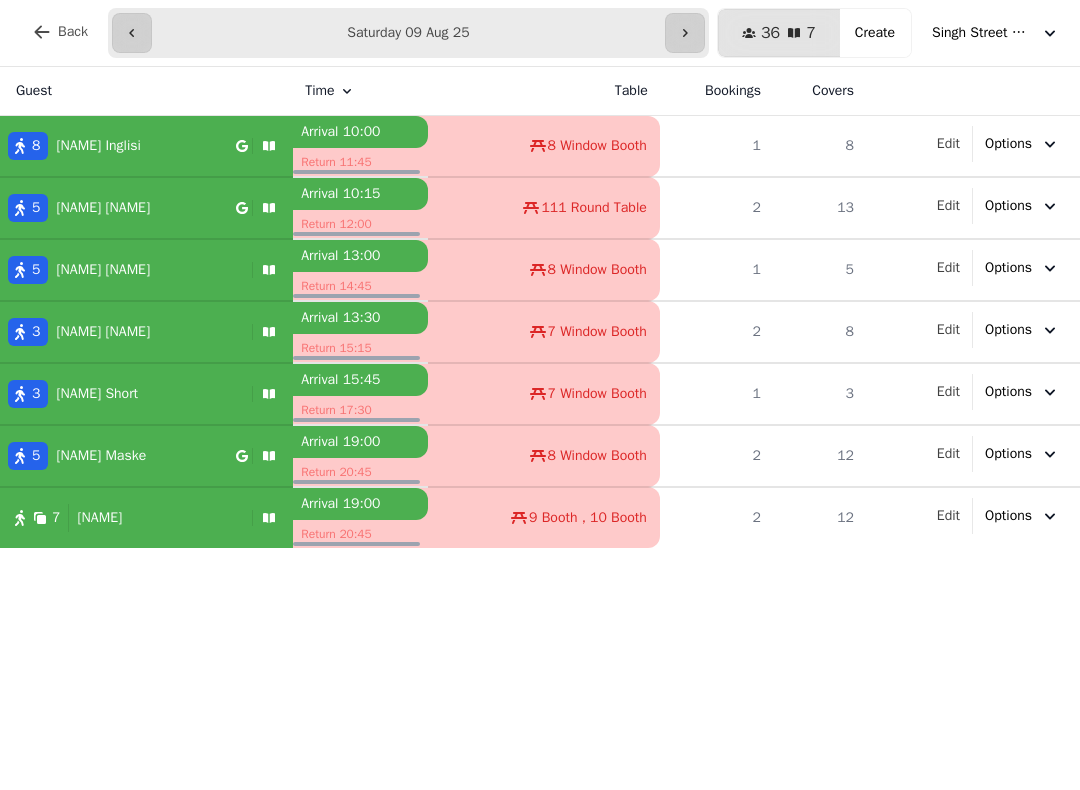 click on "7 Urmi" at bounding box center (146, 518) 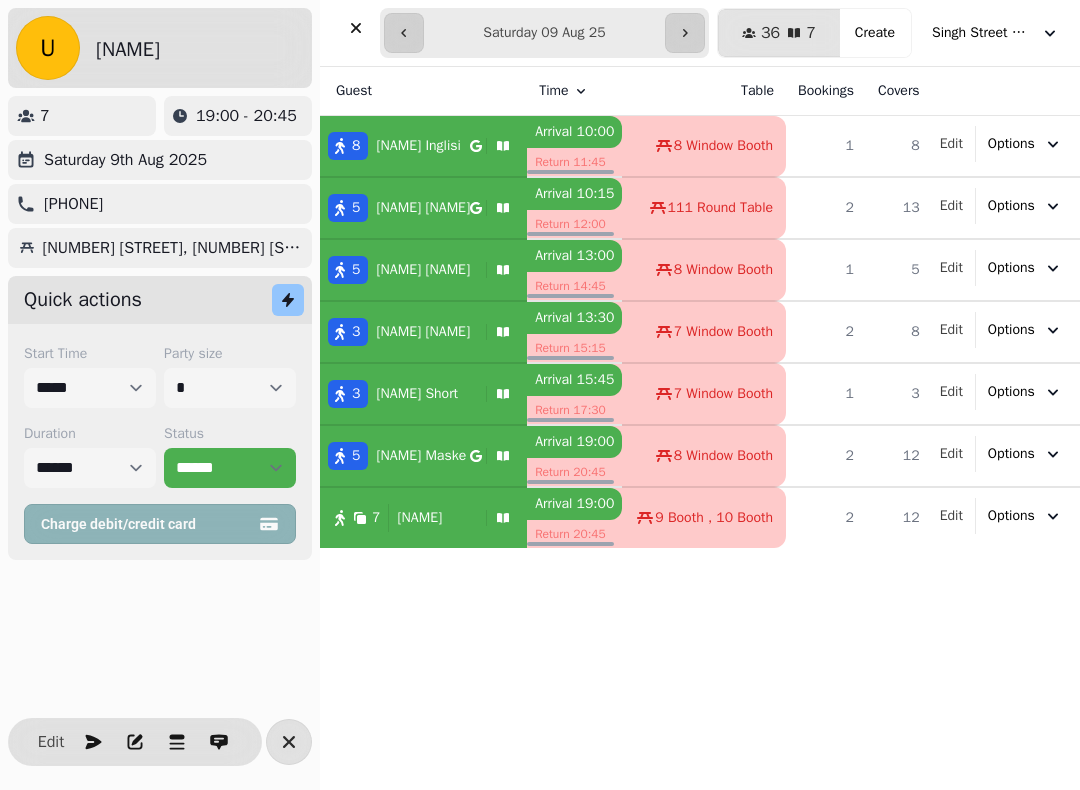 click on "Guest Time Table Bookings Covers 8 Peter   Inglisi Arrival   10:00 Return   11:45 8 Window Booth 1 8 Edit Options 5 Lisa   McCloy Arrival   10:15 Return   12:00 111 Round Table  2 13 Edit Options 5 Fernando   Hall Arrival   13:00 Return   14:45 8 Window Booth 1 5 Edit Options 3 Claire   Fairbairn Arrival   13:30 Return   15:15 7 Window Booth 2 8 Edit Options 3 Hannah   Short Arrival   15:45 Return   17:30 7 Window Booth 1 3 Edit Options 5 Alex   Maske Arrival   19:00 Return   20:45 8 Window Booth 2 12 Edit Options 7 Urmi   Arrival   19:00 Return   20:45 9 Booth , 10 Booth 2 12 Edit Options" at bounding box center (700, 428) 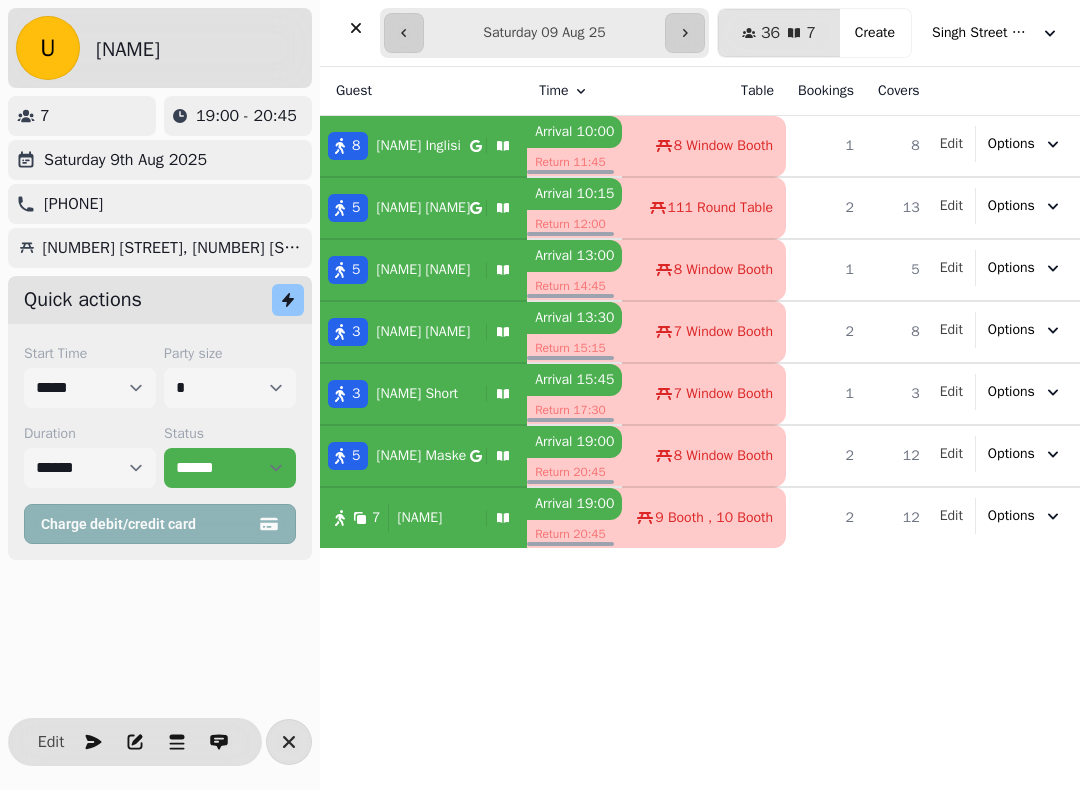 click 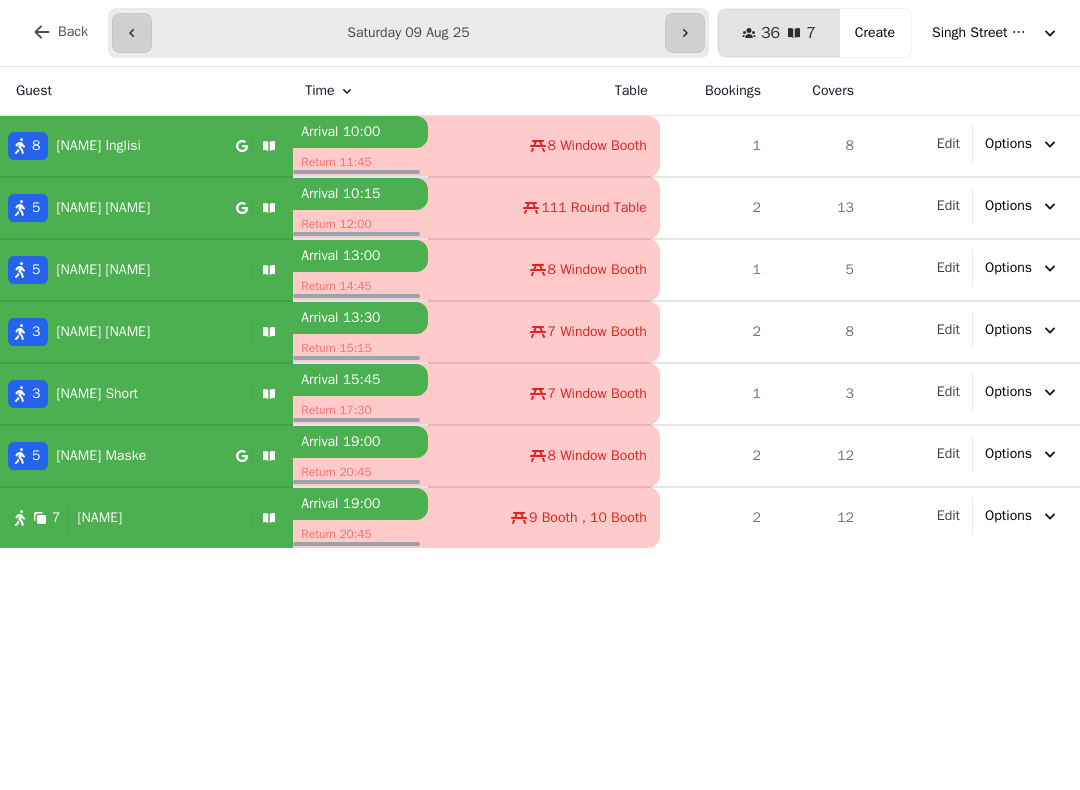 click at bounding box center [132, 33] 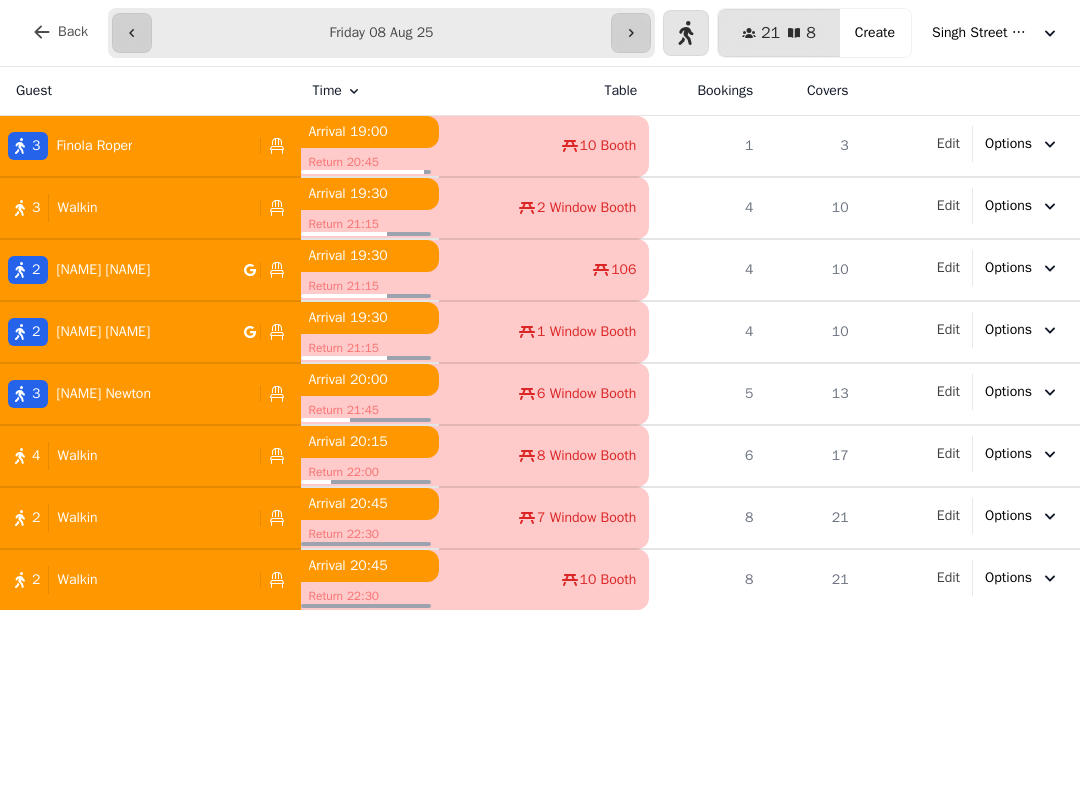 click on "**********" at bounding box center (540, 33) 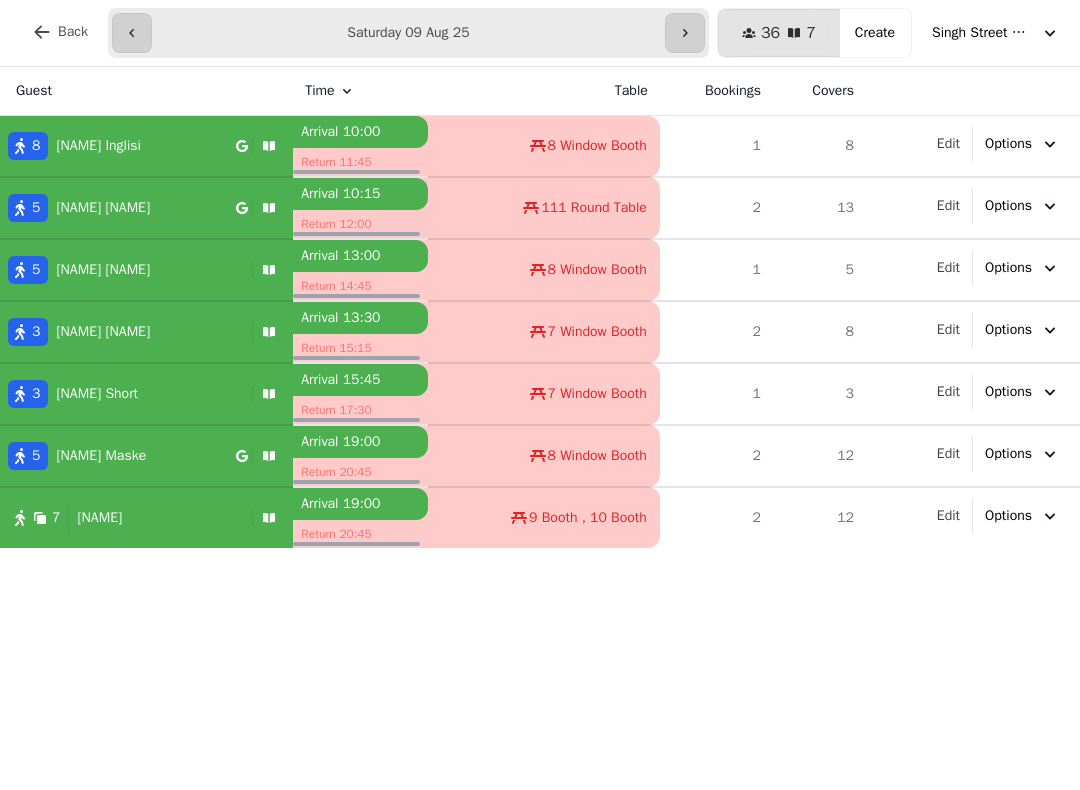 click at bounding box center (132, 33) 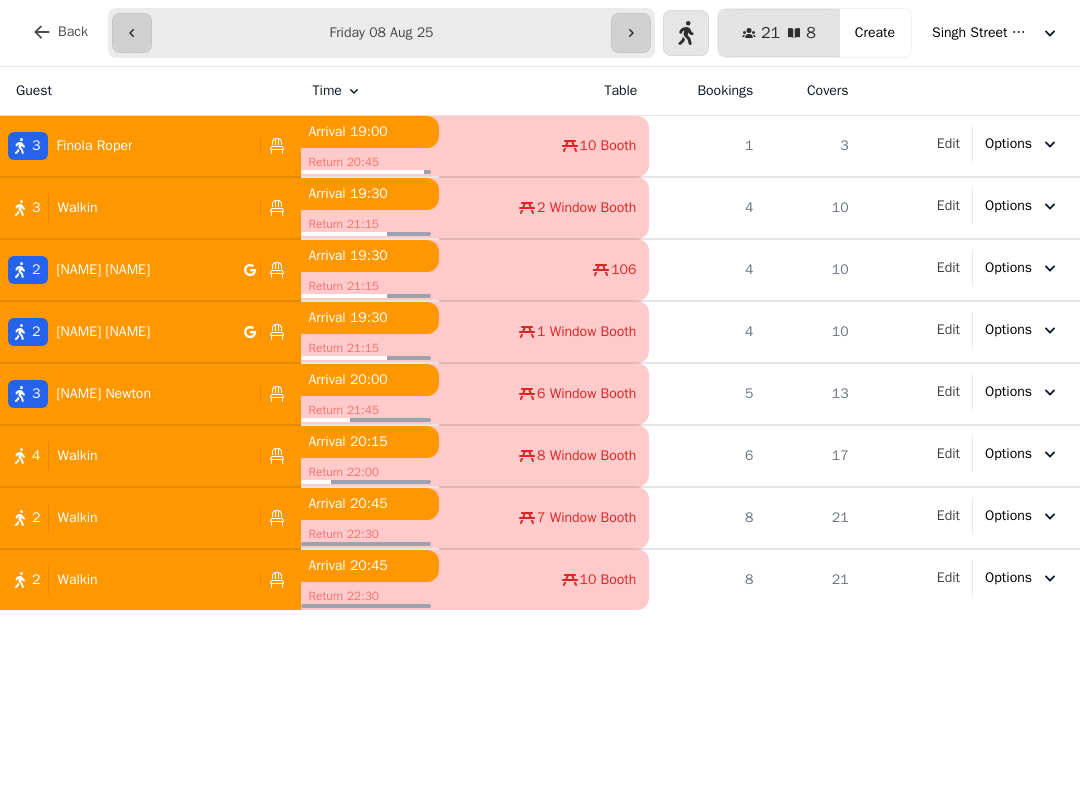 click at bounding box center [631, 33] 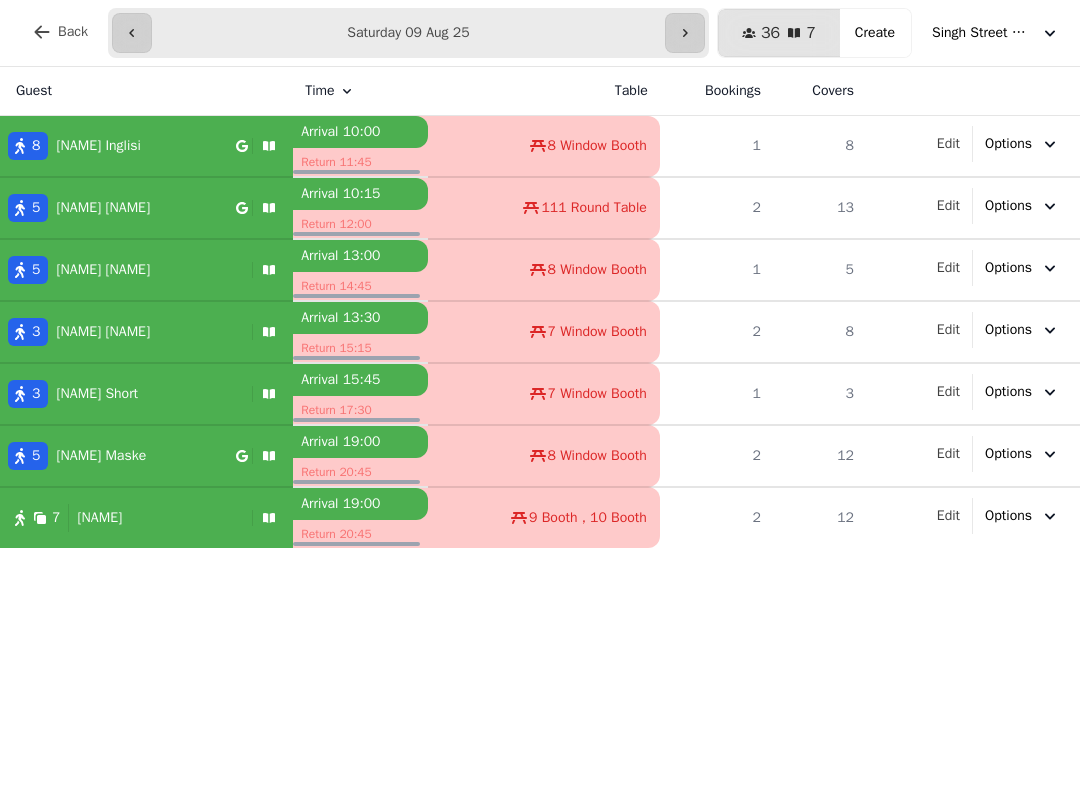 click 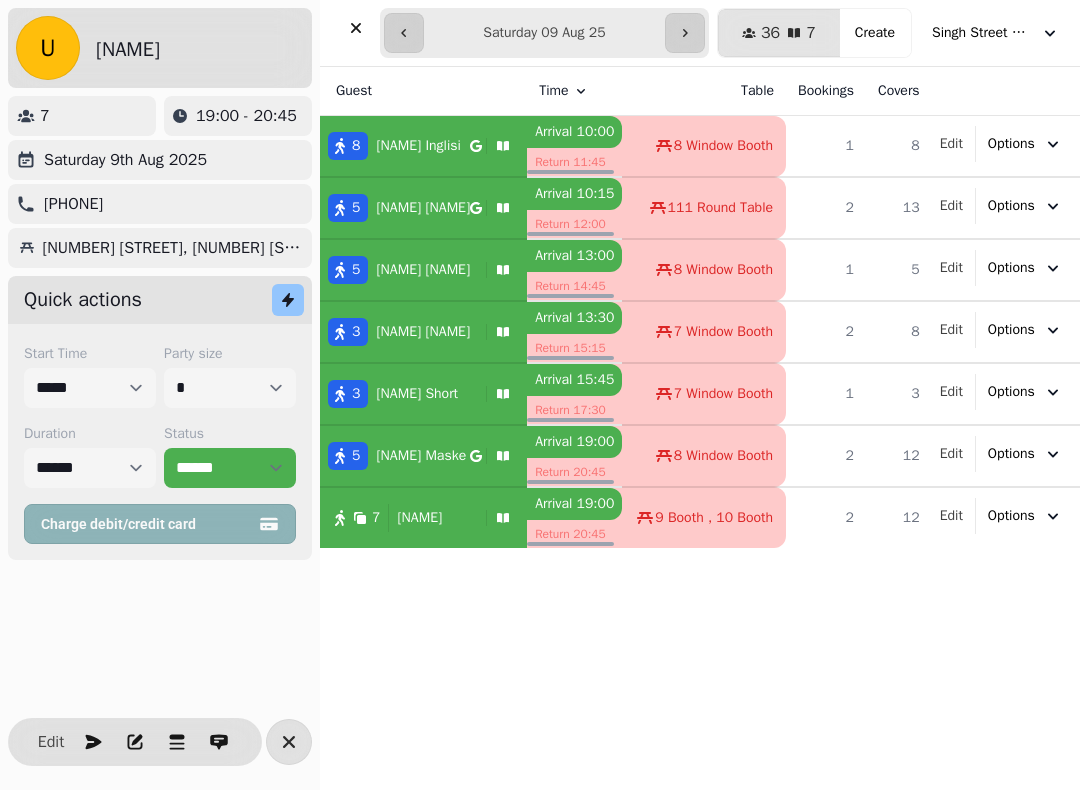 click at bounding box center [356, 28] 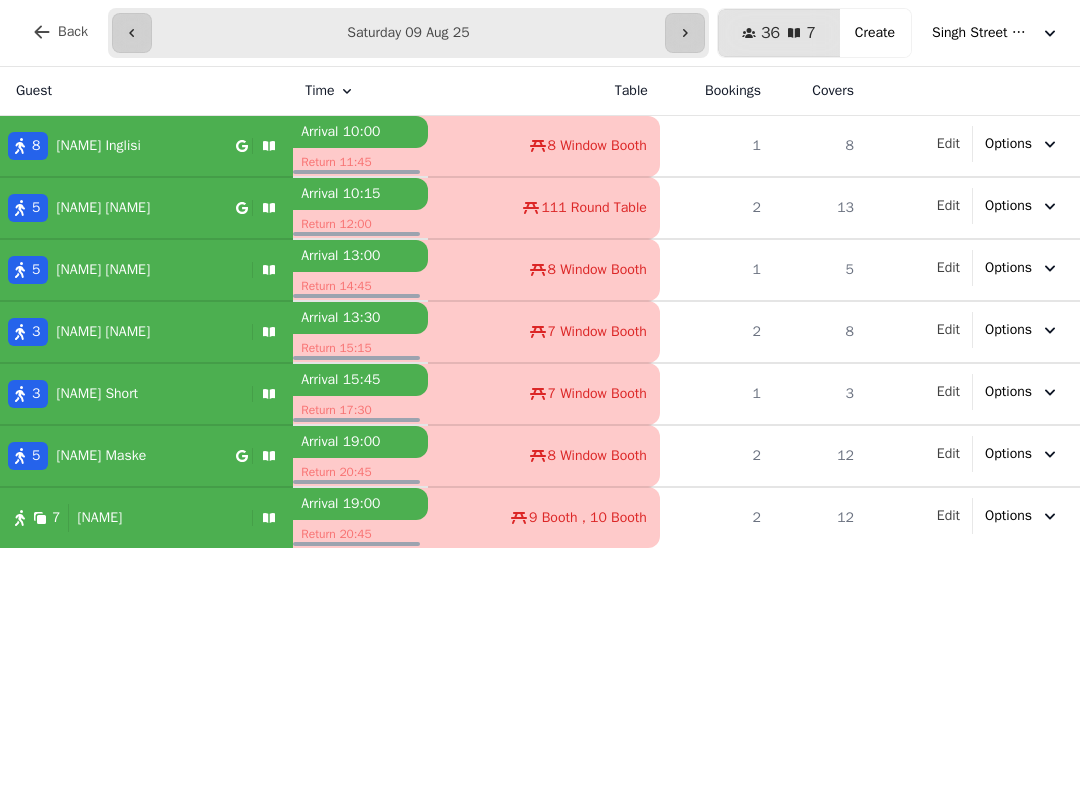 click 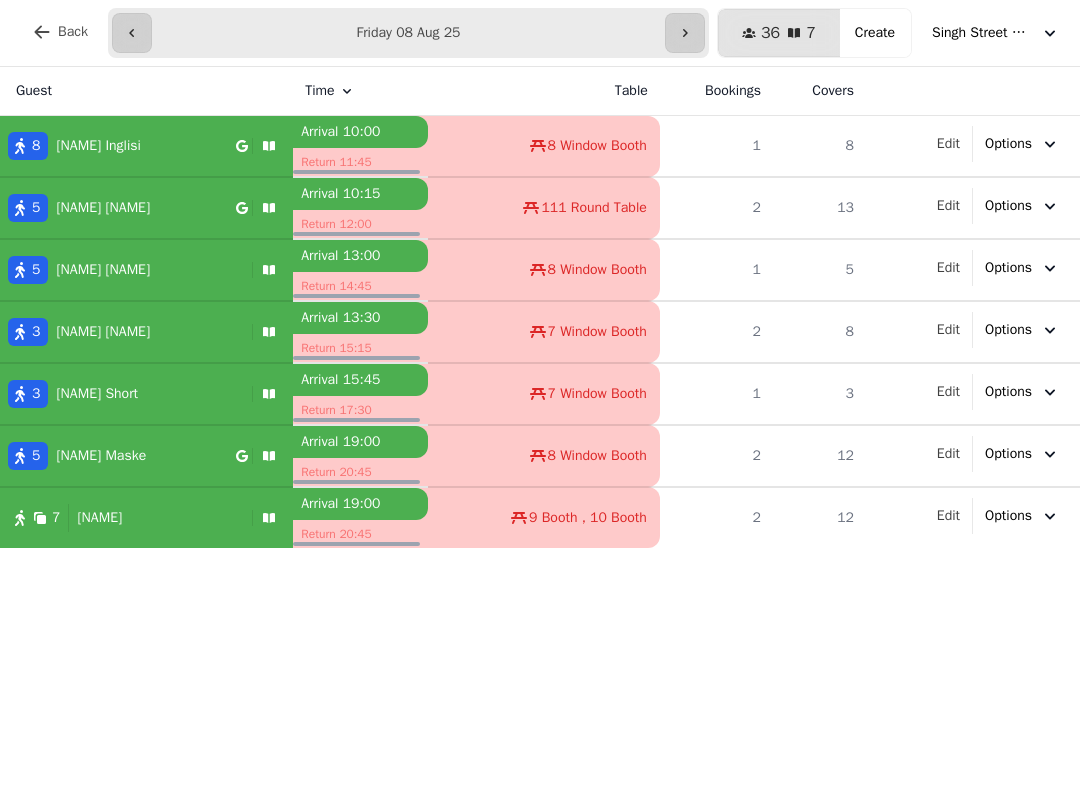 type on "**********" 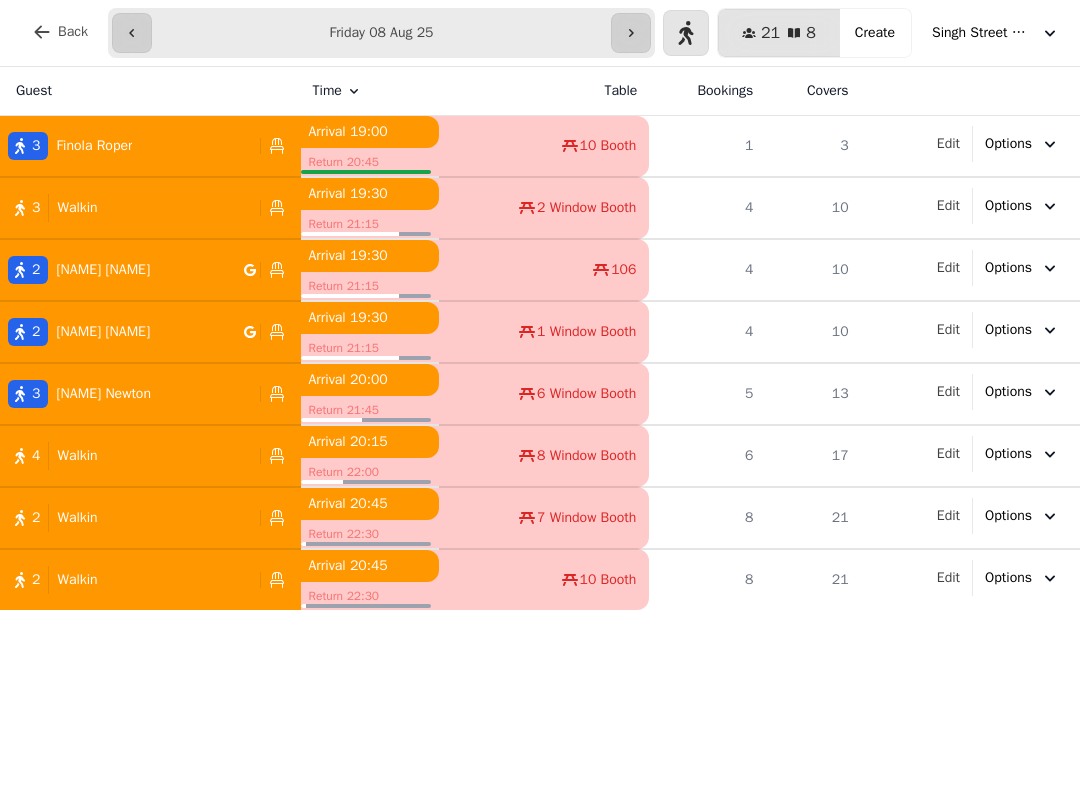 click at bounding box center (686, 33) 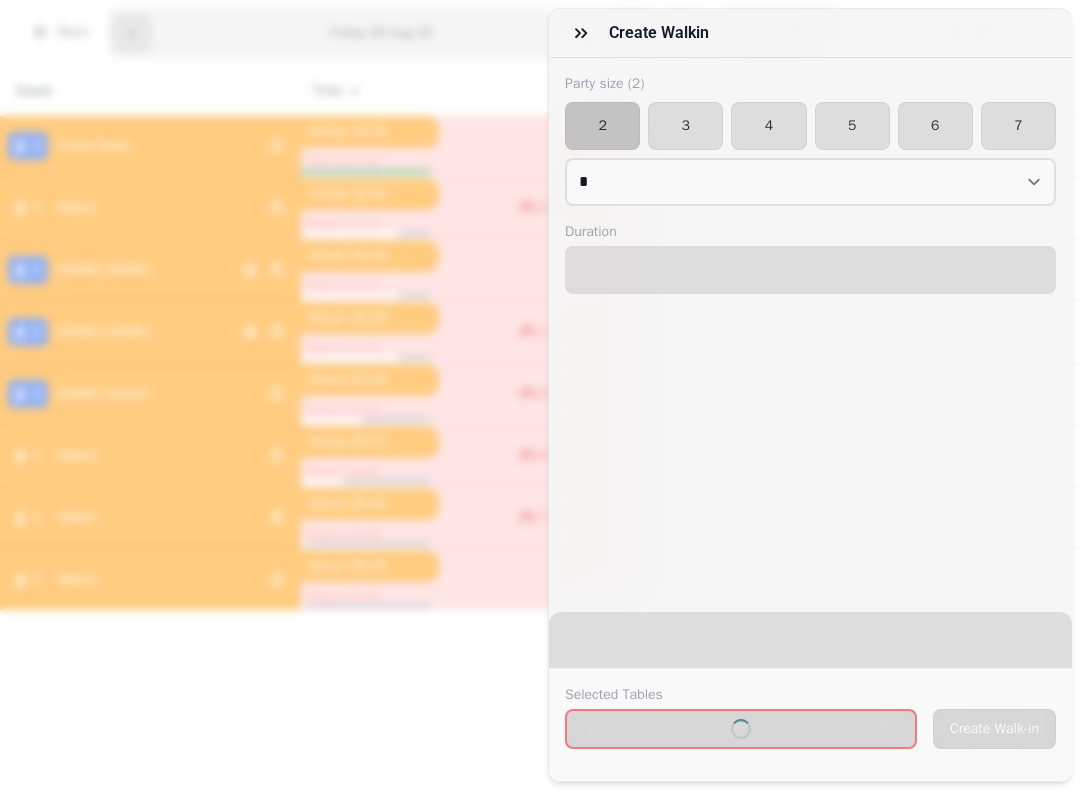 select on "****" 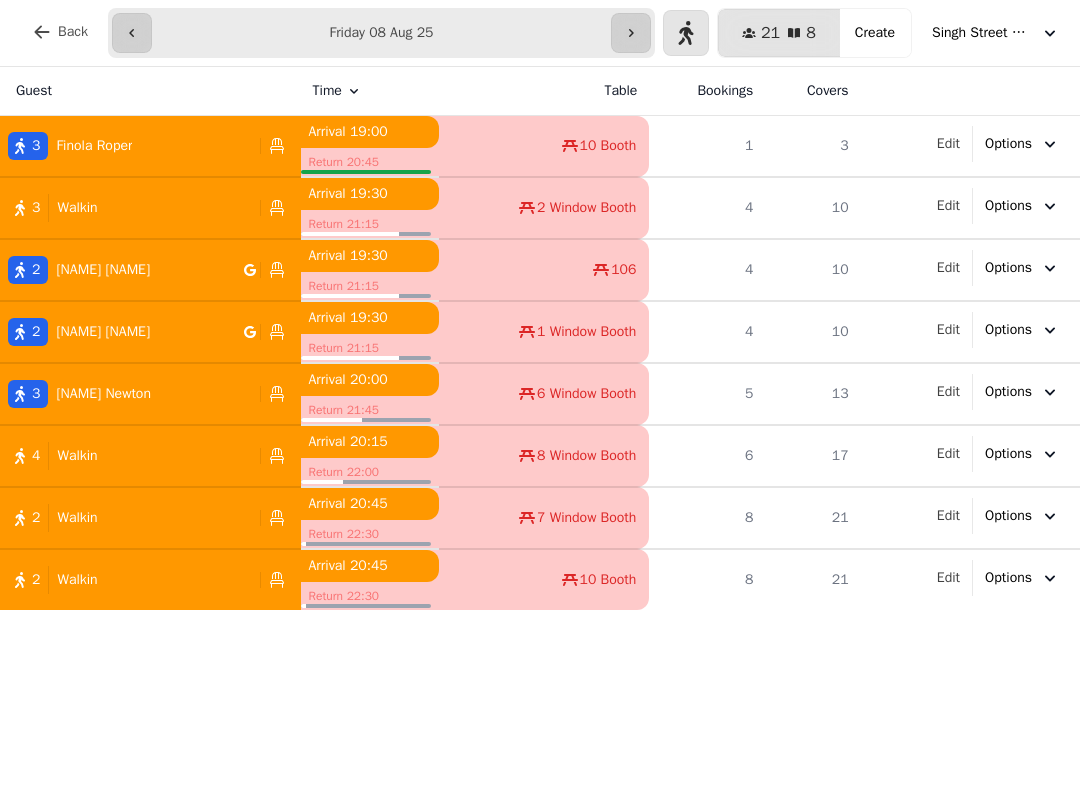 click at bounding box center [631, 33] 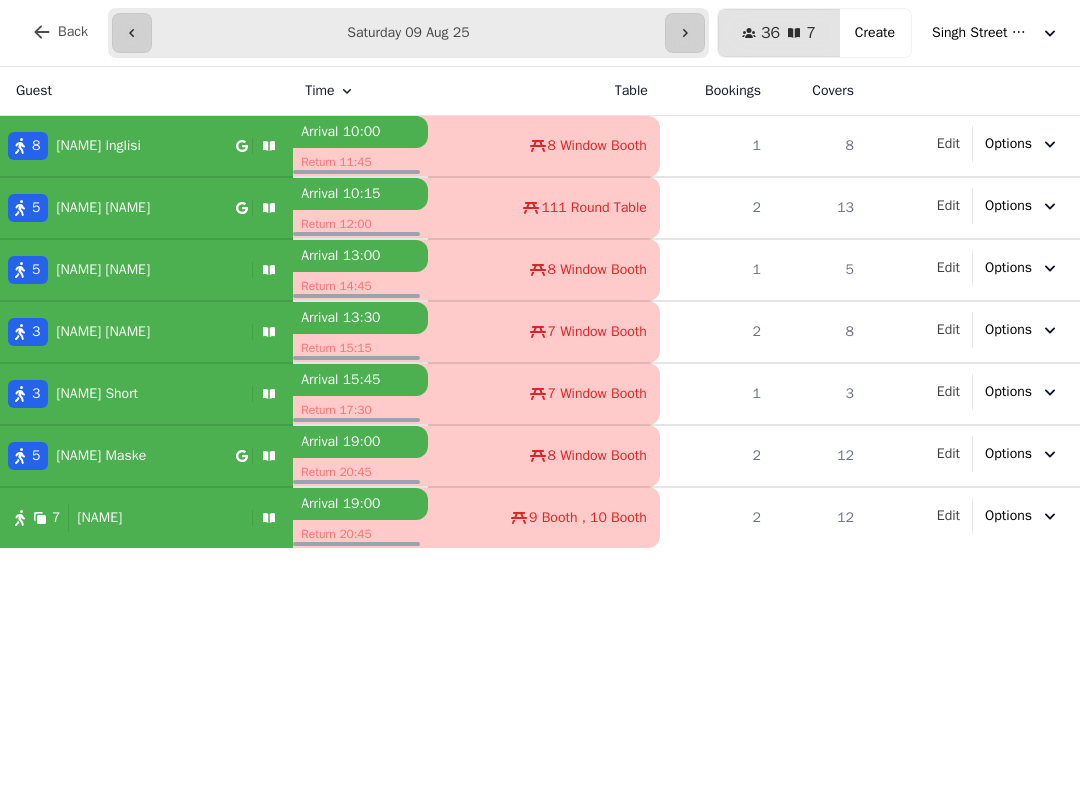 click on "Edit" at bounding box center [948, 516] 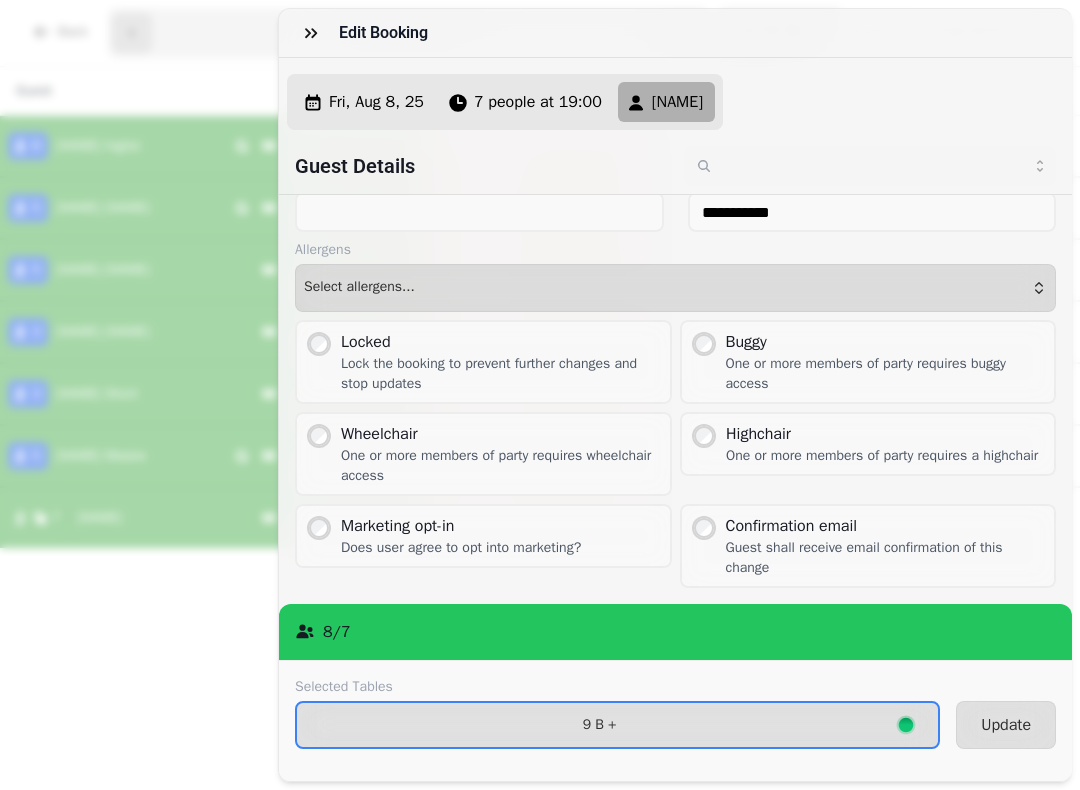scroll, scrollTop: 111, scrollLeft: 0, axis: vertical 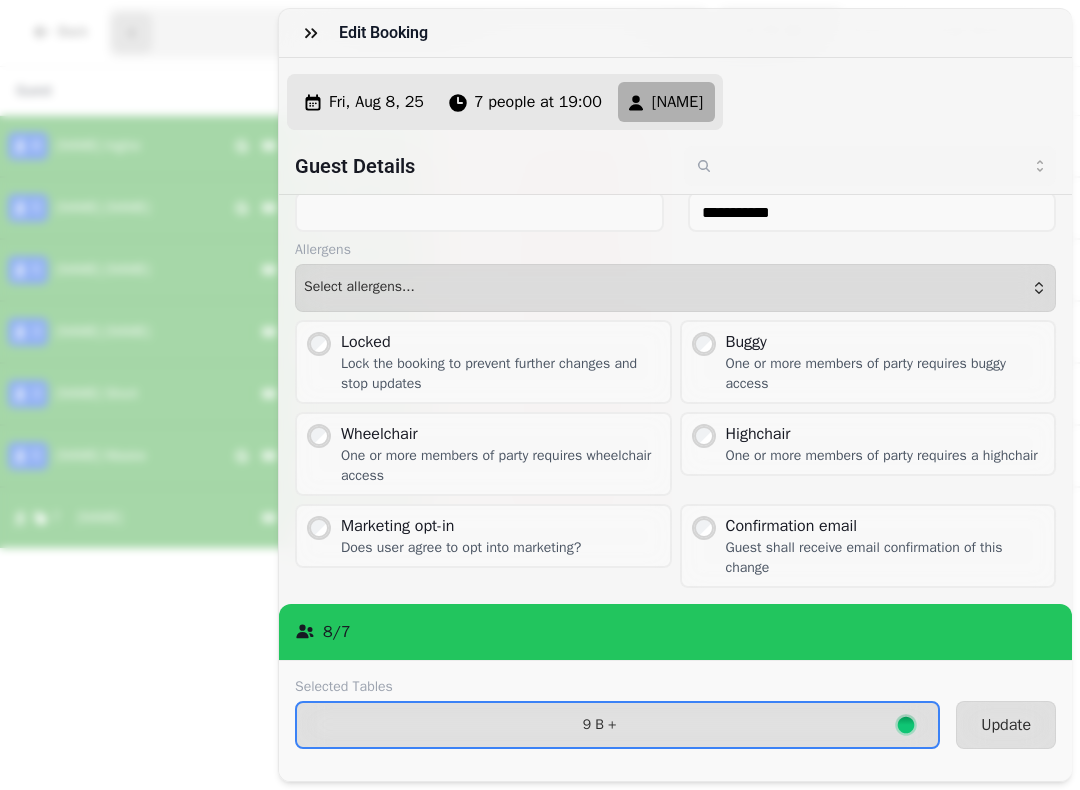 click at bounding box center (311, 33) 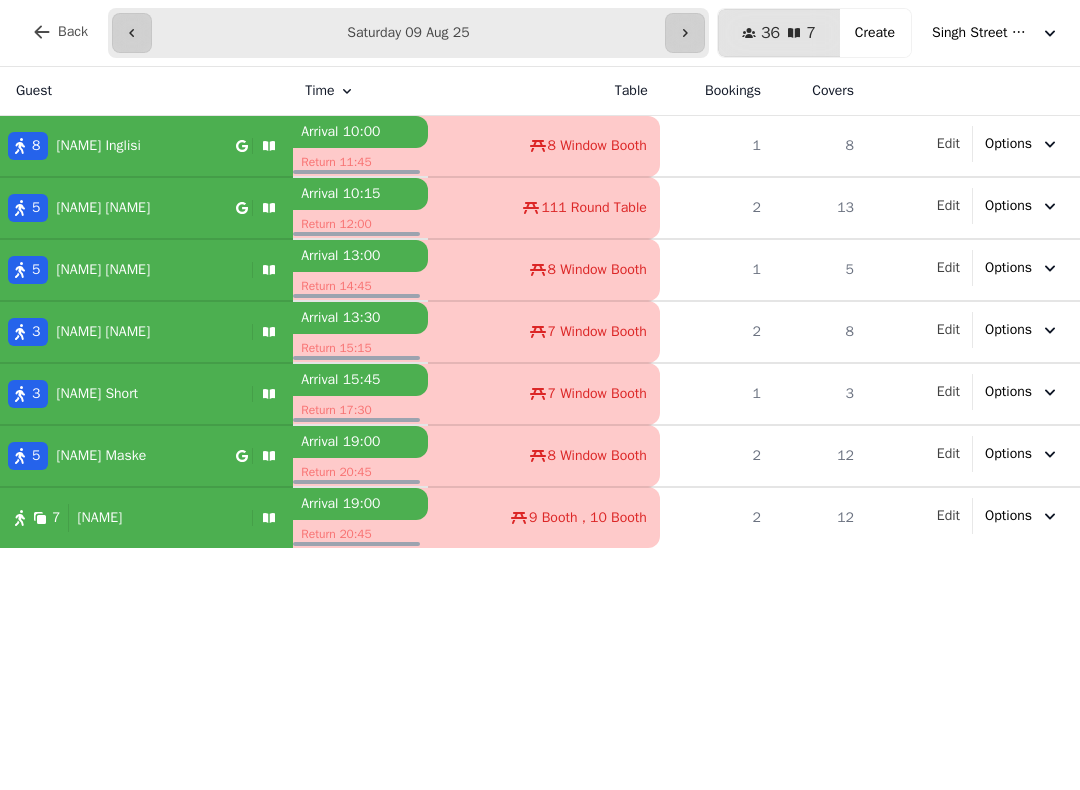 click on "Alex   Maske" at bounding box center (101, 456) 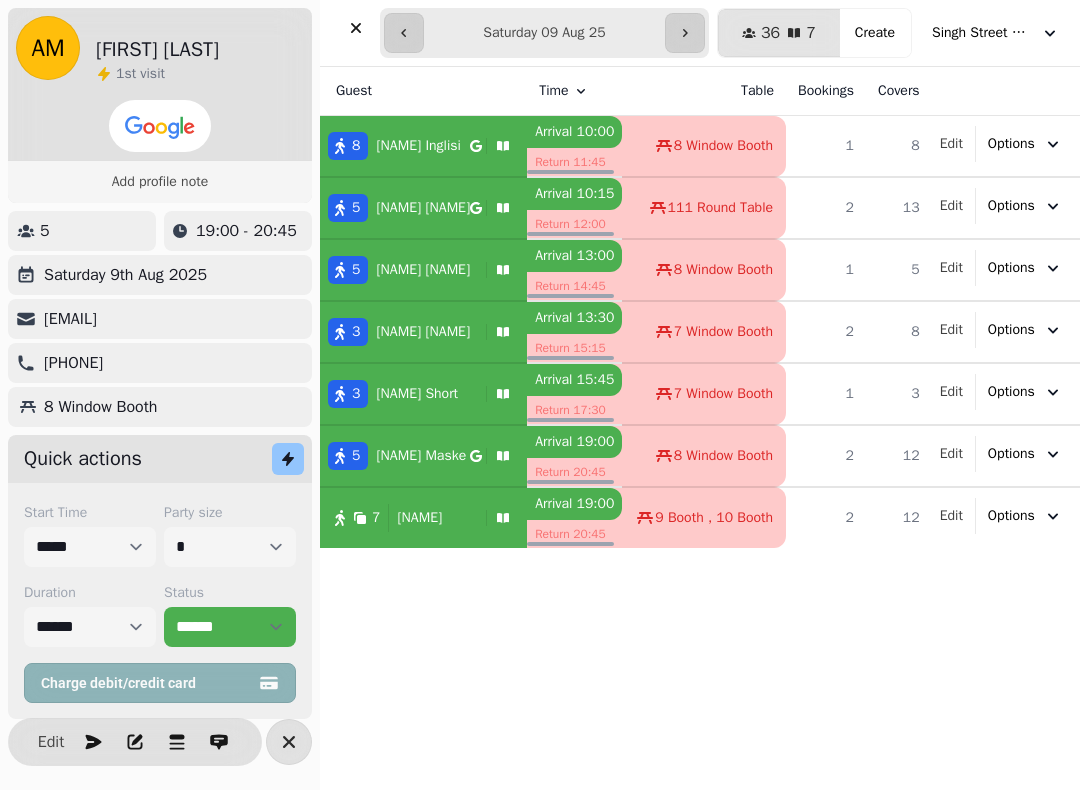 click on "Guest Time Table Bookings Covers 8 Peter   Inglisi Arrival   10:00 Return   11:45 8 Window Booth 1 8 Edit Options 5 Lisa   McCloy Arrival   10:15 Return   12:00 111 Round Table  2 13 Edit Options 5 Fernando   Hall Arrival   13:00 Return   14:45 8 Window Booth 1 5 Edit Options 3 Claire   Fairbairn Arrival   13:30 Return   15:15 7 Window Booth 2 8 Edit Options 3 Hannah   Short Arrival   15:45 Return   17:30 7 Window Booth 1 3 Edit Options 5 Alex   Maske Arrival   19:00 Return   20:45 8 Window Booth 2 12 Edit Options 7 Urmi   Arrival   19:00 Return   20:45 9 Booth , 10 Booth 2 12 Edit Options" at bounding box center (700, 428) 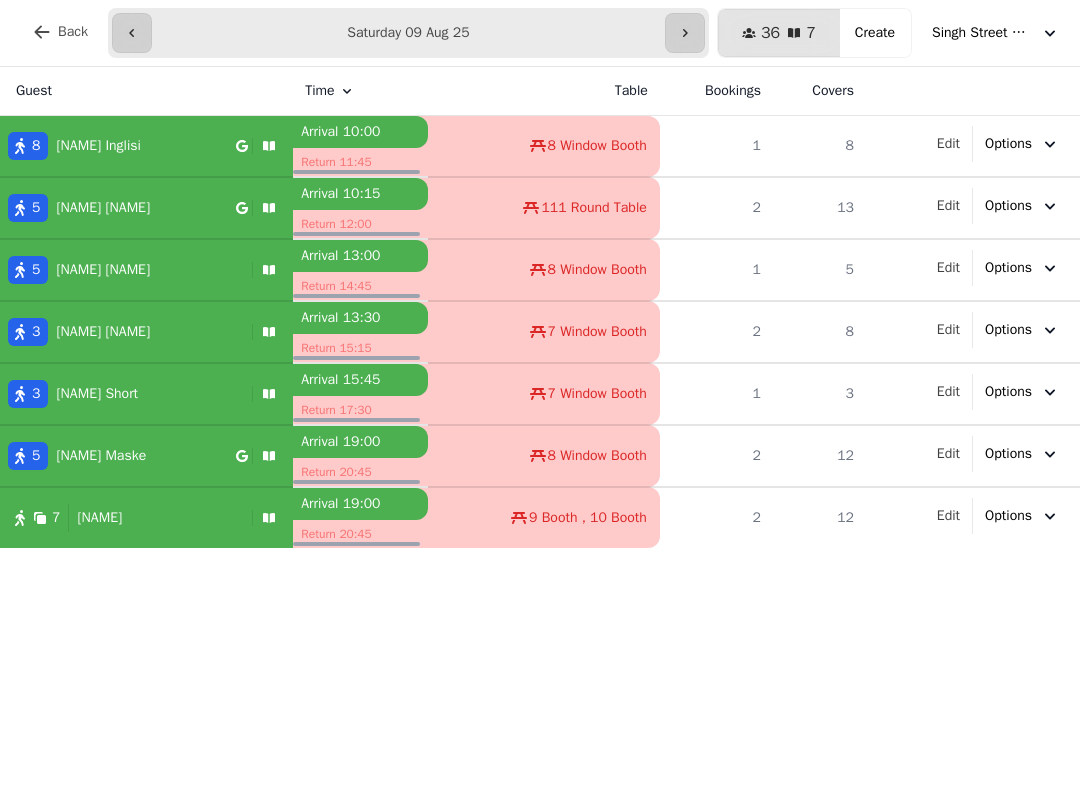 click on "7 Urmi" at bounding box center (122, 518) 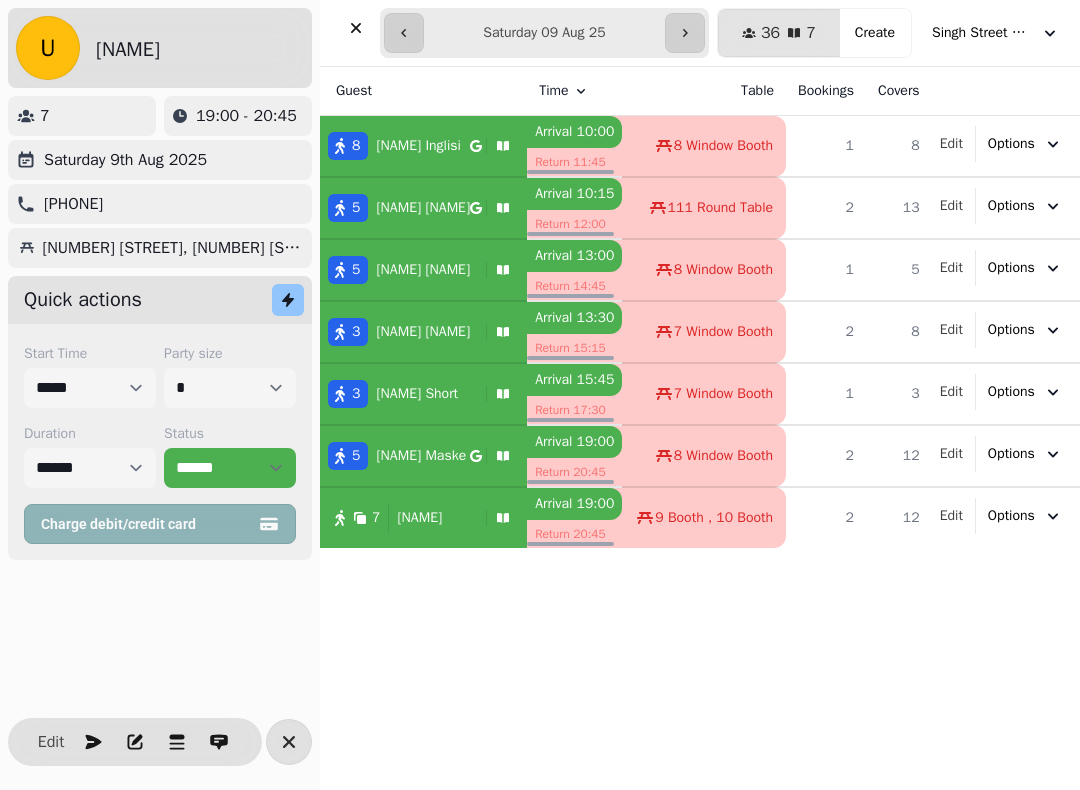 click 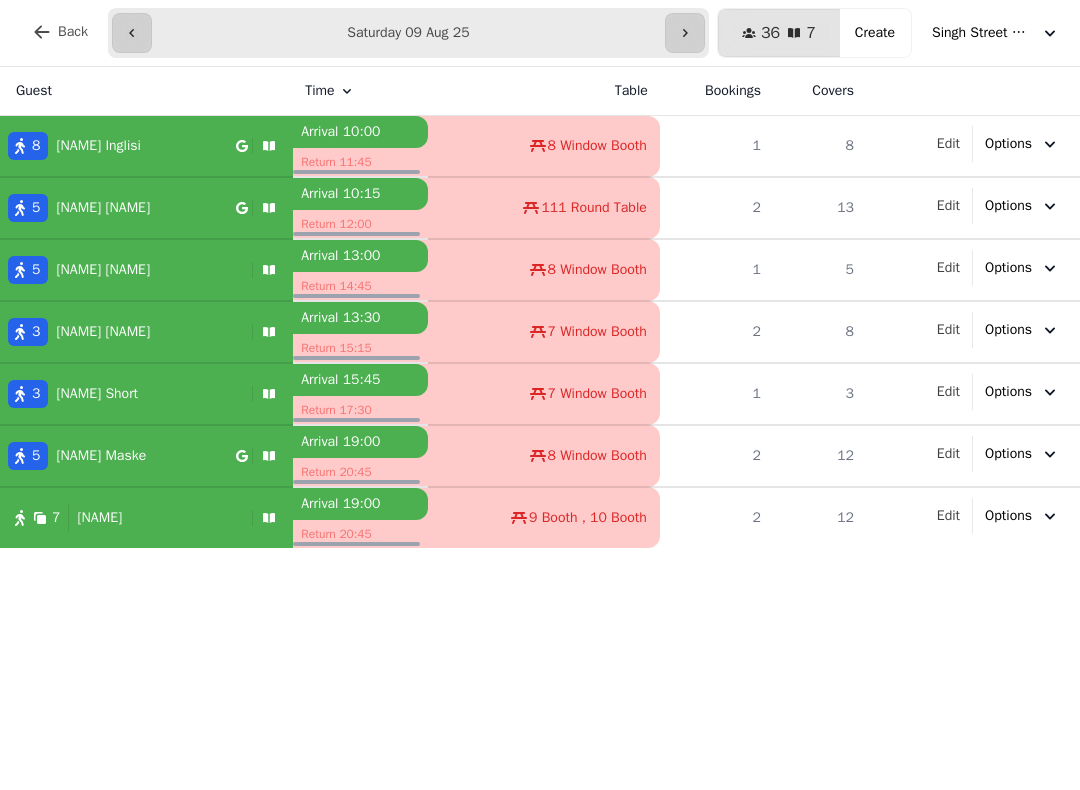 click on "5 Fernando   Hall" at bounding box center [146, 270] 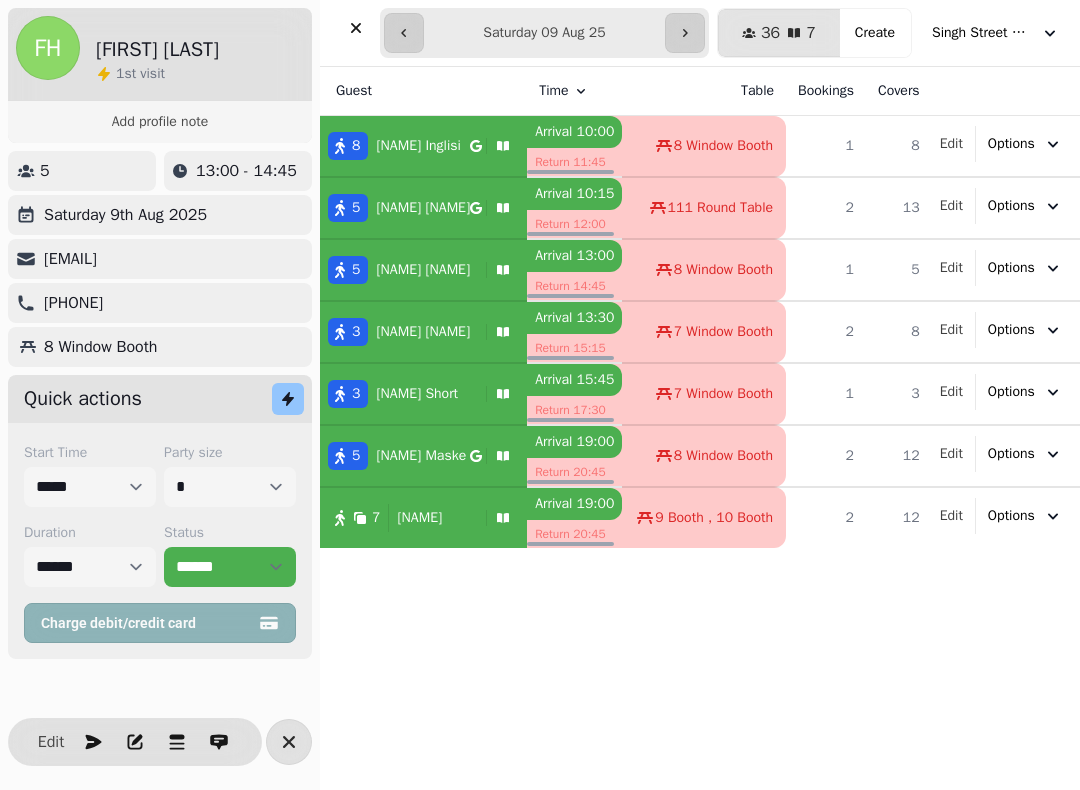 click 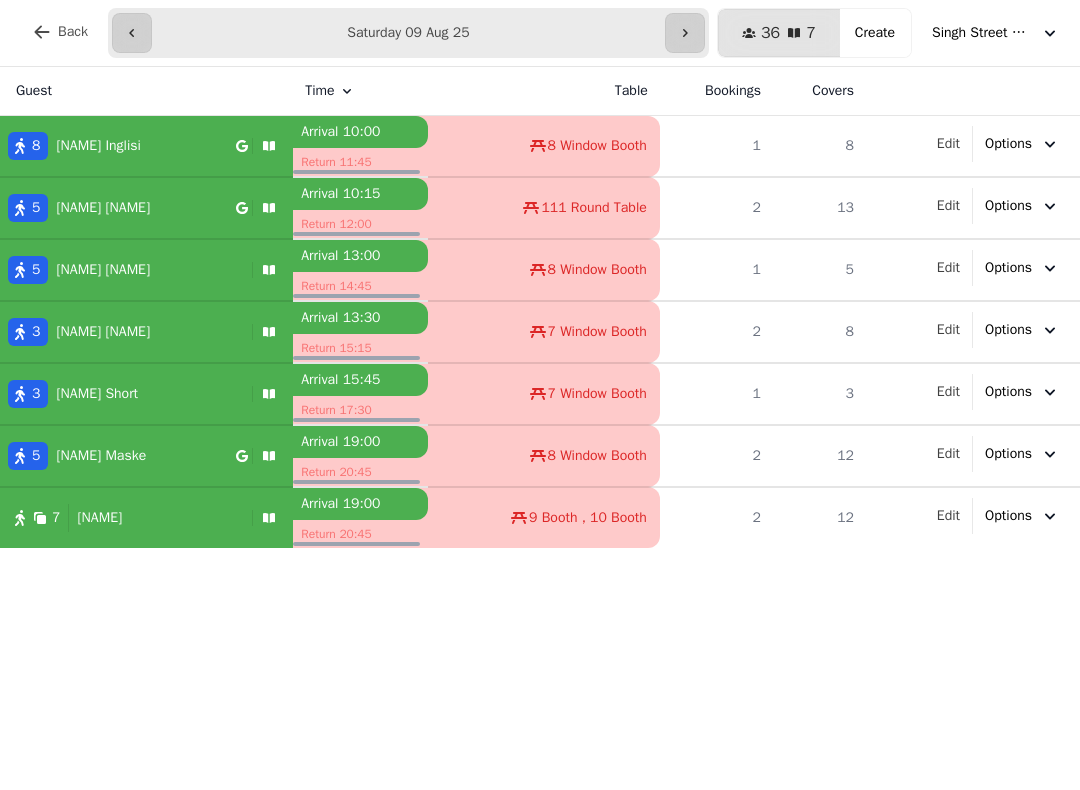 click on "7 Urmi" at bounding box center (122, 518) 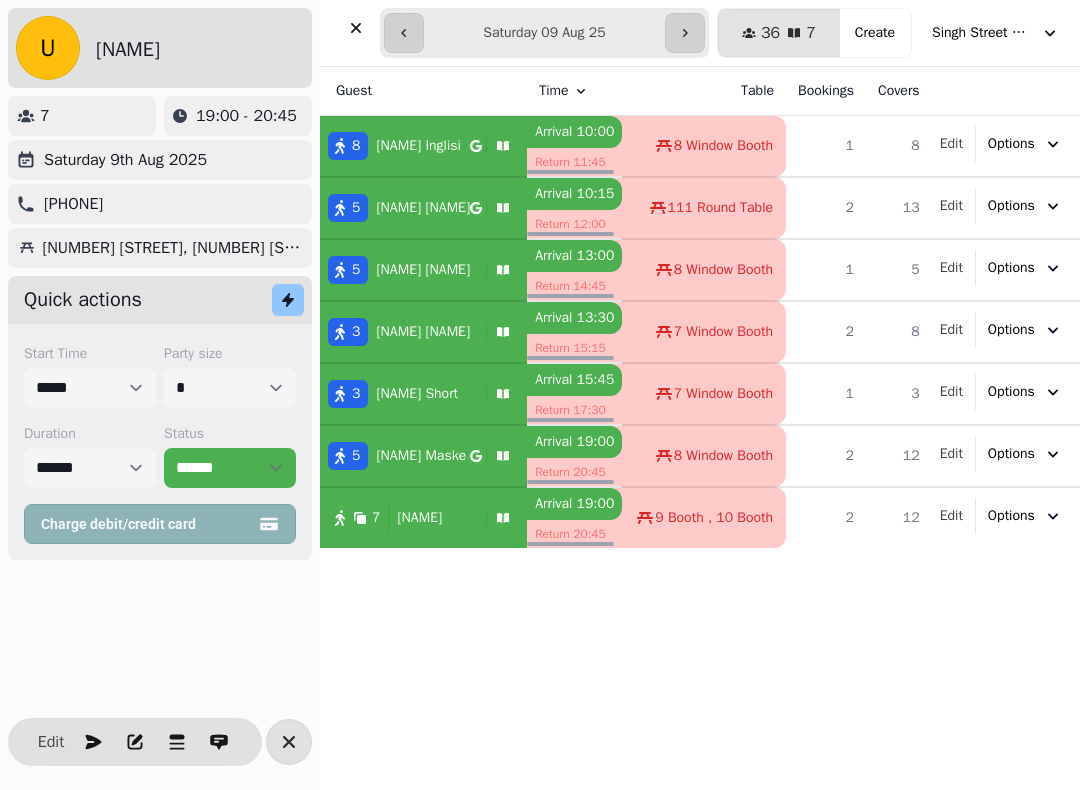 click at bounding box center [356, 28] 